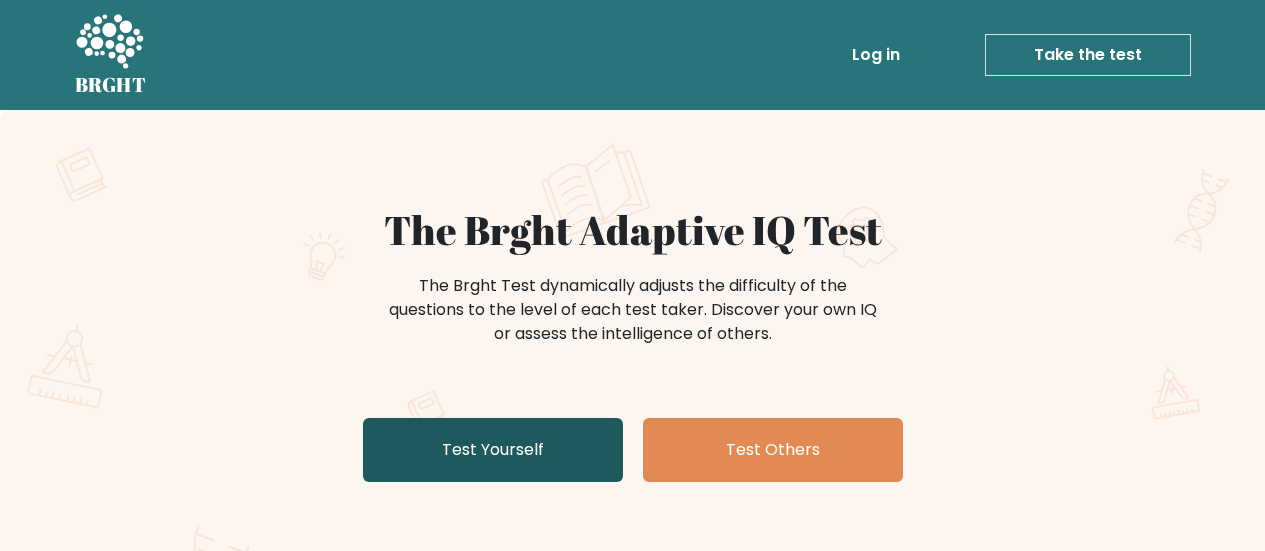 scroll, scrollTop: 0, scrollLeft: 0, axis: both 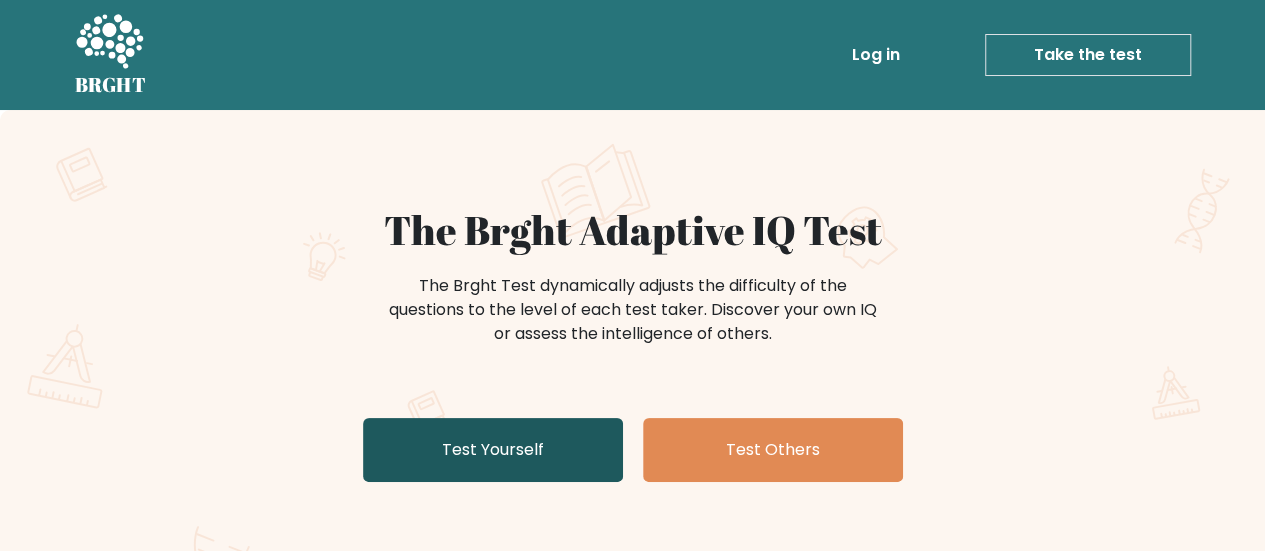 click on "Test Yourself" at bounding box center [493, 450] 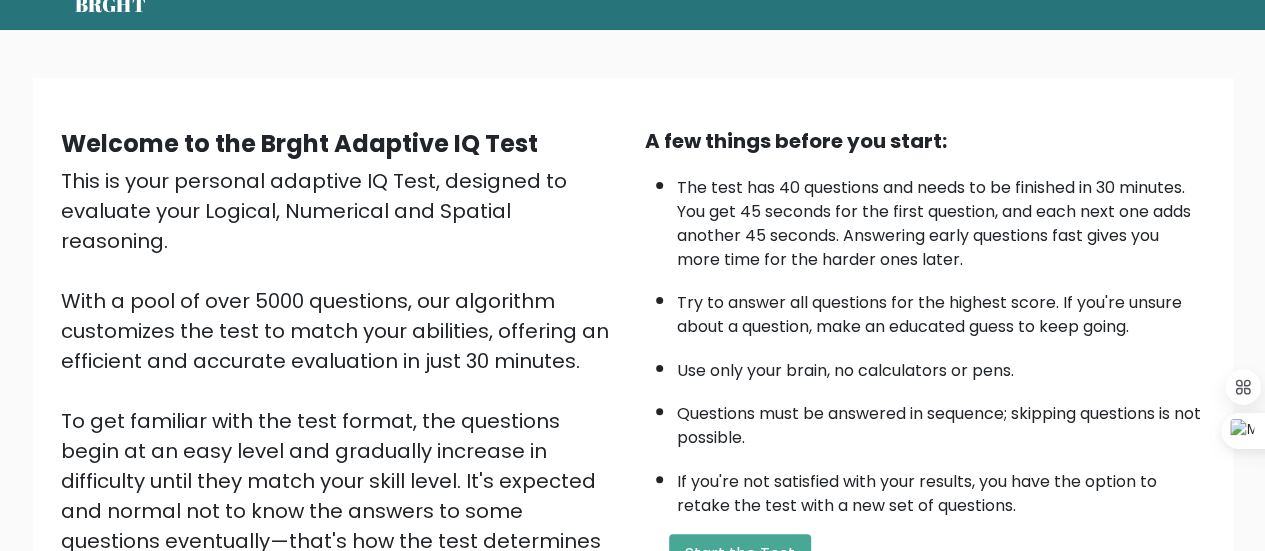 scroll, scrollTop: 168, scrollLeft: 0, axis: vertical 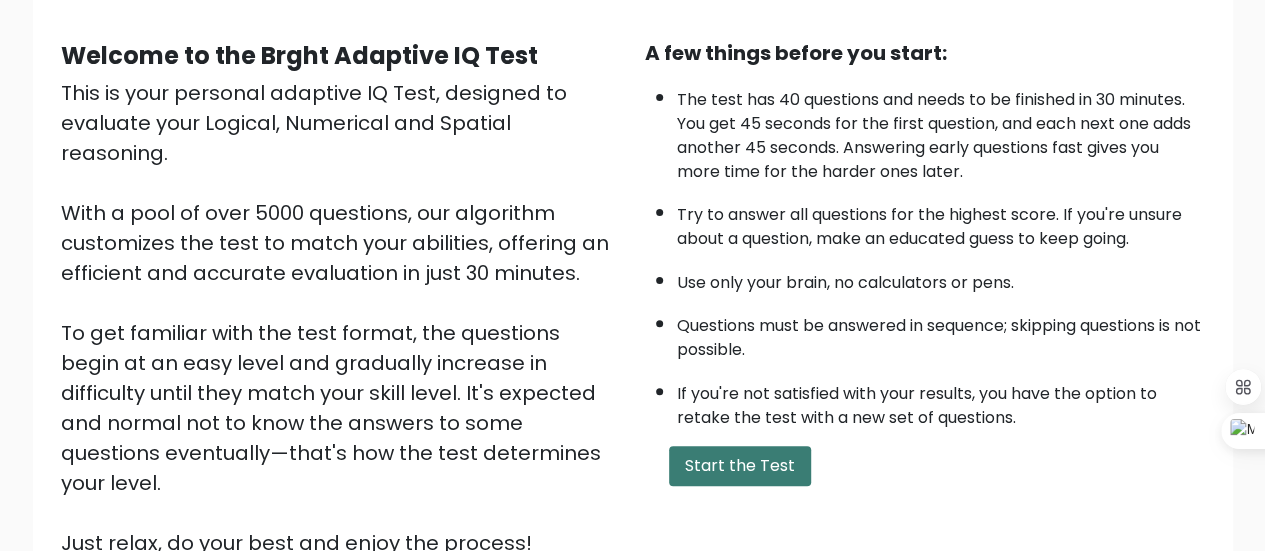 click on "Start the Test" at bounding box center (740, 466) 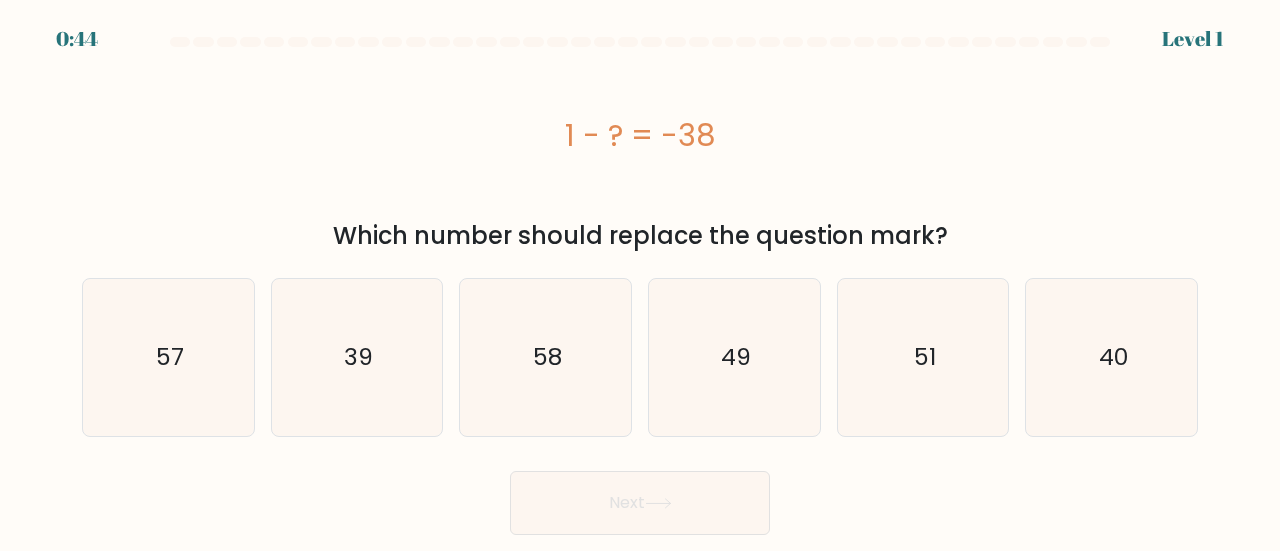 scroll, scrollTop: 0, scrollLeft: 0, axis: both 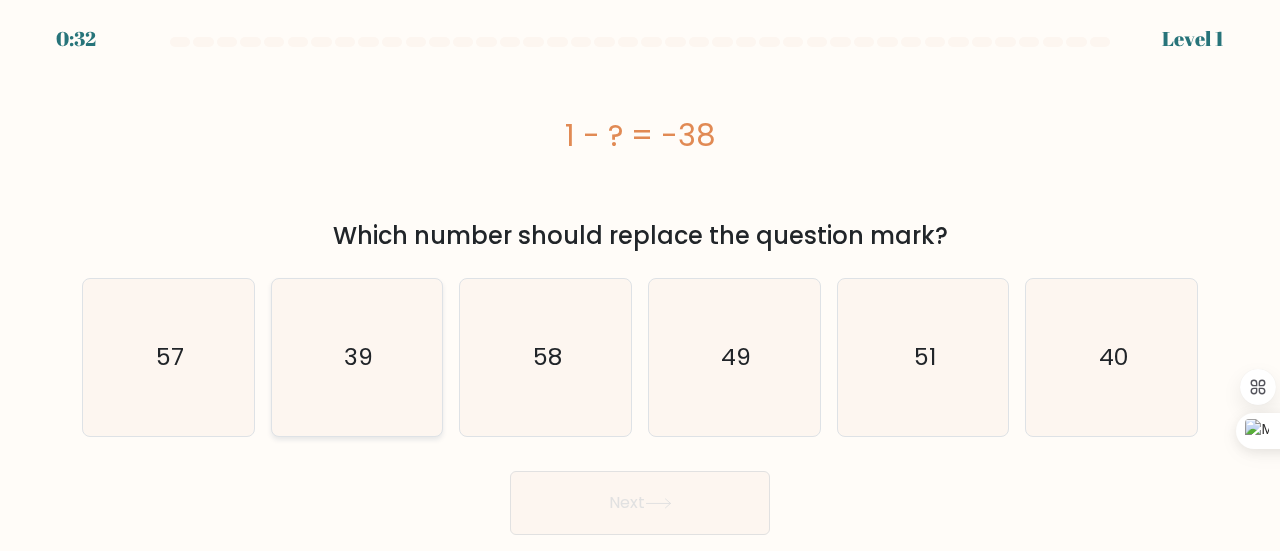 click on "39" 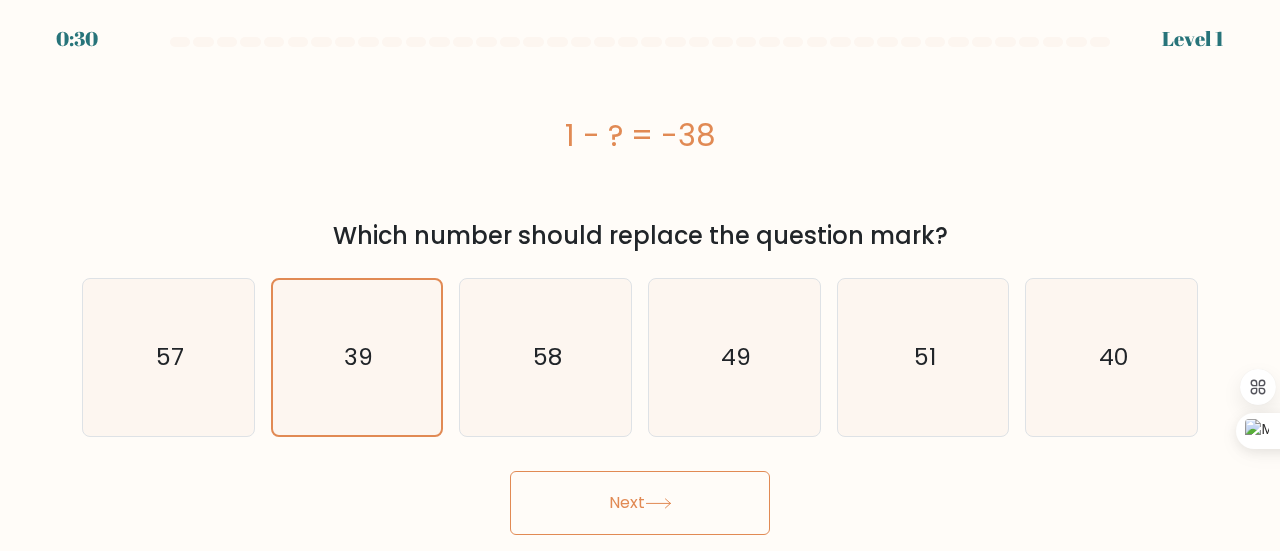 click on "Next" at bounding box center [640, 503] 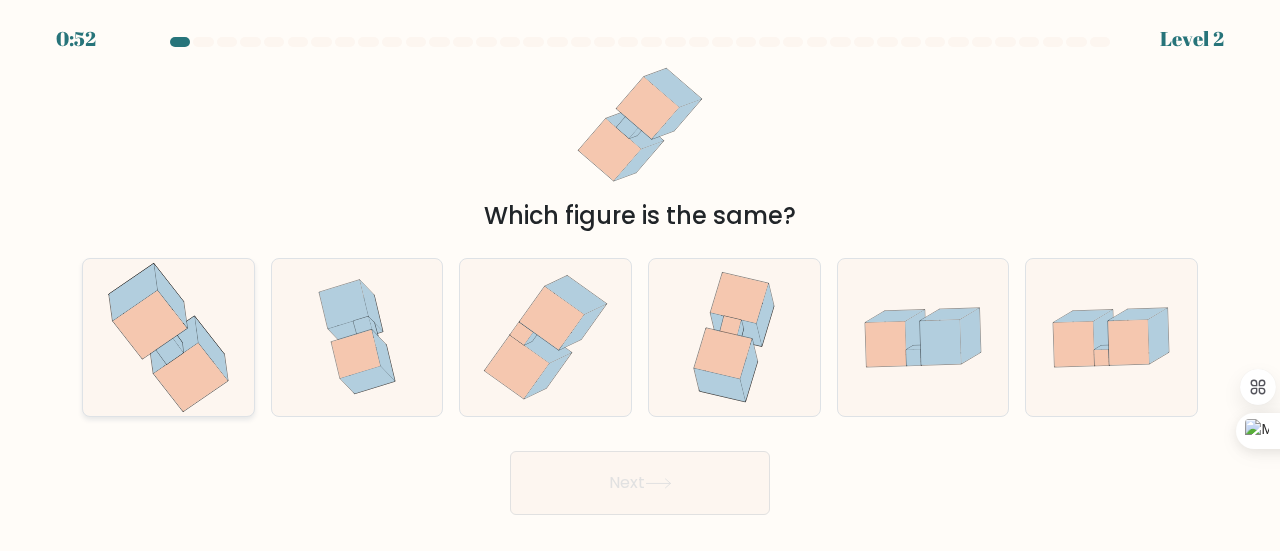 click 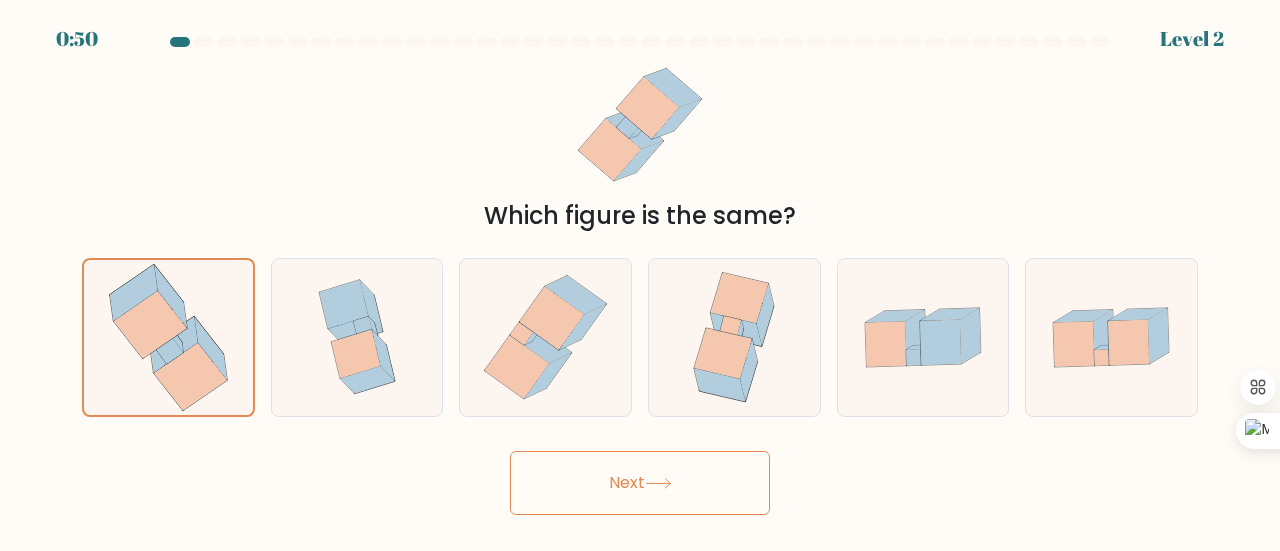 click on "Next" at bounding box center (640, 483) 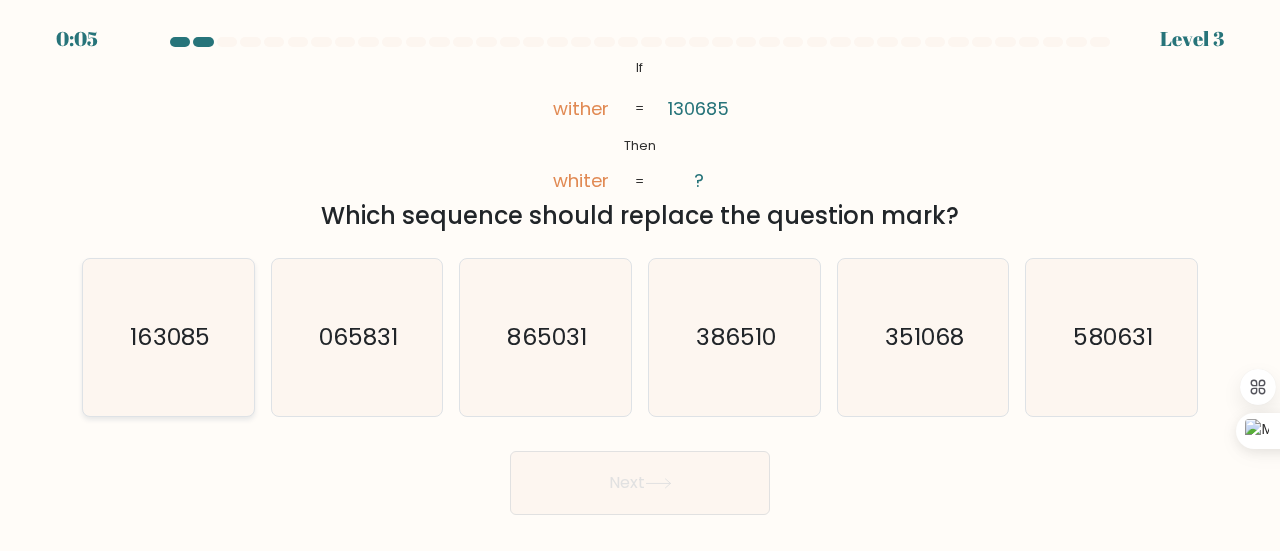 click on "163085" 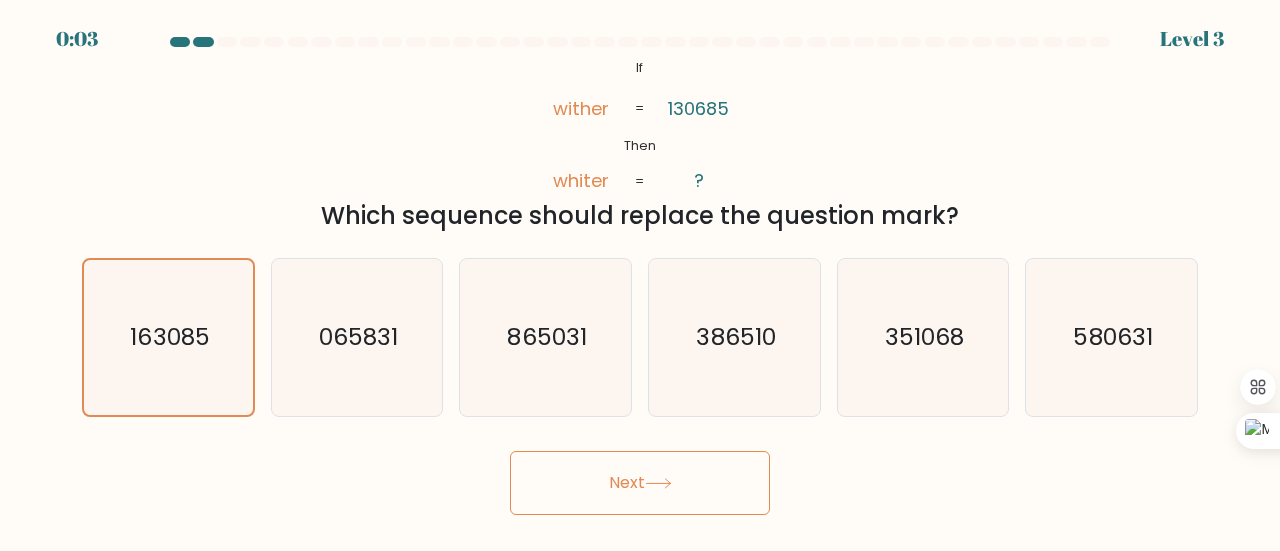 click on "Next" at bounding box center (640, 483) 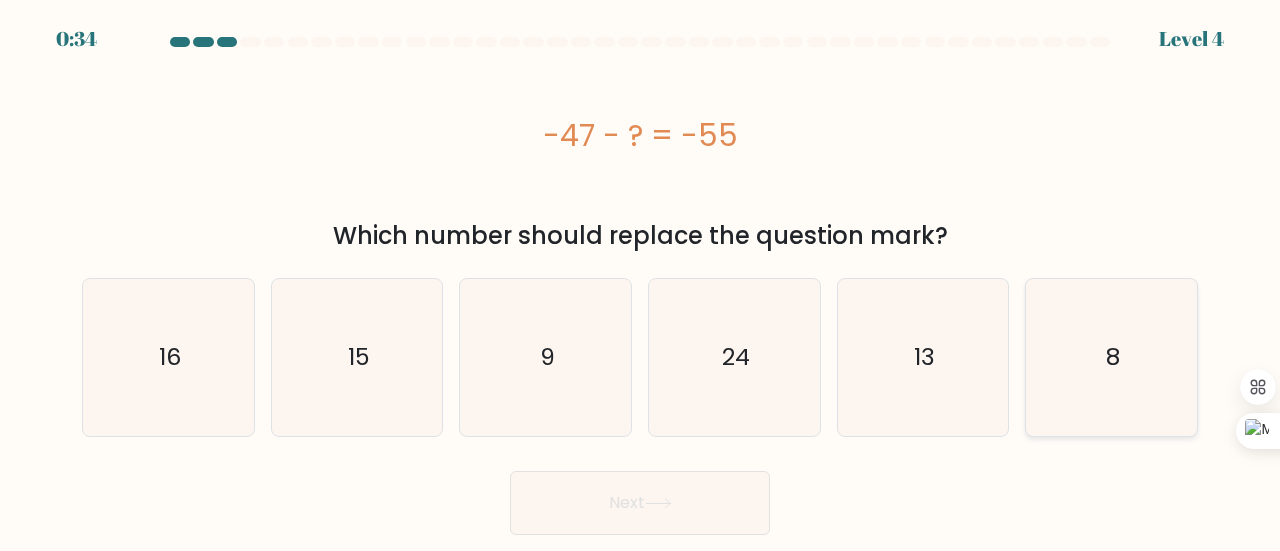 click on "8" 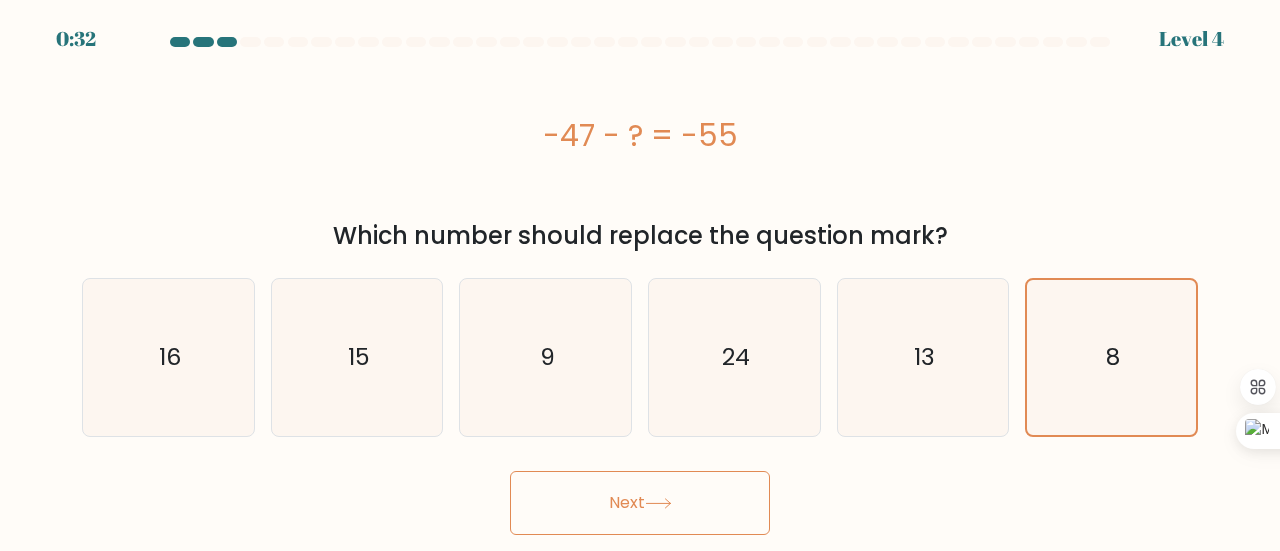 click on "Next" at bounding box center [640, 503] 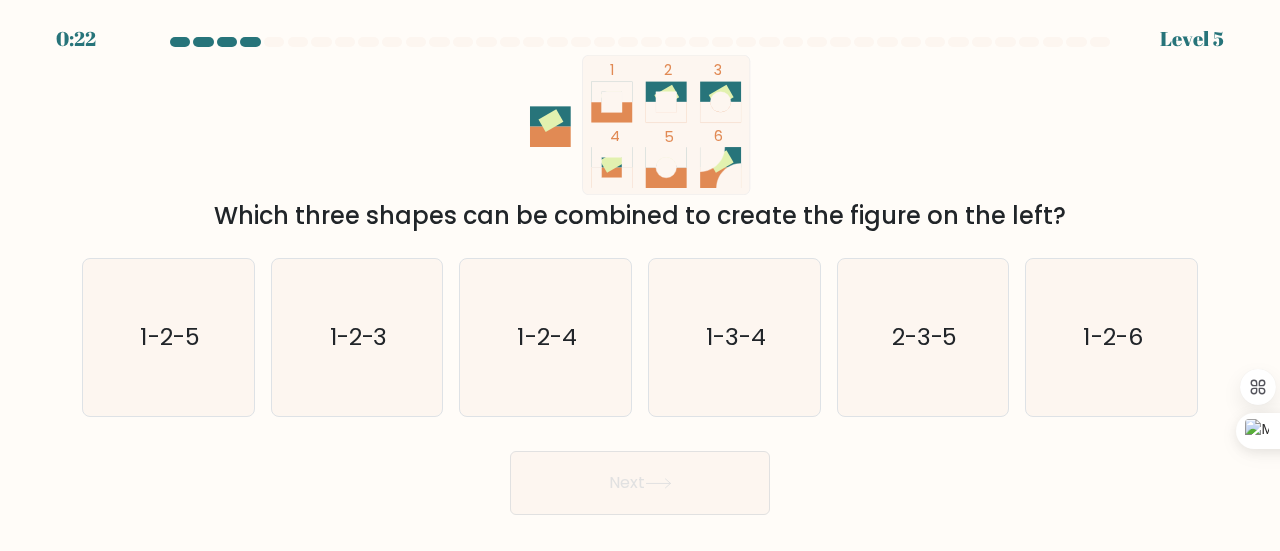 click 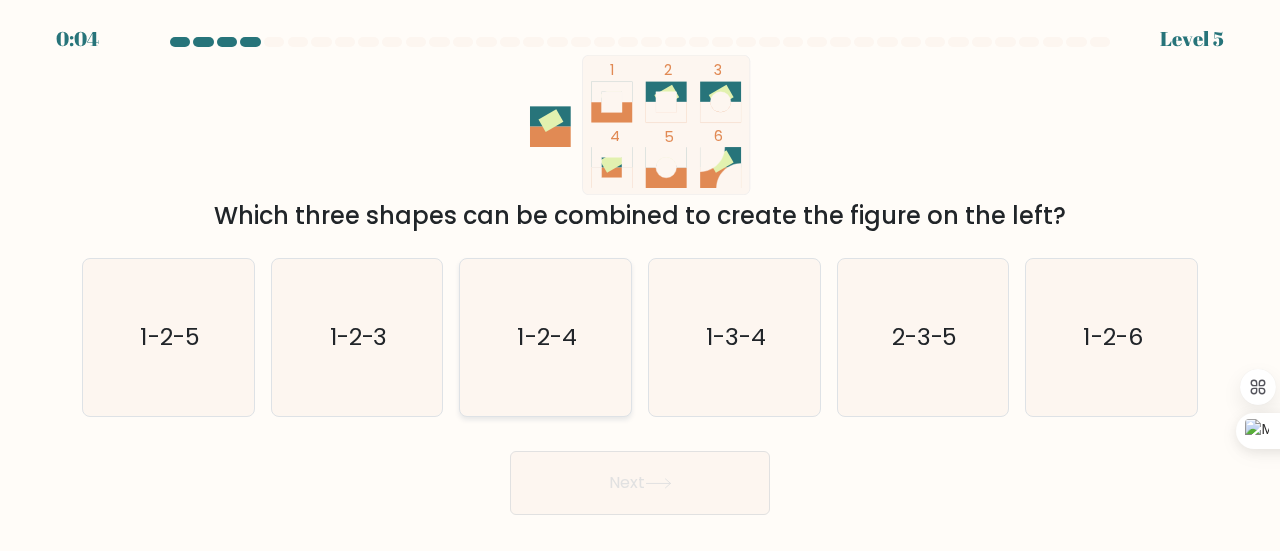 click on "1-2-4" 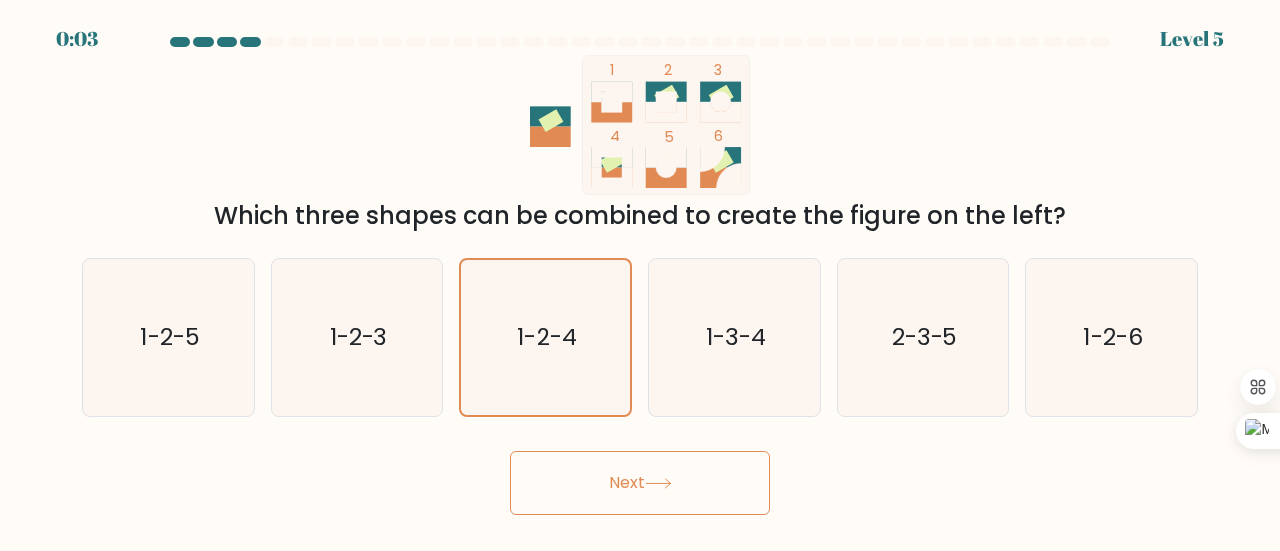 click on "Next" at bounding box center [640, 483] 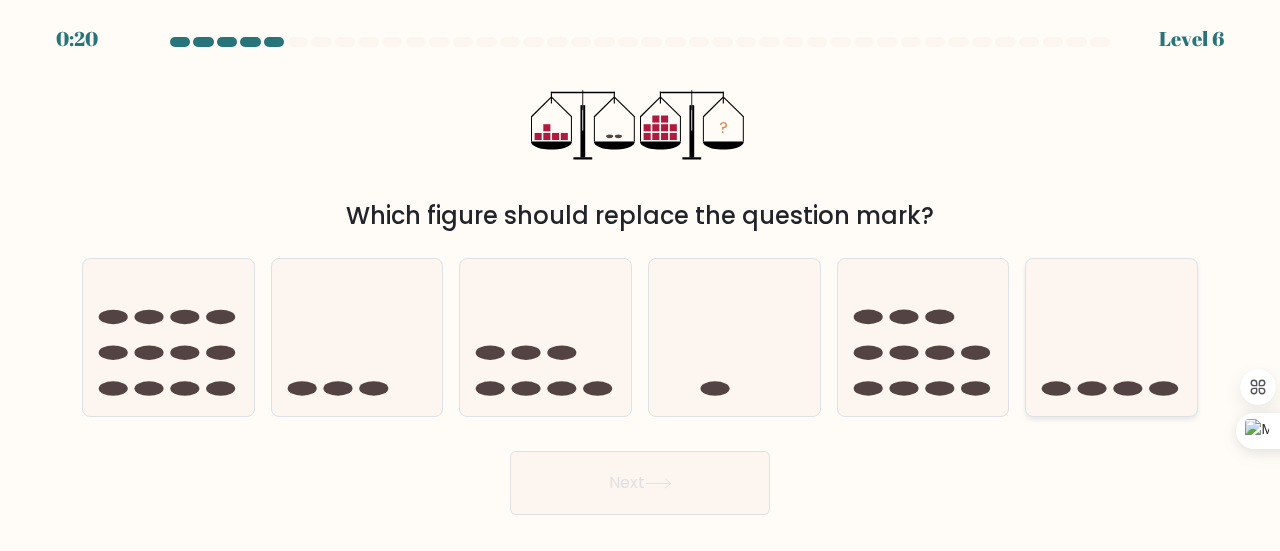 click 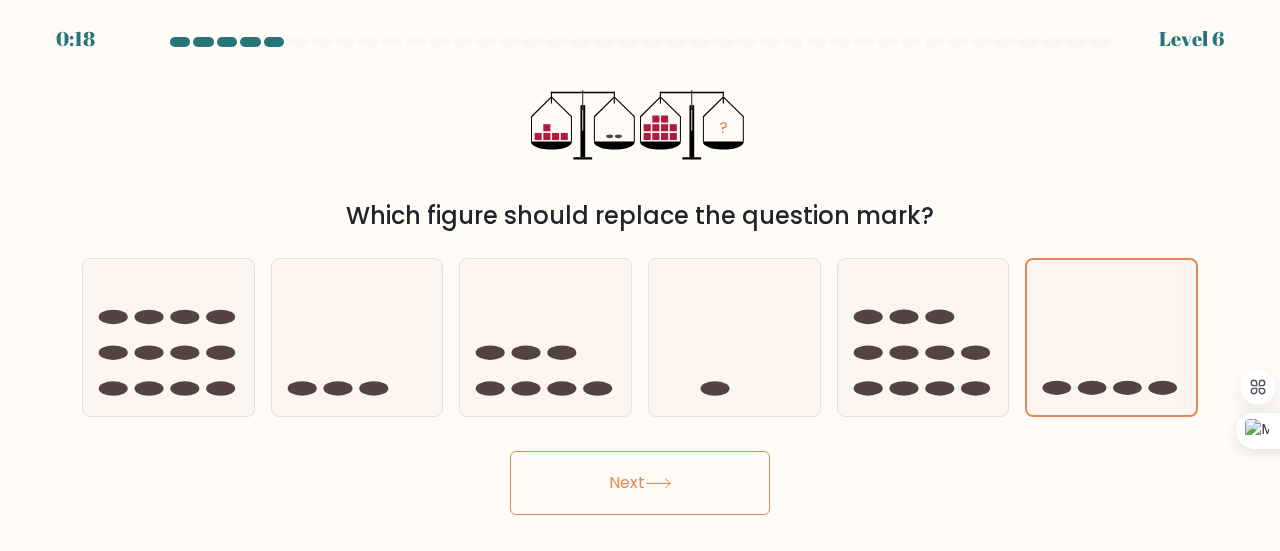 click on "Next" at bounding box center [640, 483] 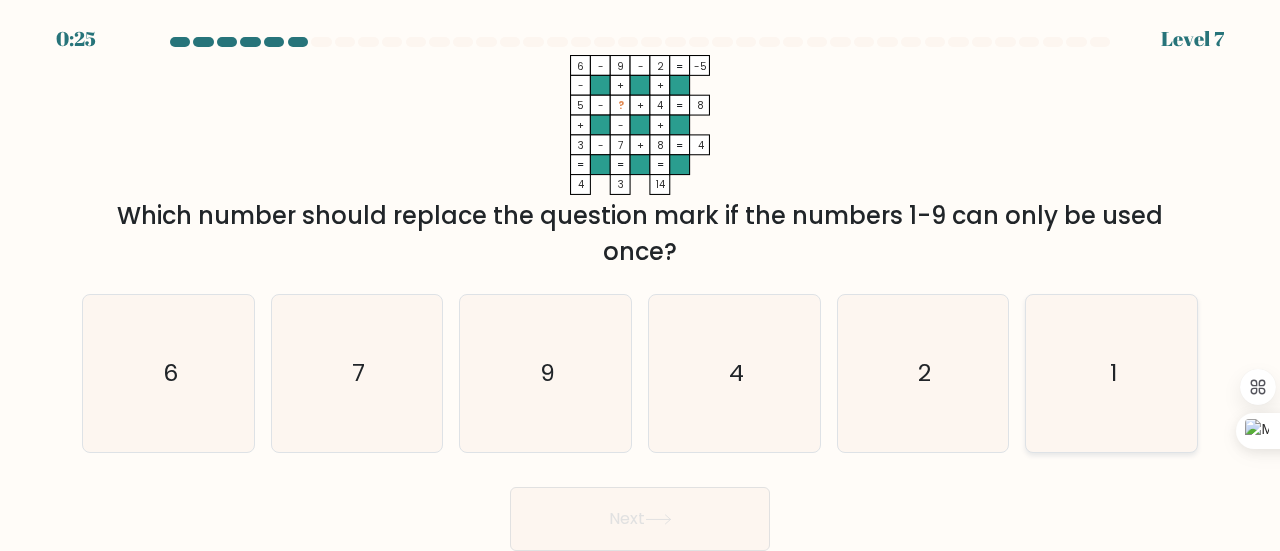 click on "1" 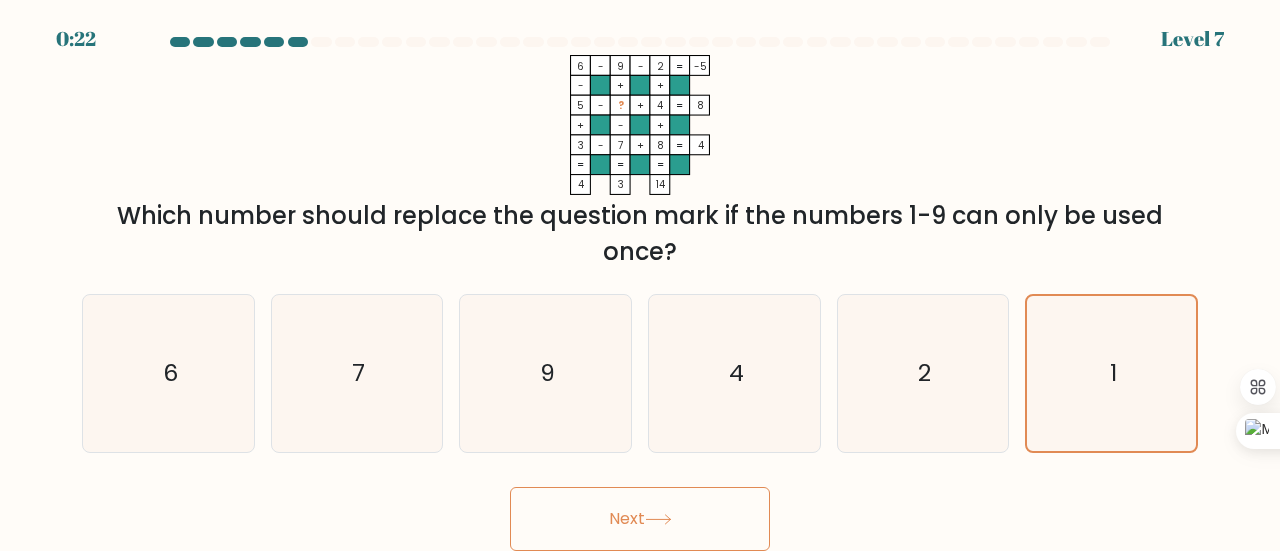 click on "Next" at bounding box center [640, 519] 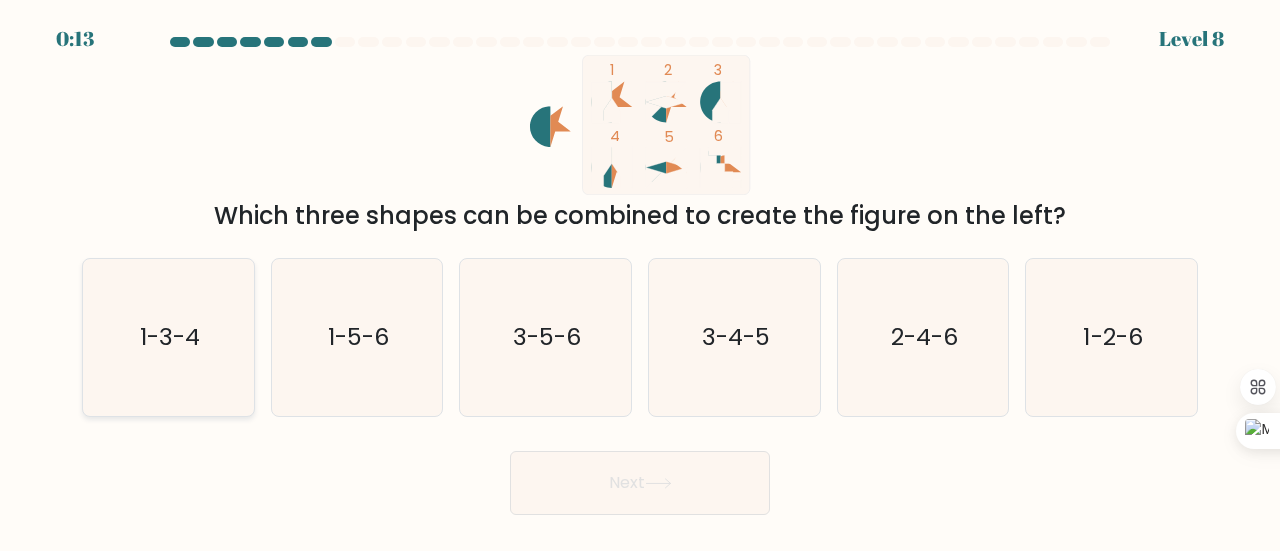 click on "1-3-4" 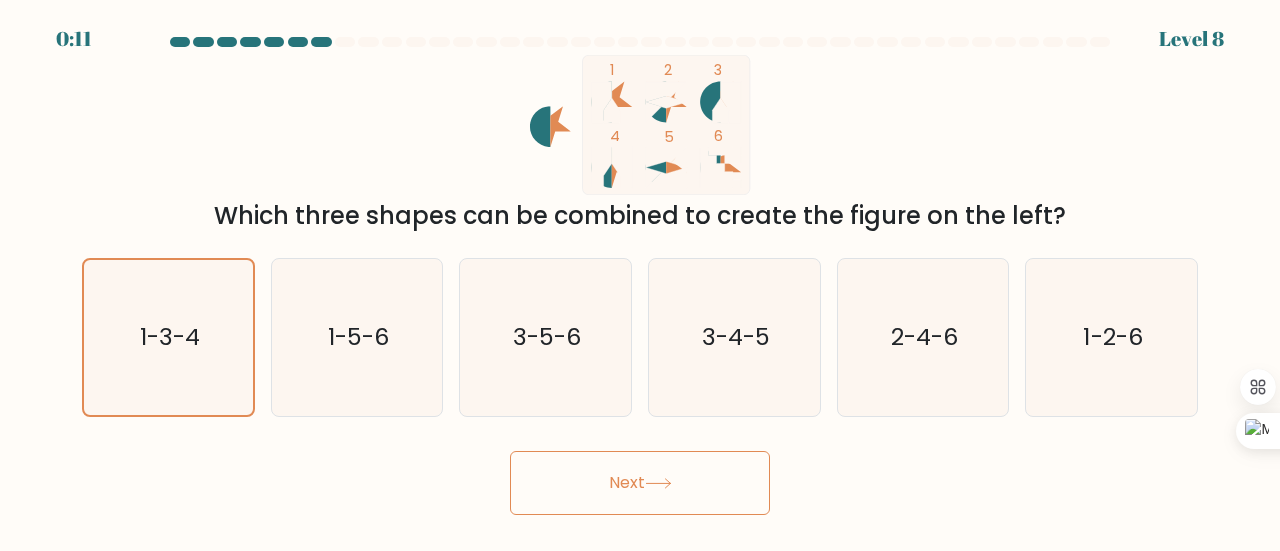 click on "Next" at bounding box center (640, 483) 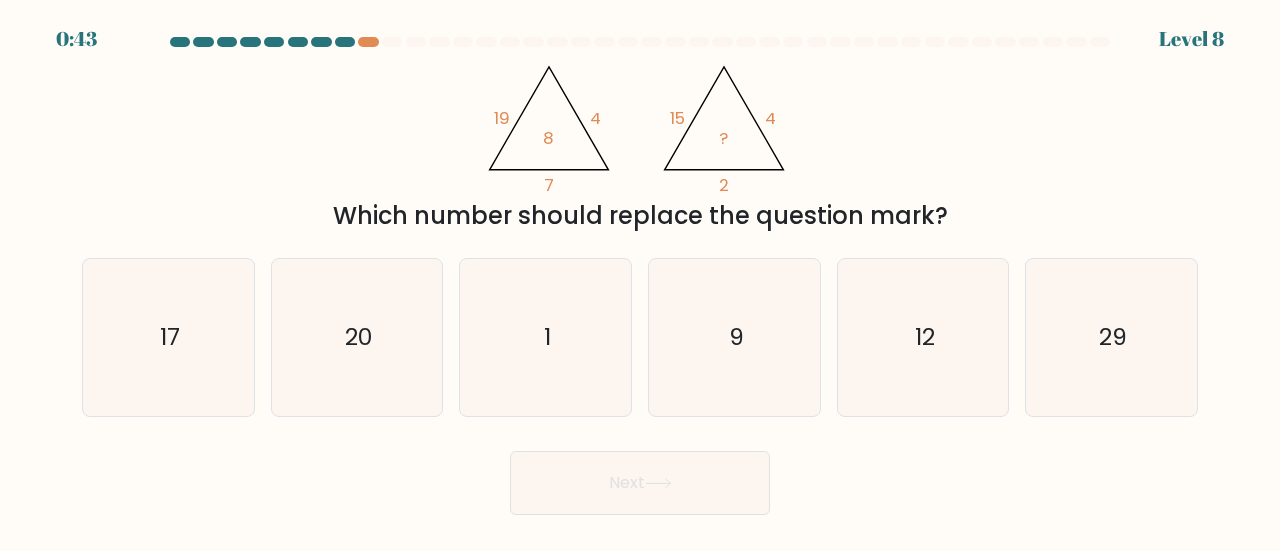 scroll, scrollTop: 0, scrollLeft: 0, axis: both 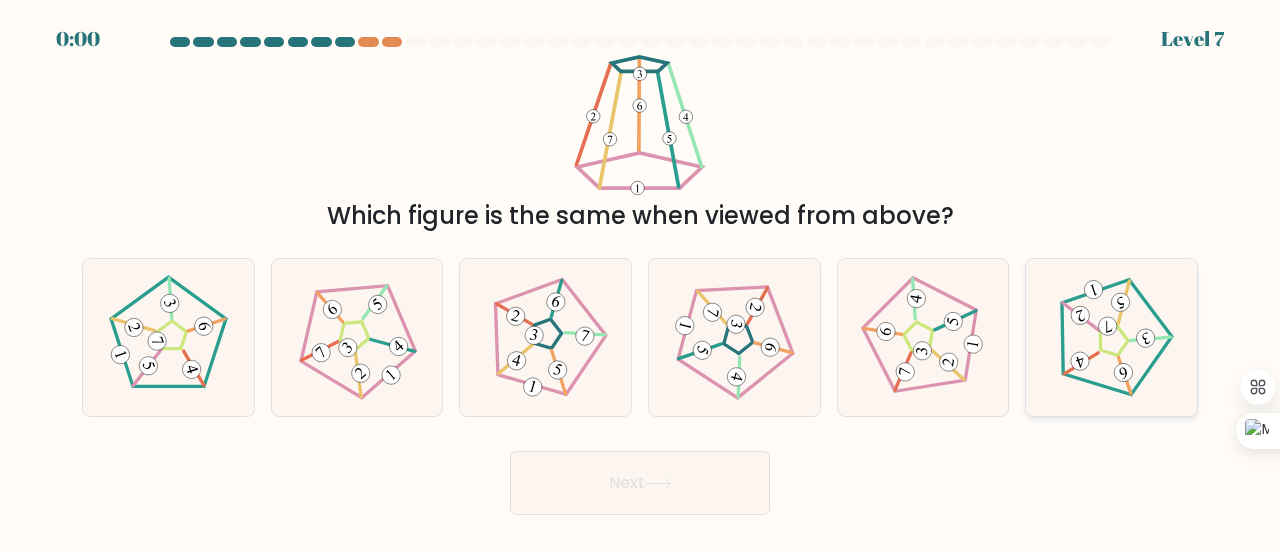 click 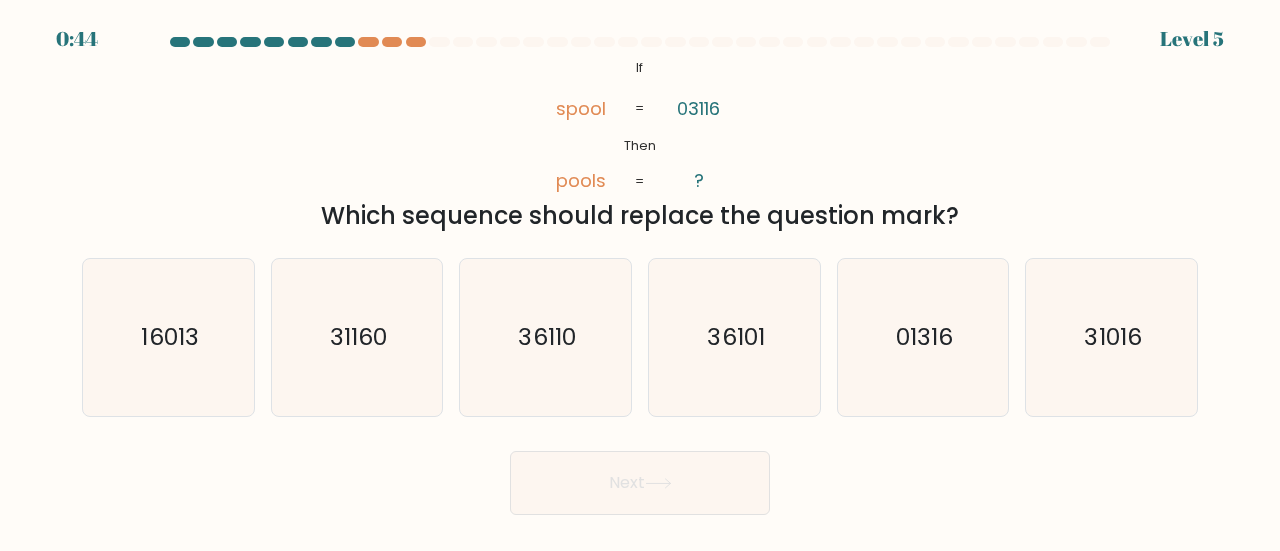 scroll, scrollTop: 0, scrollLeft: 0, axis: both 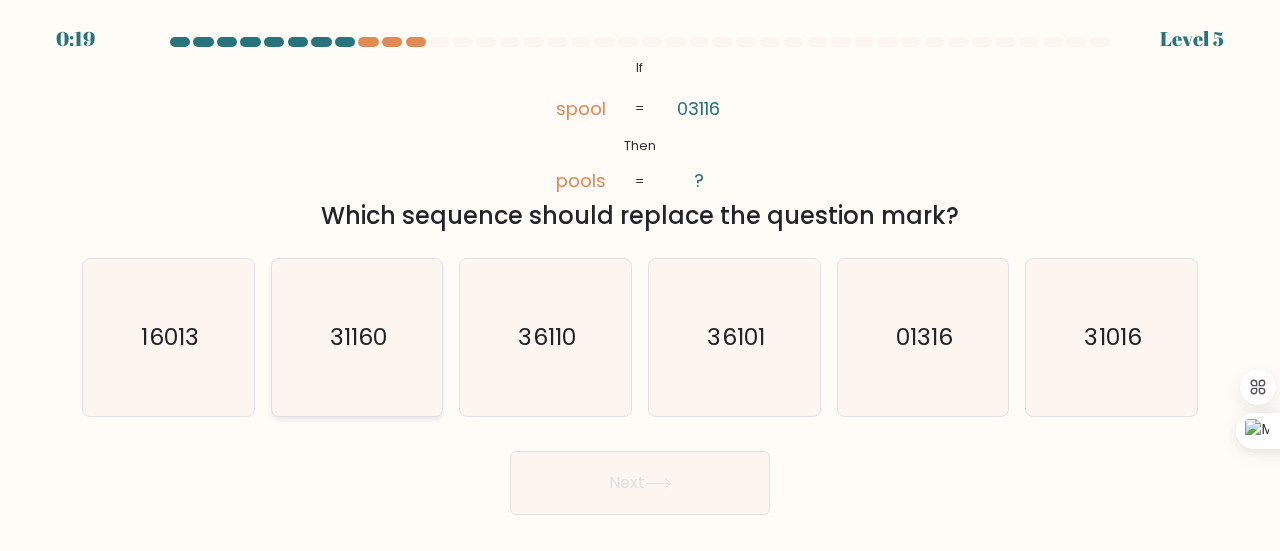 click on "31160" 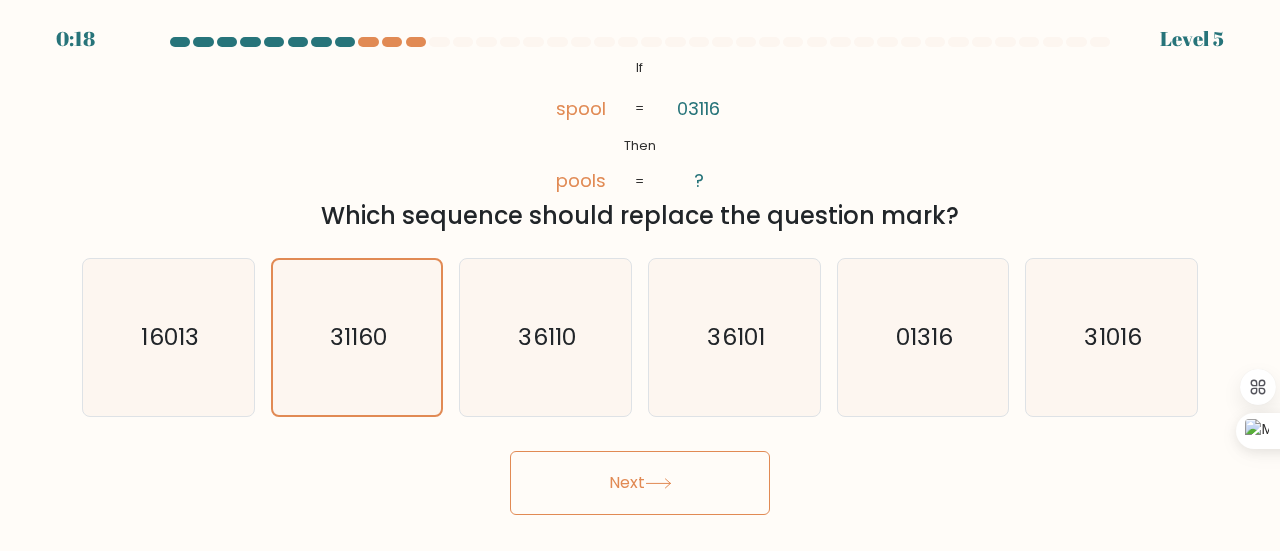 click on "Next" at bounding box center (640, 483) 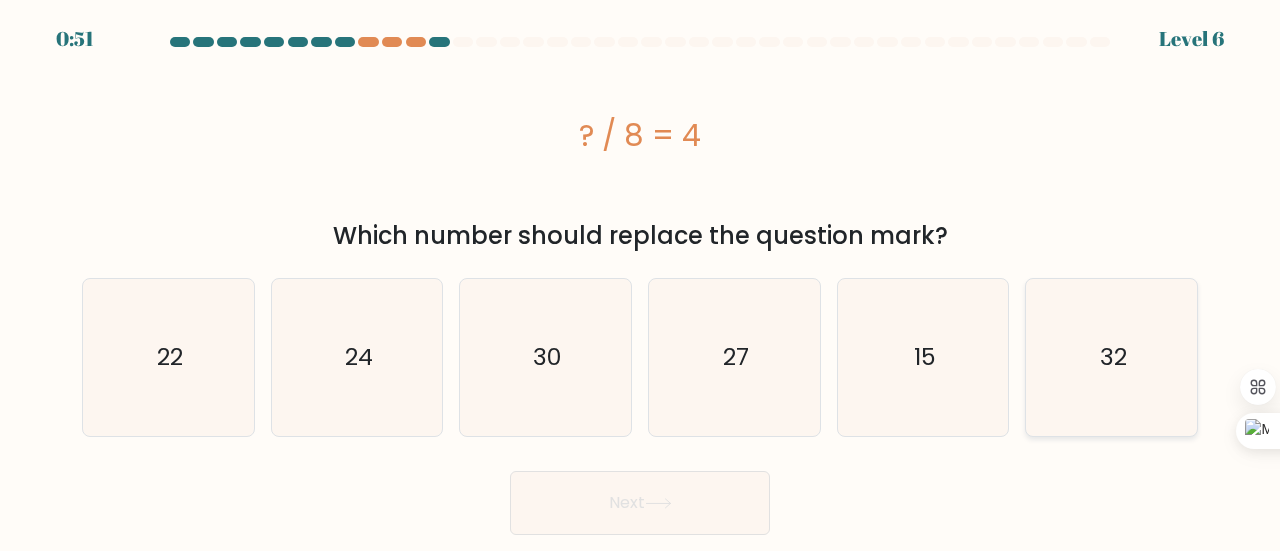click on "32" 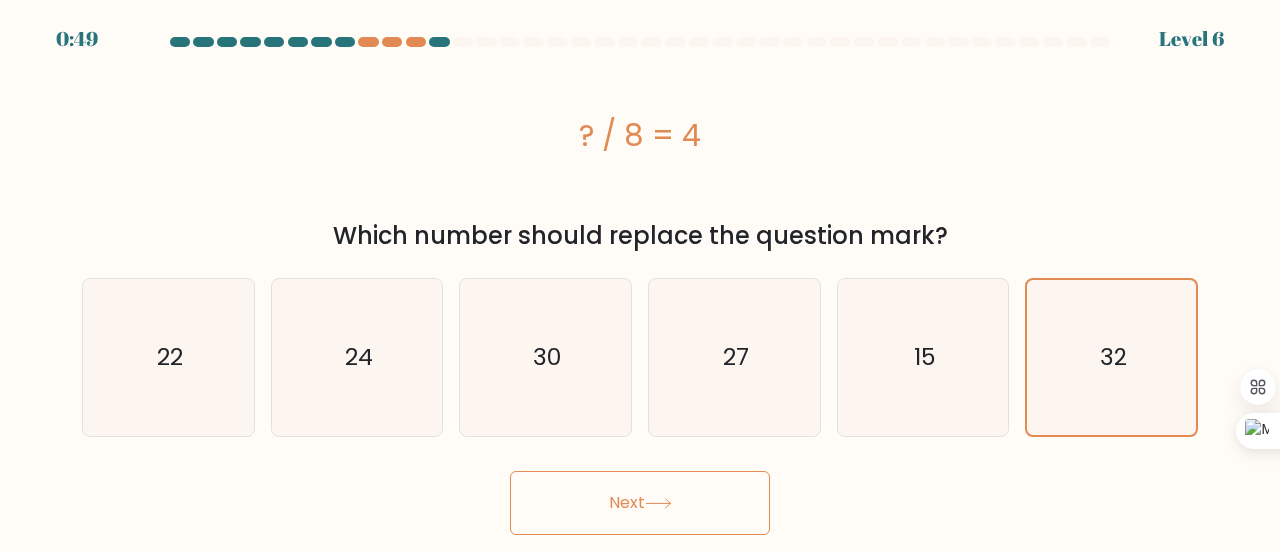 click on "Next" at bounding box center (640, 503) 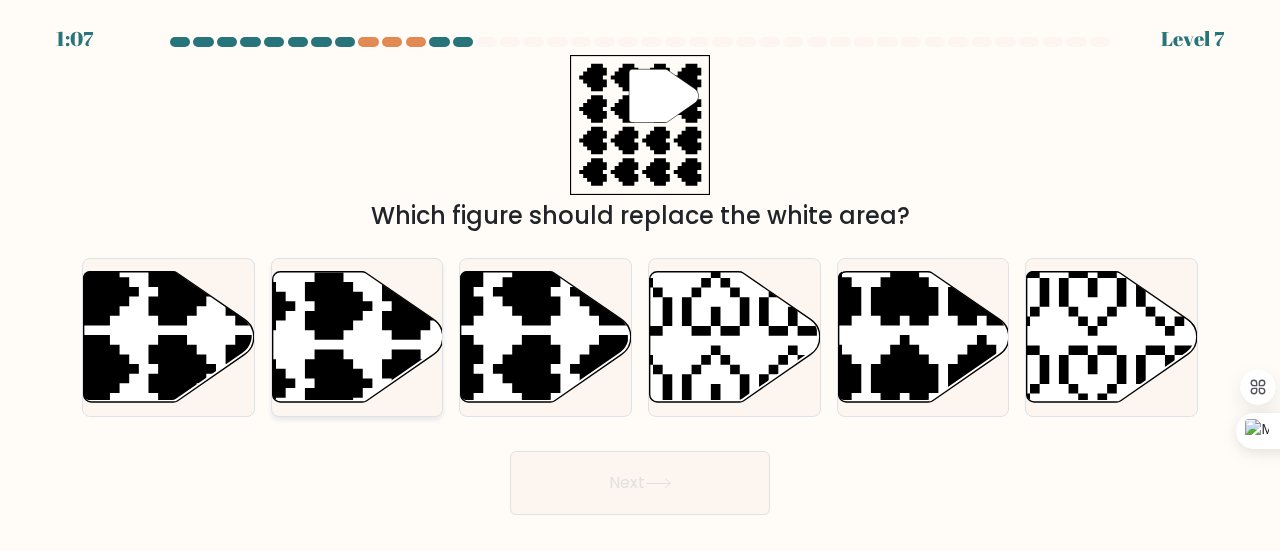click 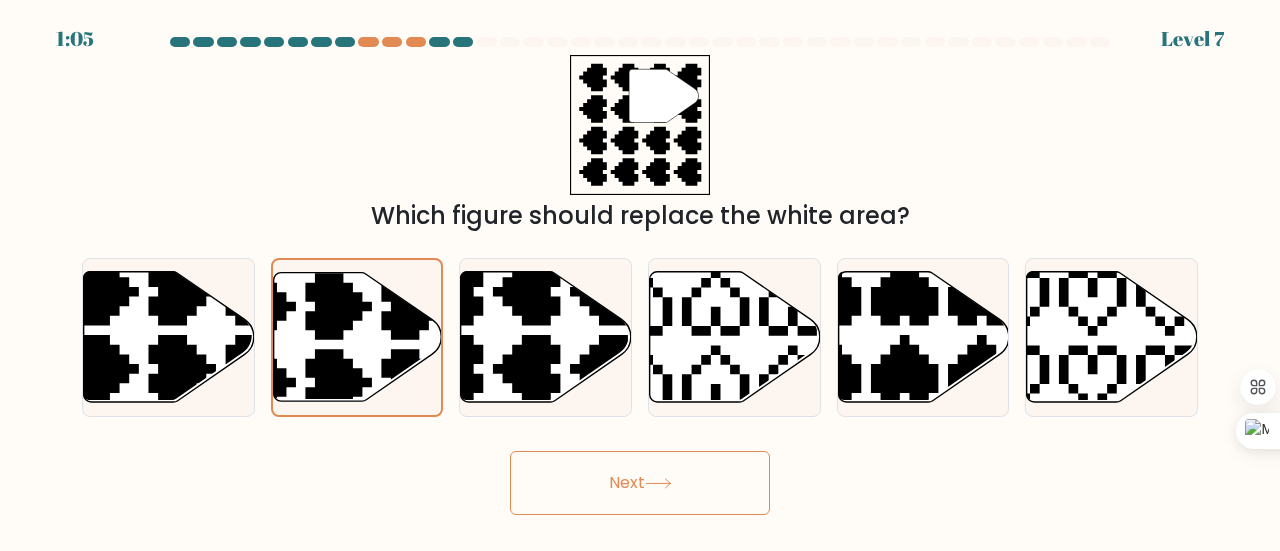 click on "Next" at bounding box center (640, 483) 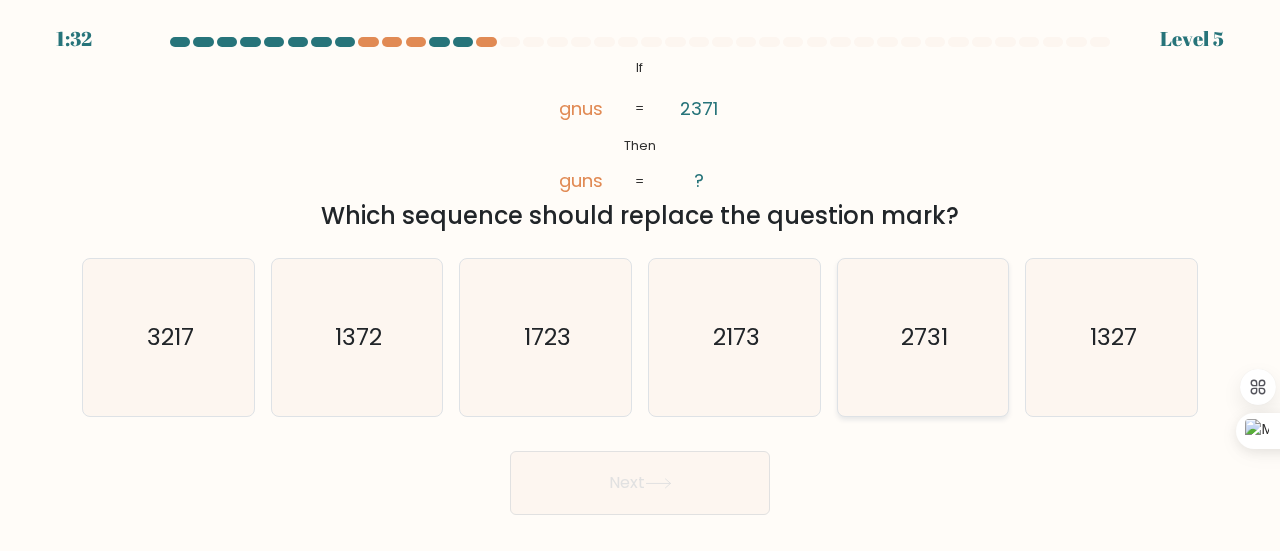 click on "2731" 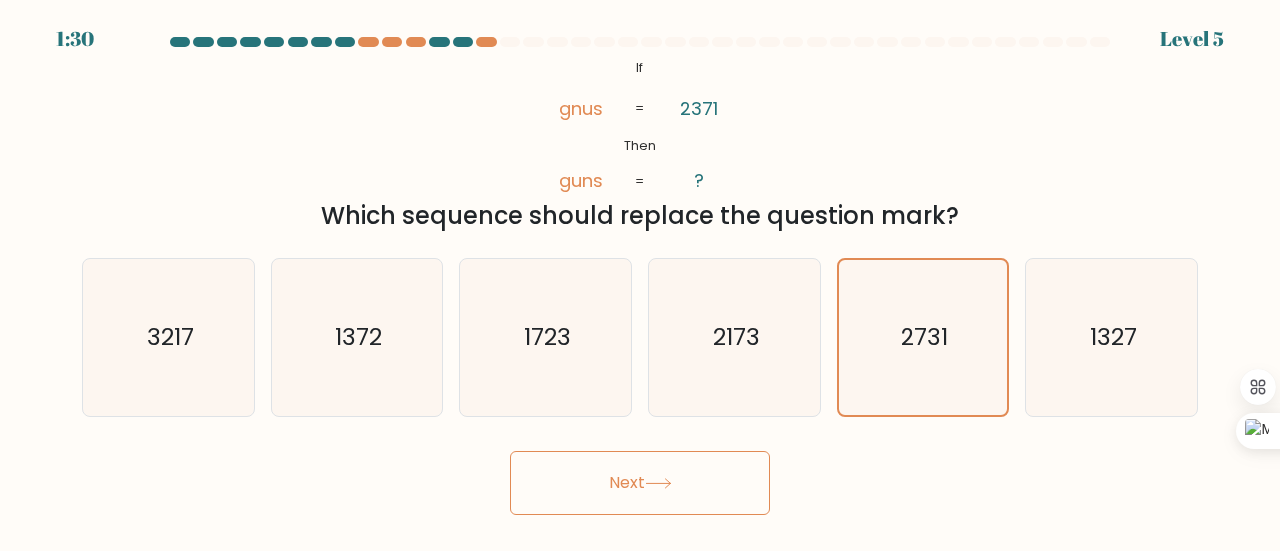 click on "Next" at bounding box center [640, 483] 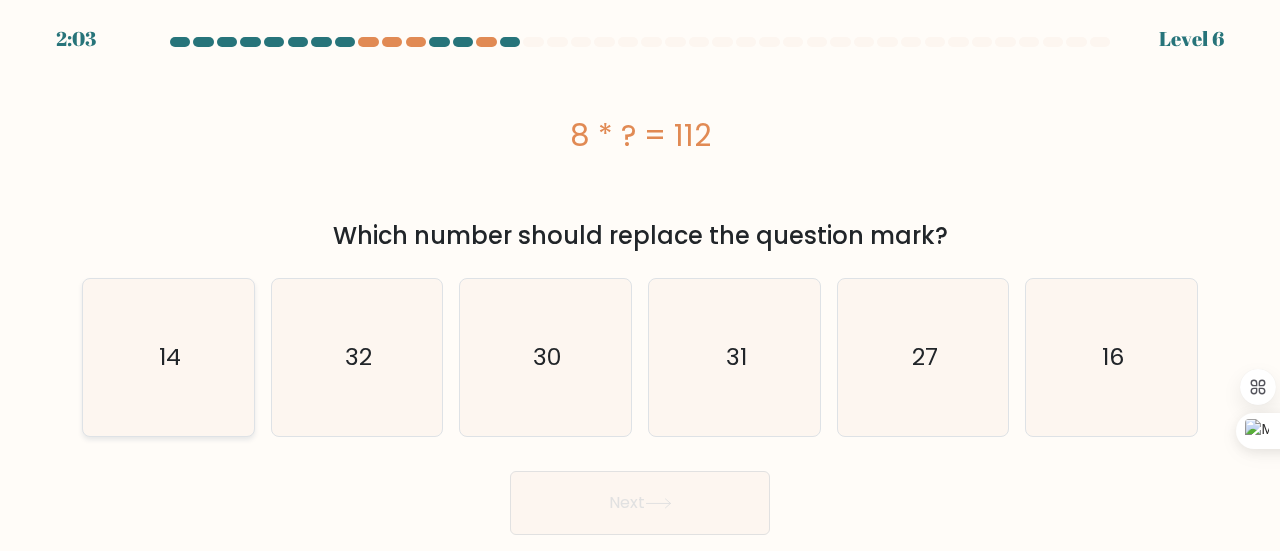 click on "14" 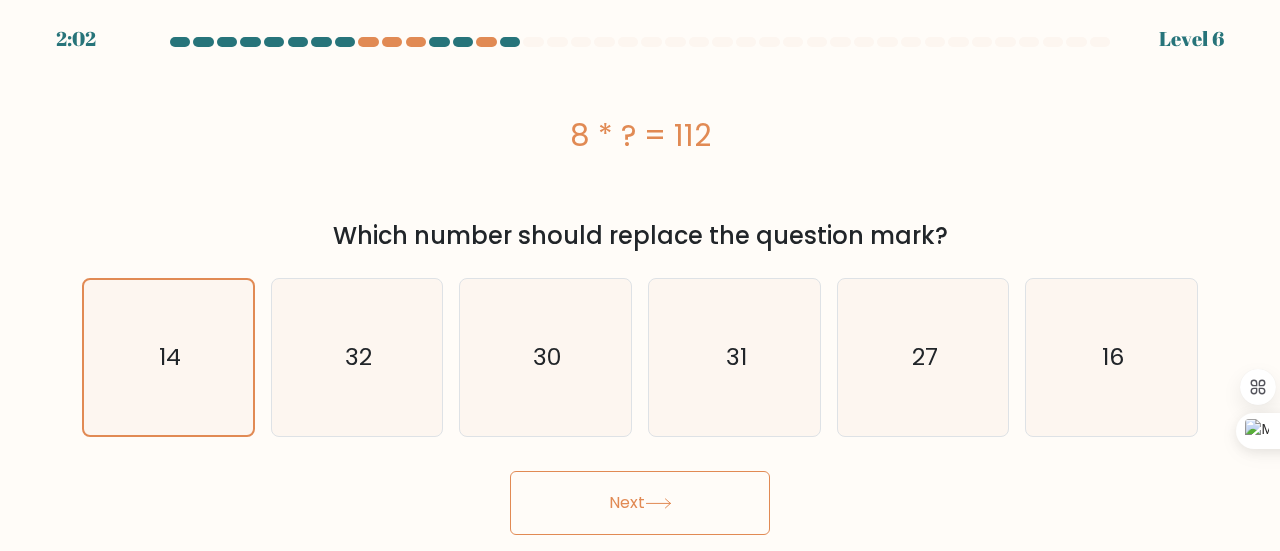 click on "Next" at bounding box center (640, 503) 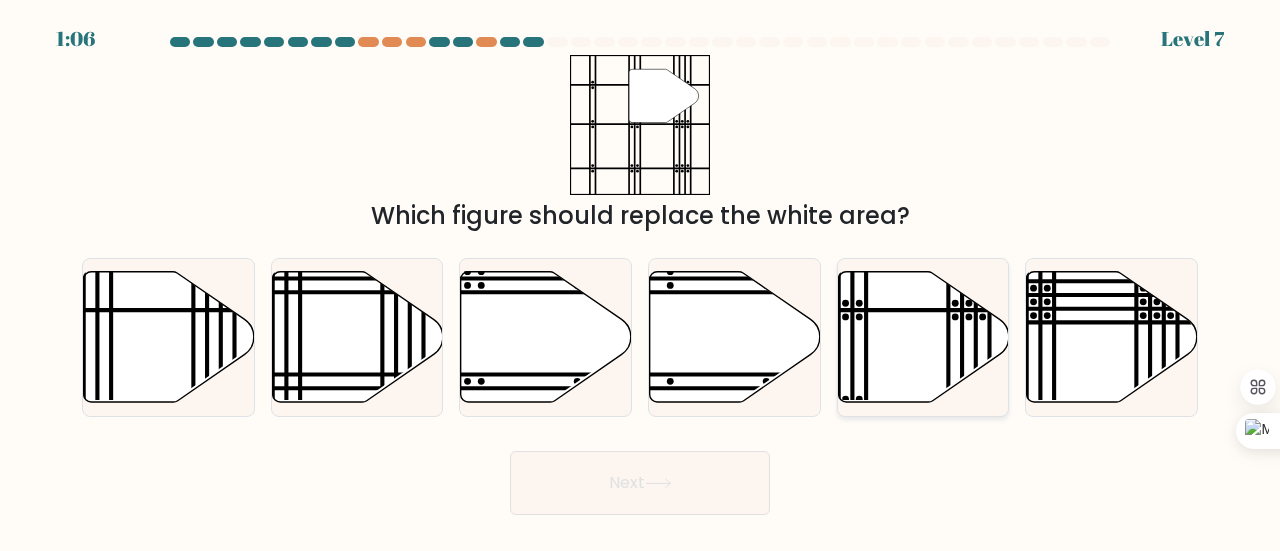 click 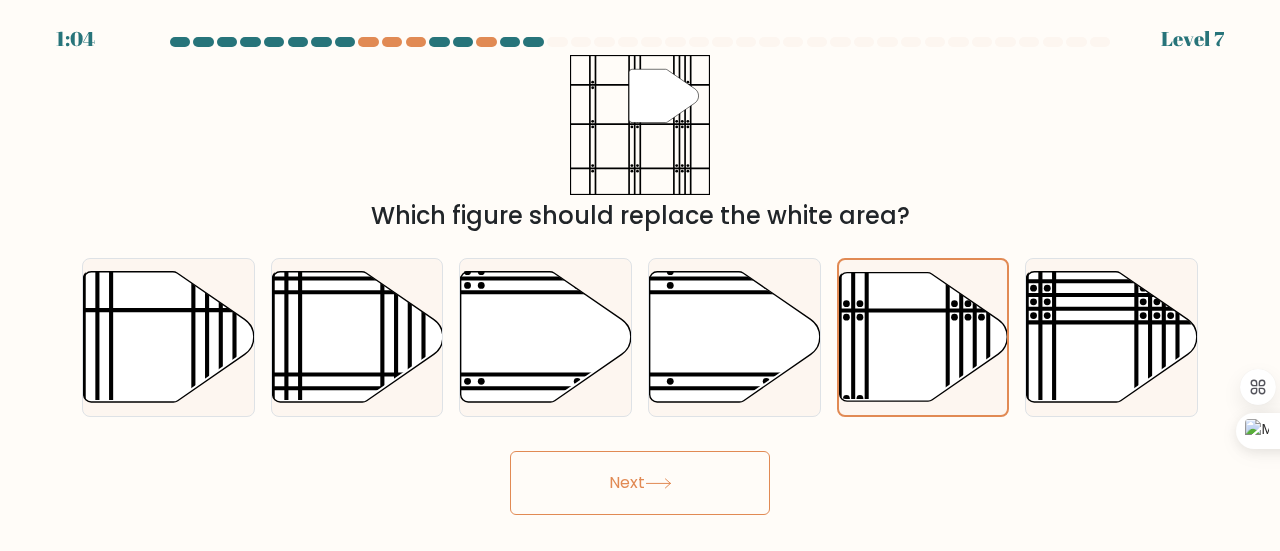click on "Next" at bounding box center [640, 483] 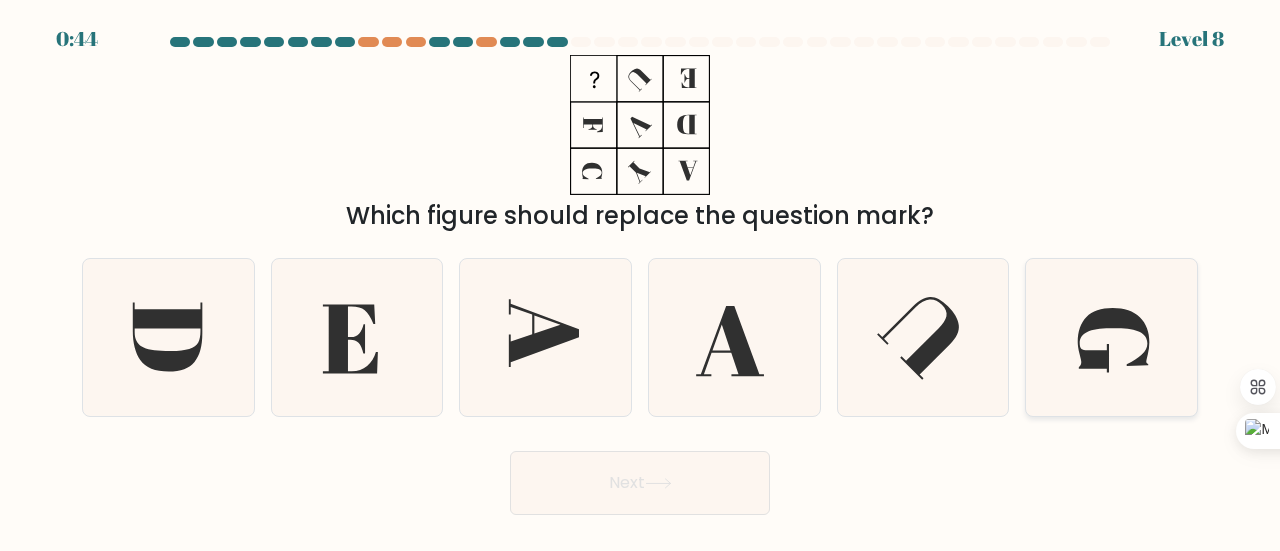 click 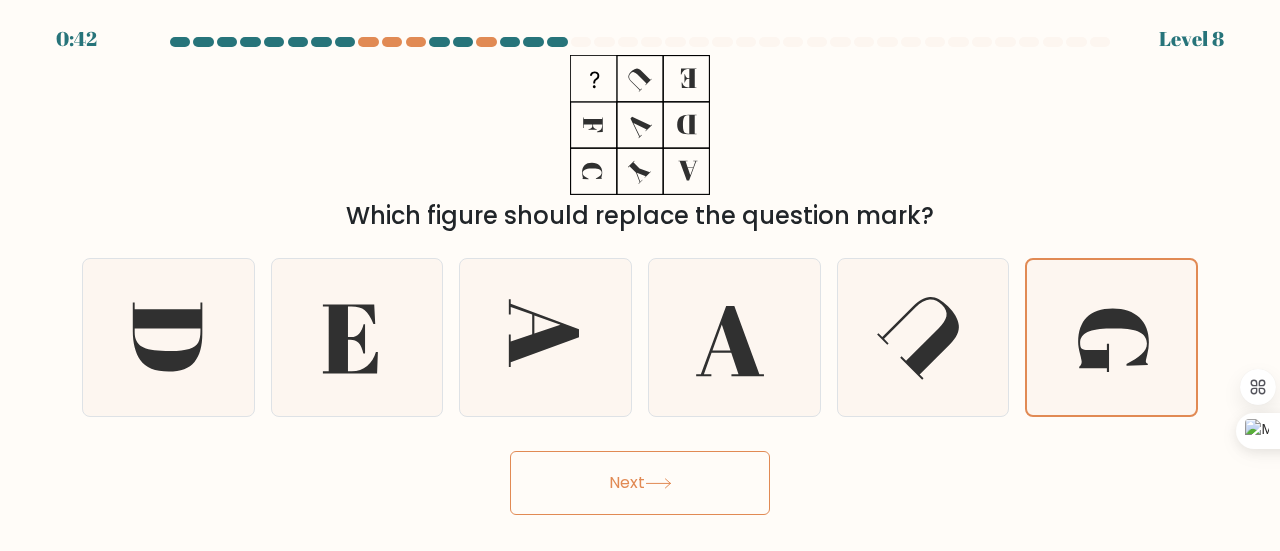 click on "Next" at bounding box center (640, 483) 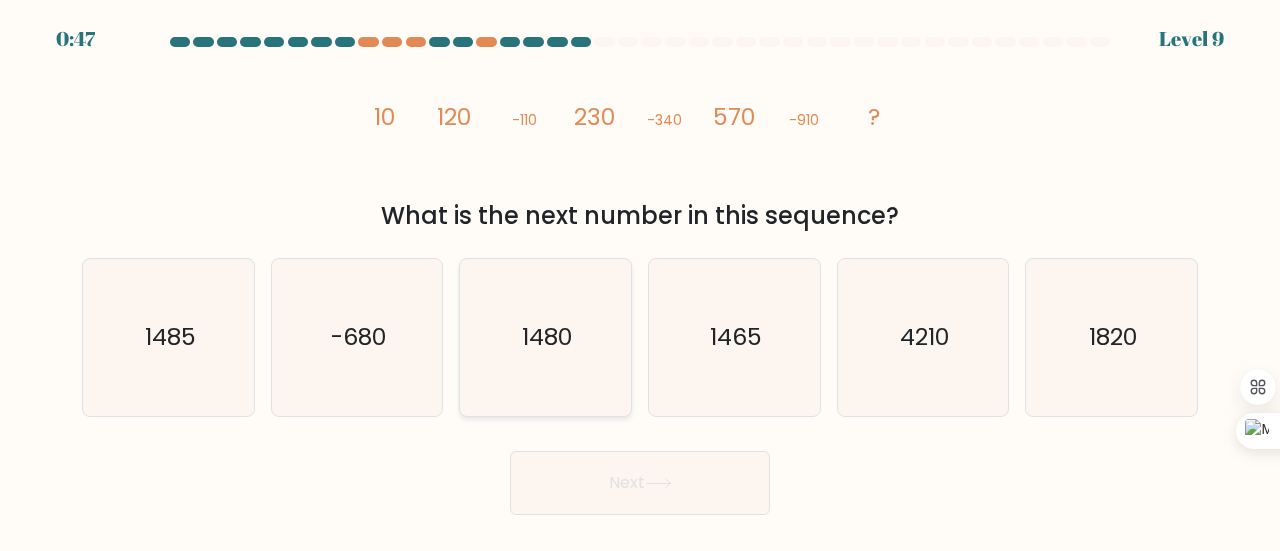 click on "1480" 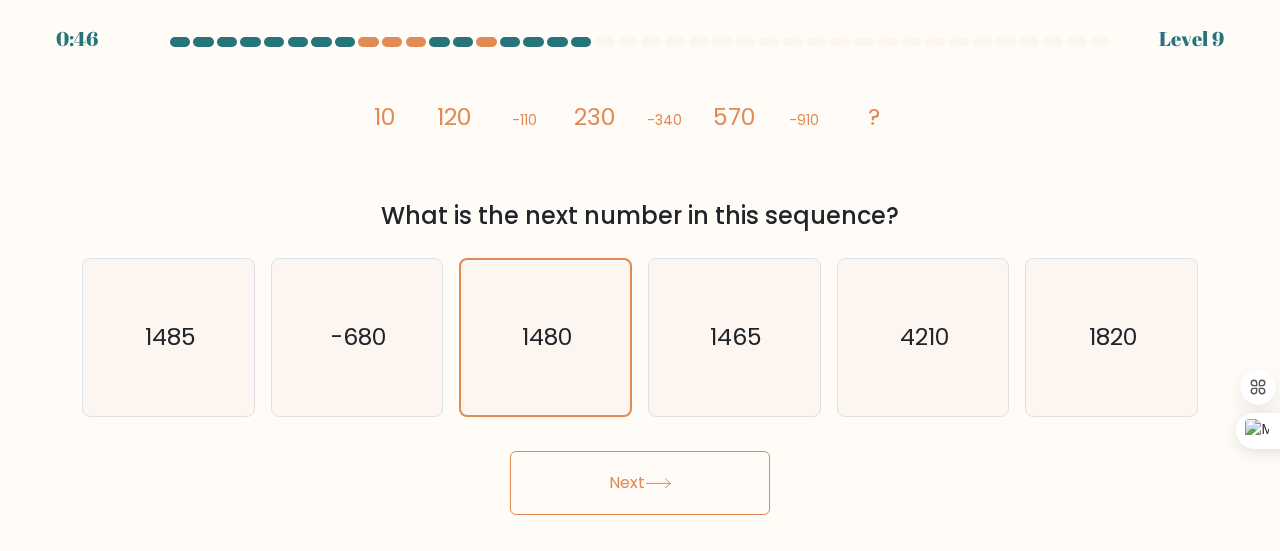 click on "Next" at bounding box center [640, 483] 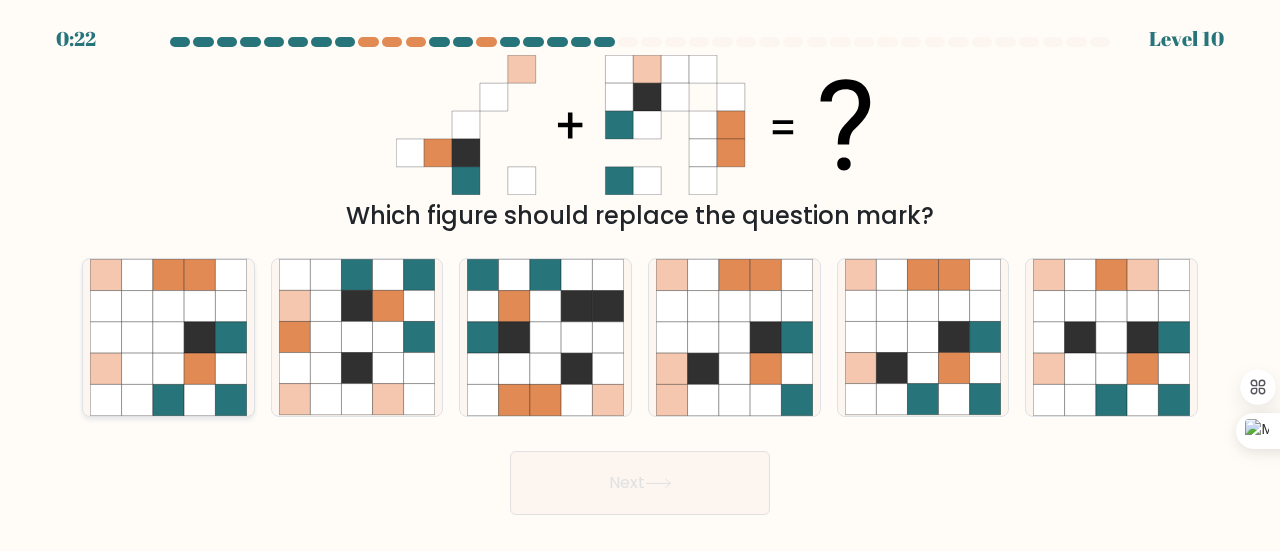 click 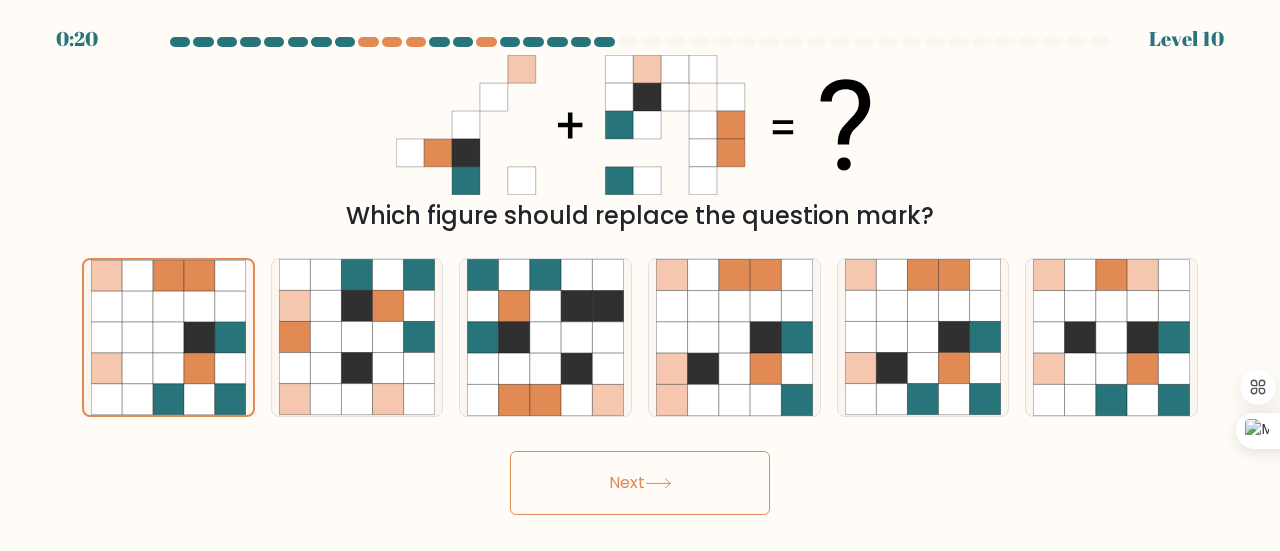 click on "Next" at bounding box center [640, 483] 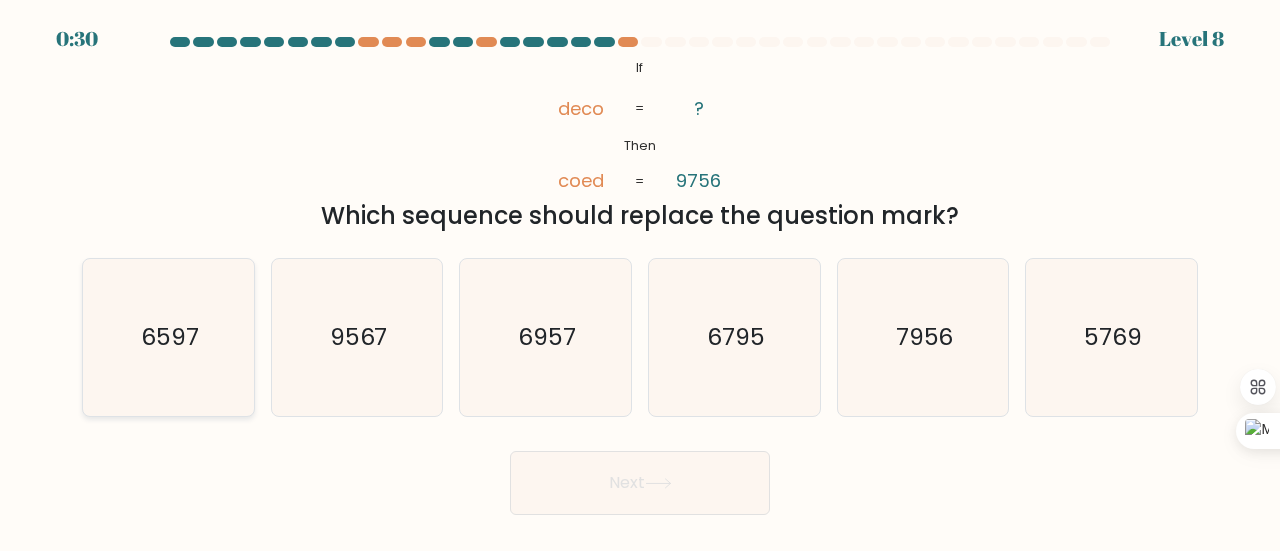 click on "6597" 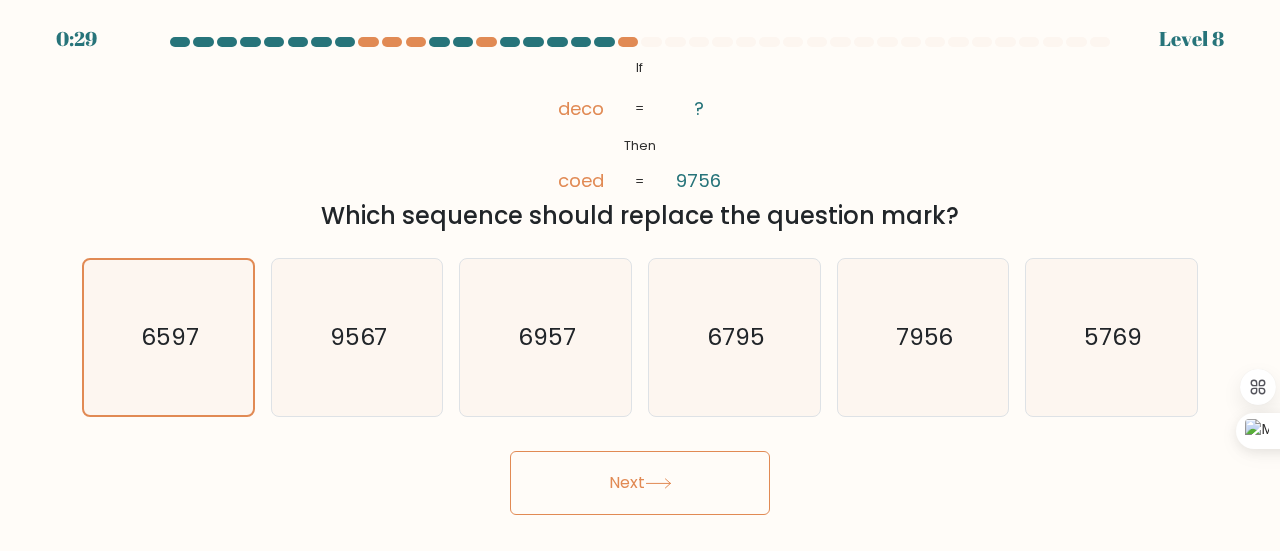 click on "Next" at bounding box center (640, 483) 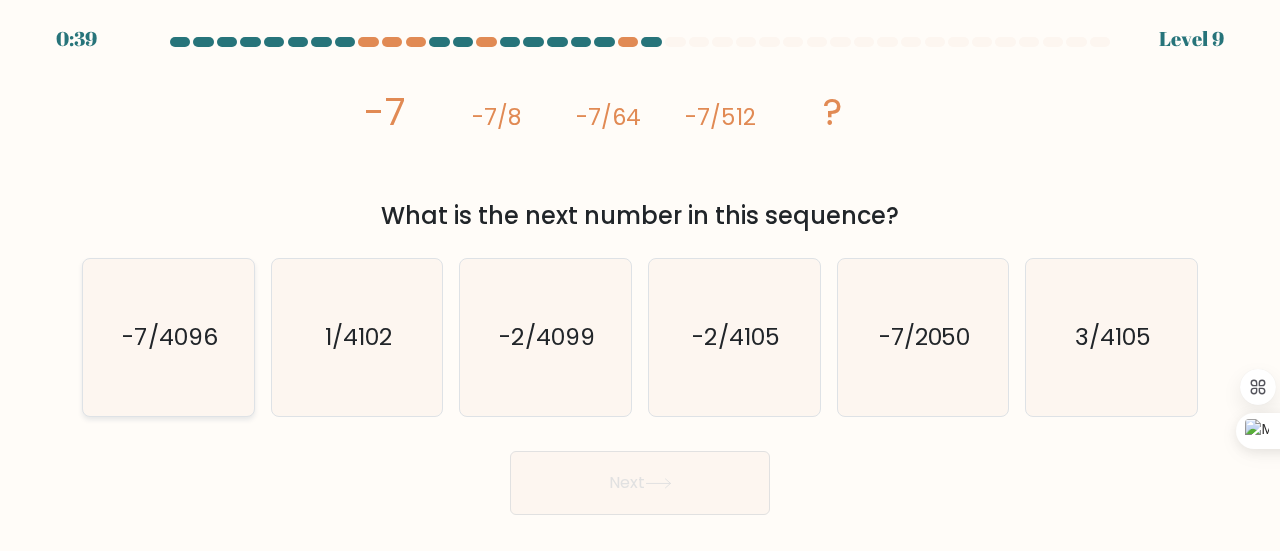 click on "-7/4096" 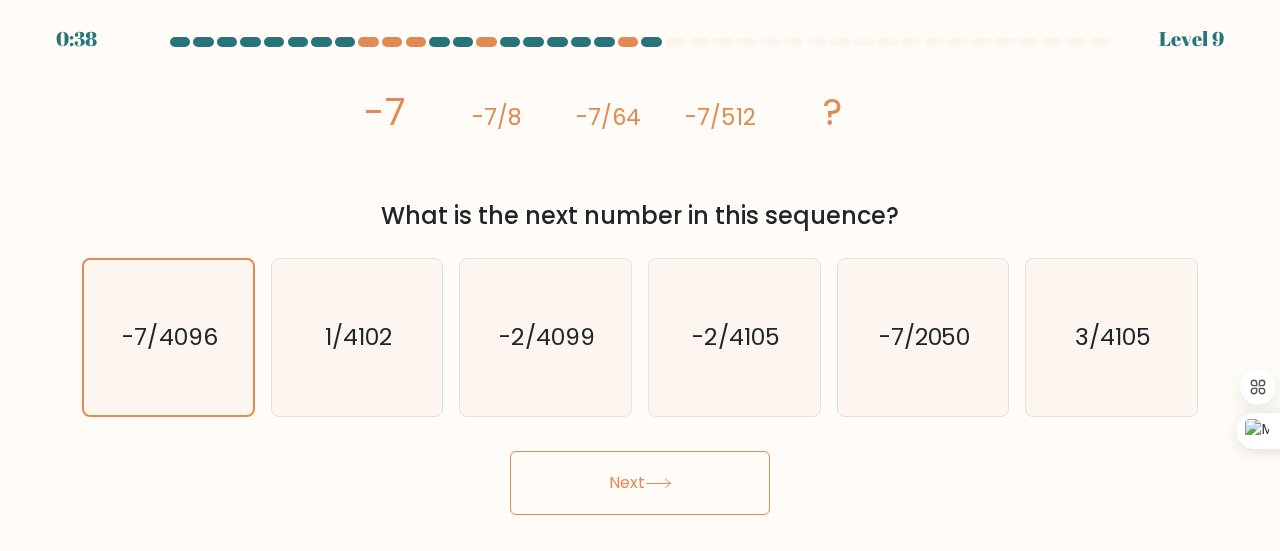 click on "Next" at bounding box center [640, 483] 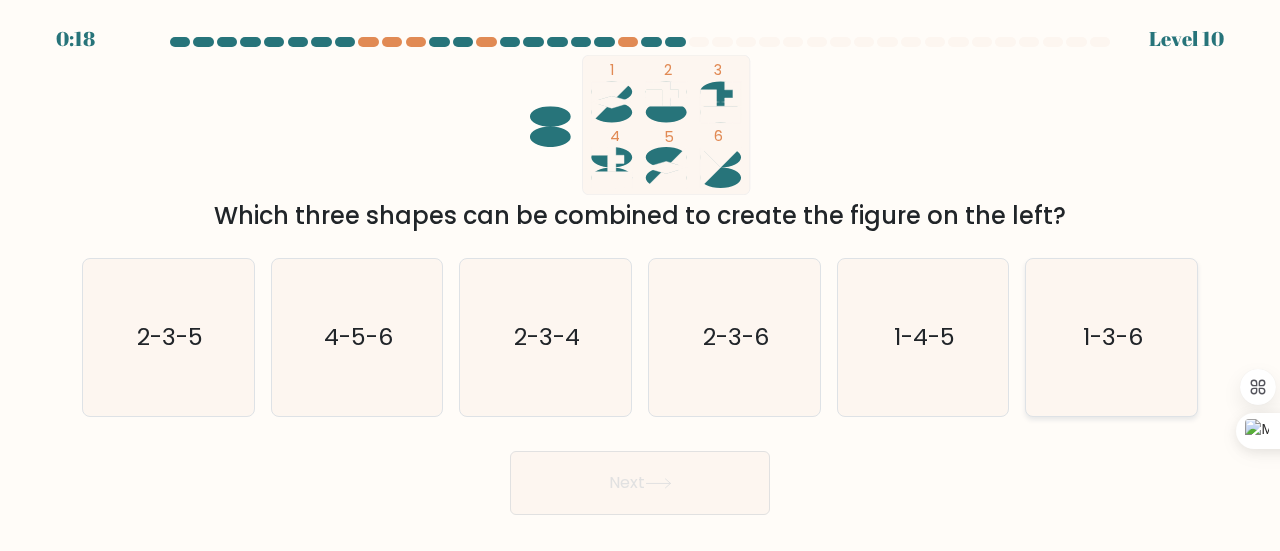 click on "1-3-6" 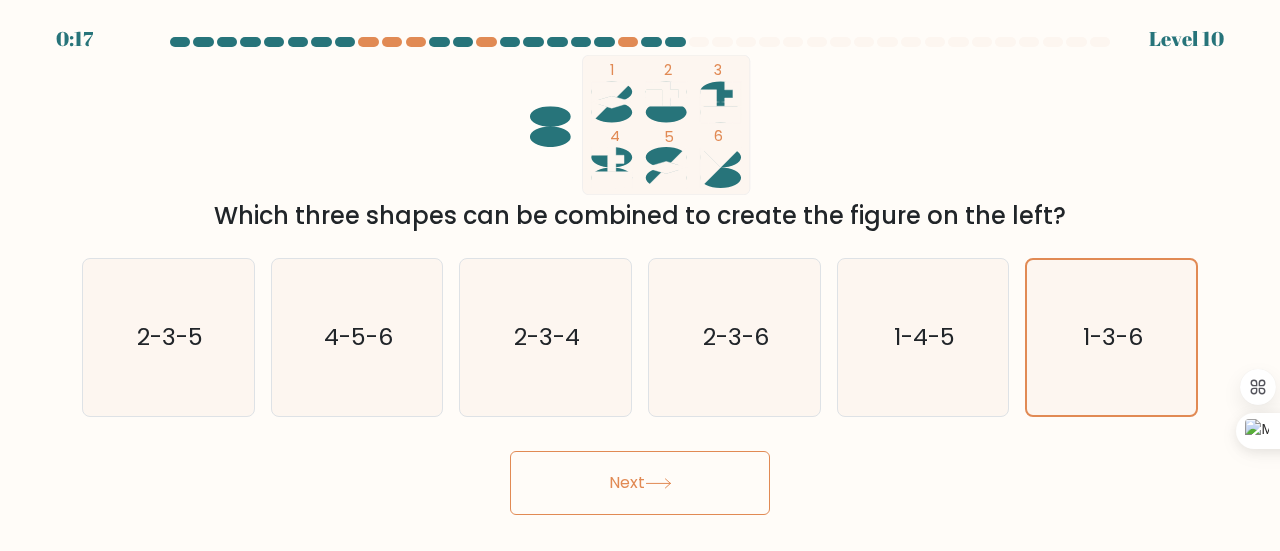 click on "Next" at bounding box center [640, 483] 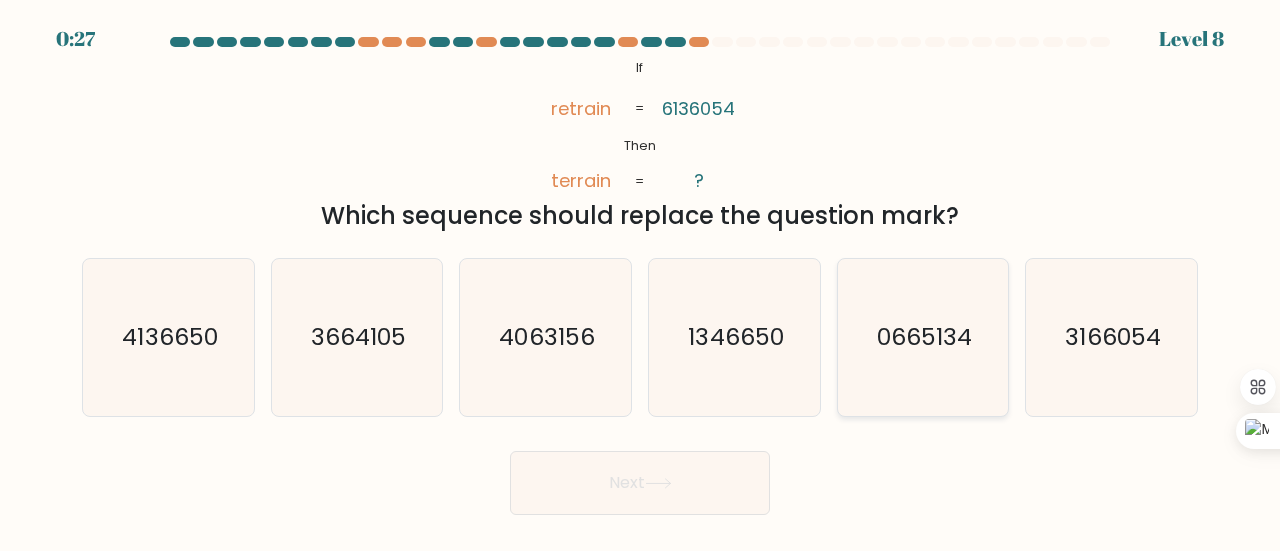 click on "0665134" 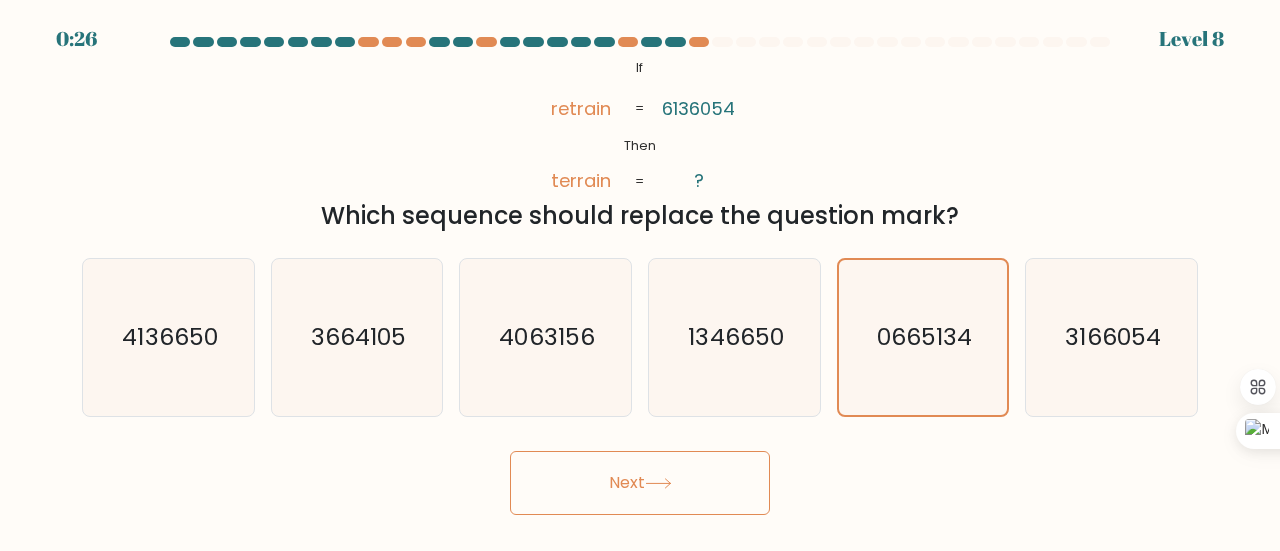 click on "Next" at bounding box center [640, 483] 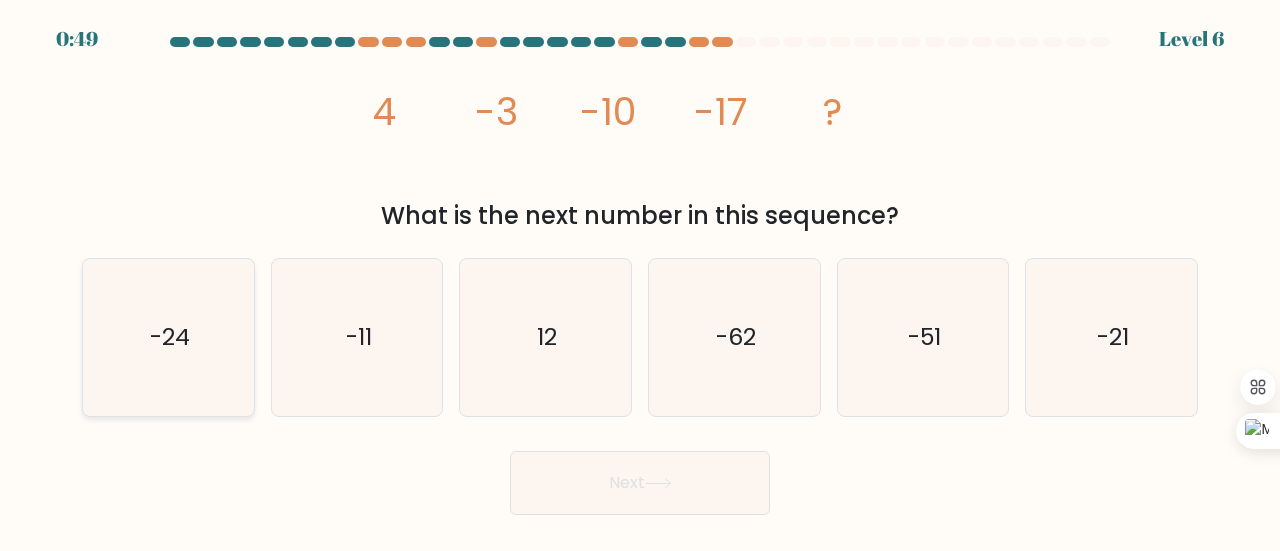 click on "-24" 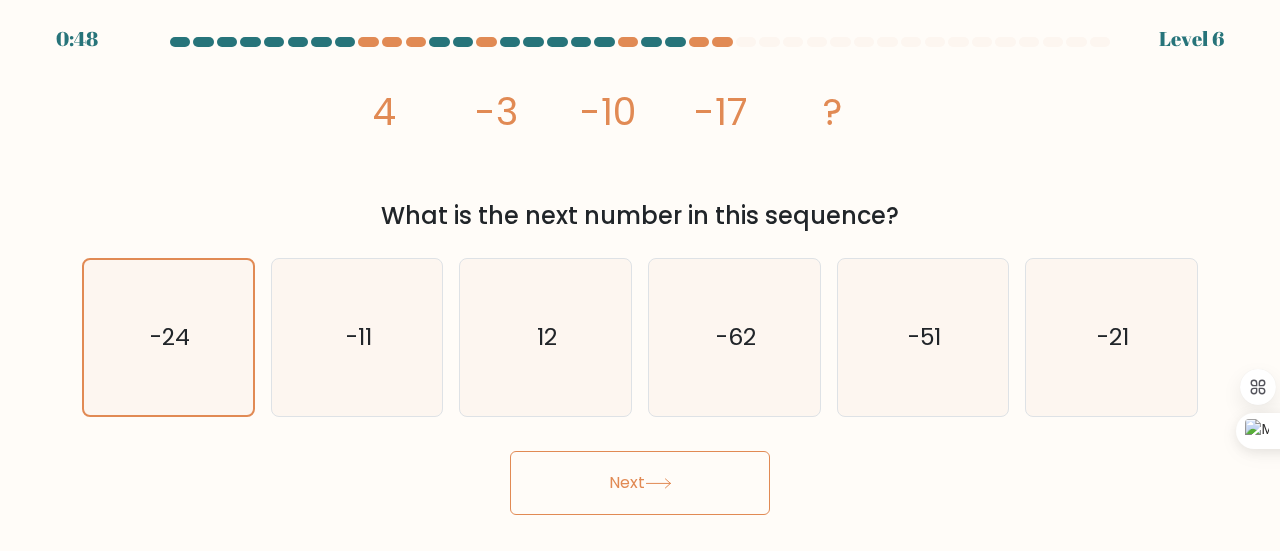 click on "Next" at bounding box center (640, 483) 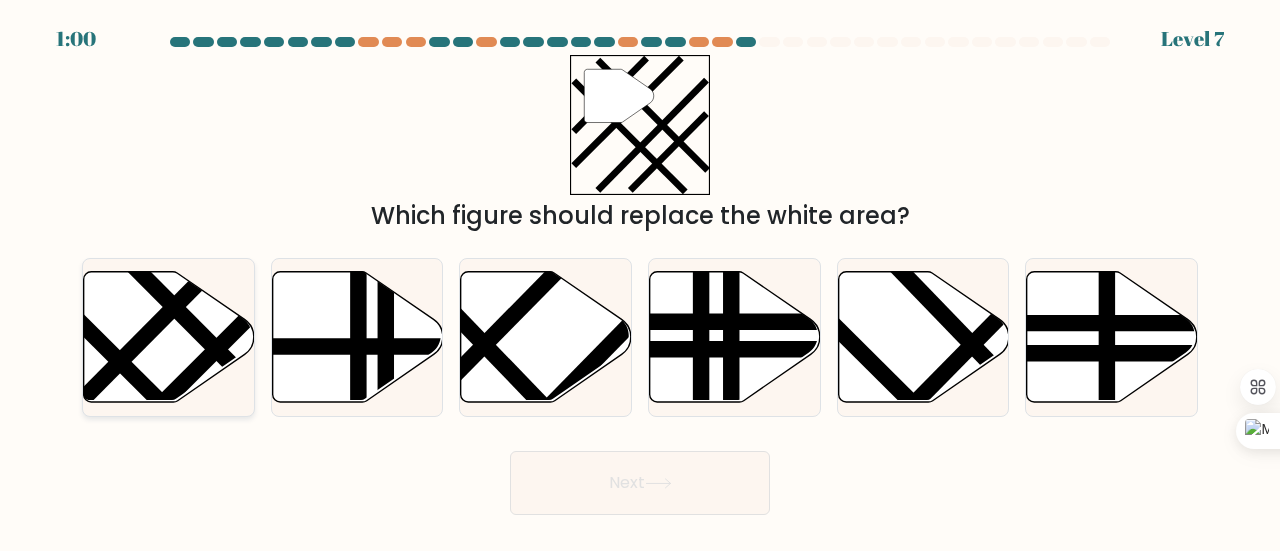click 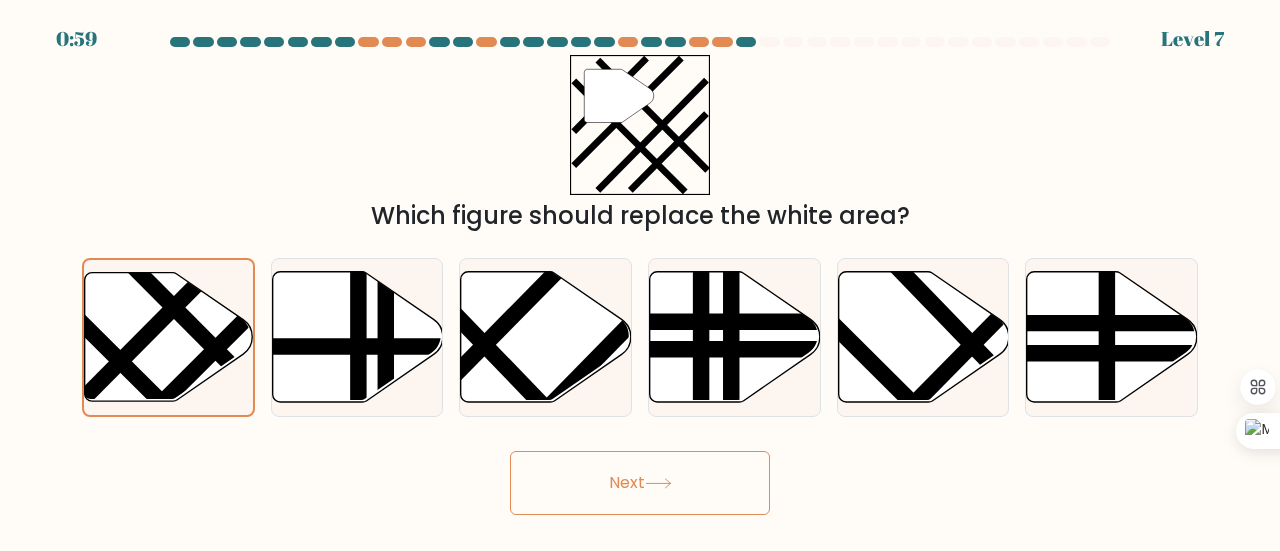 click on "Next" at bounding box center [640, 483] 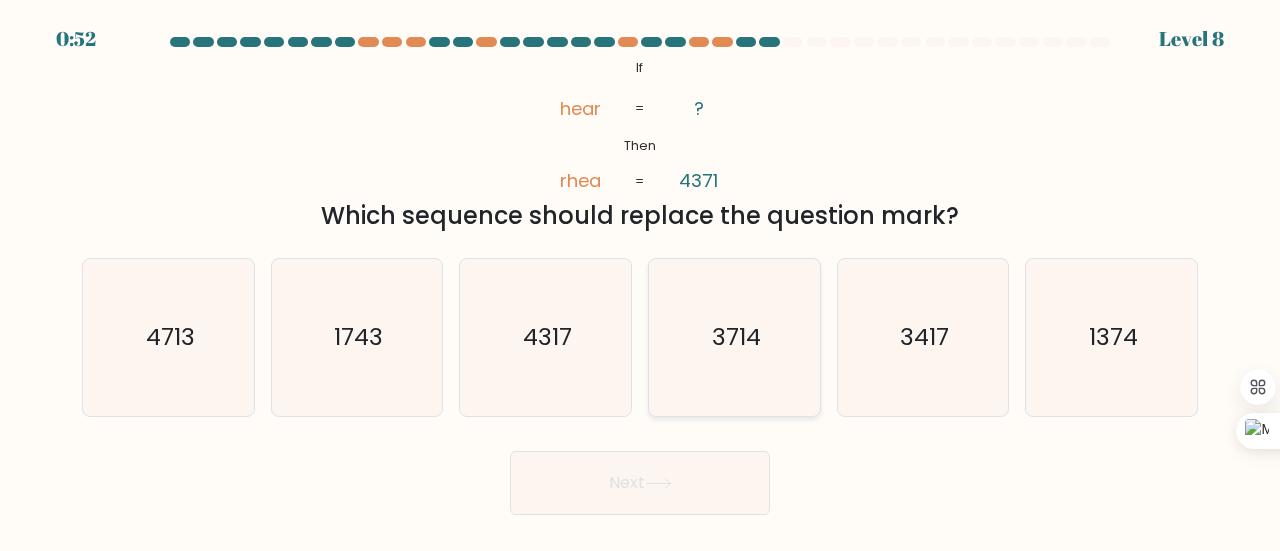 click on "3714" 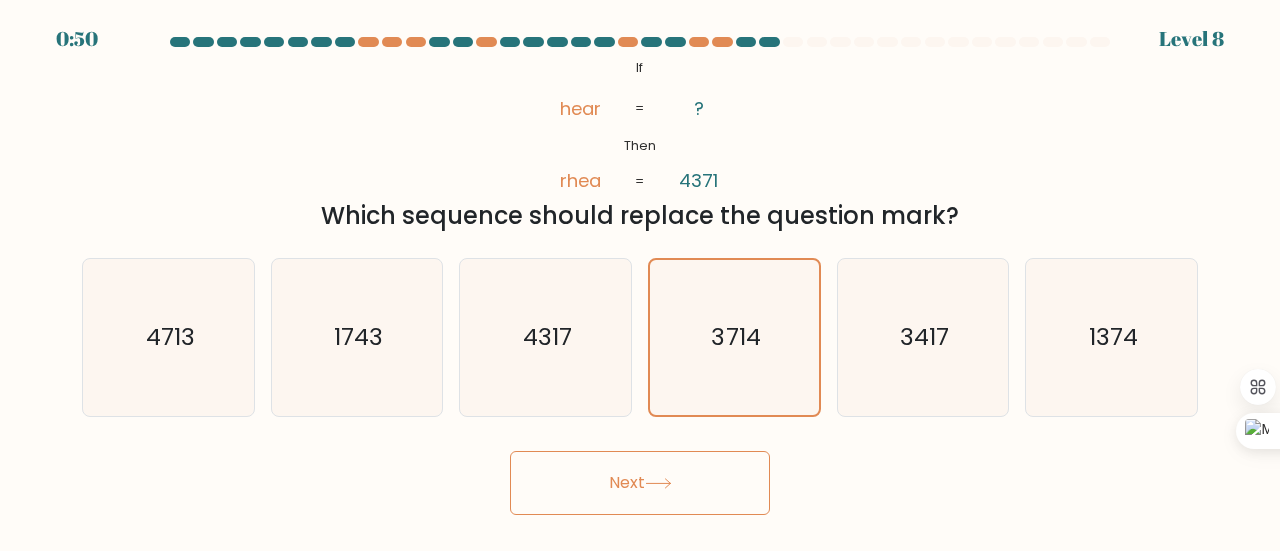 click on "Next" at bounding box center [640, 483] 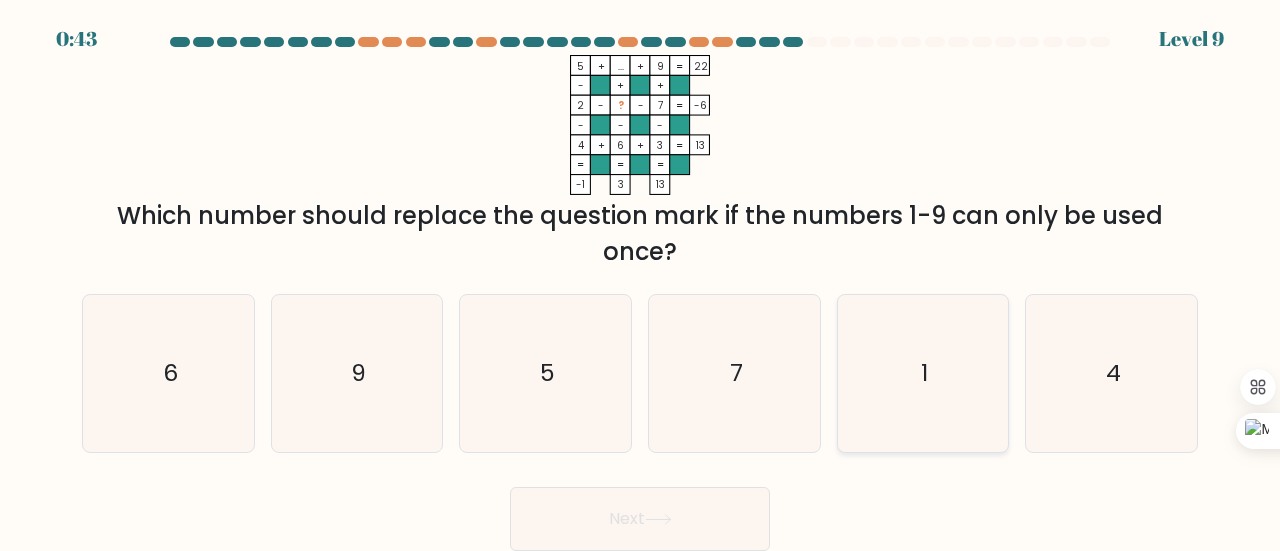 click on "1" 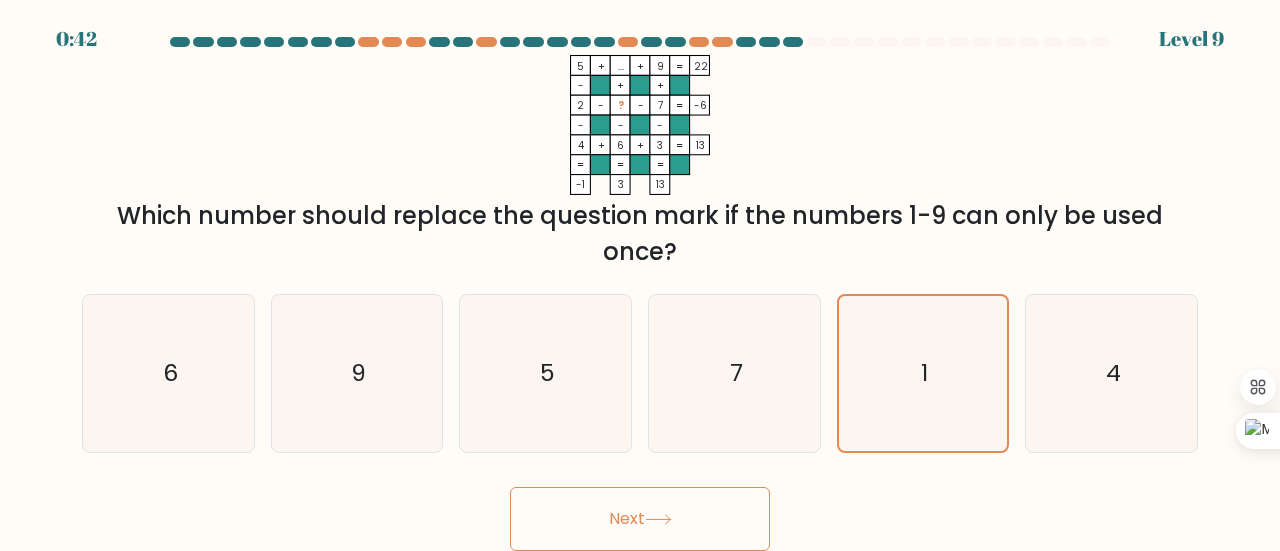 click on "Next" at bounding box center [640, 519] 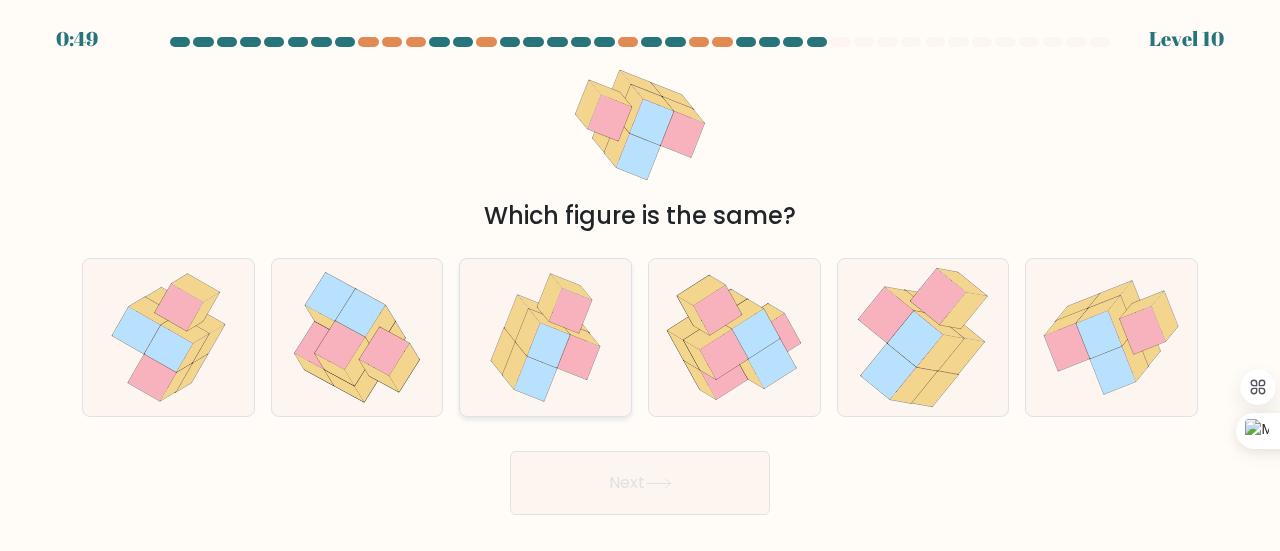 click 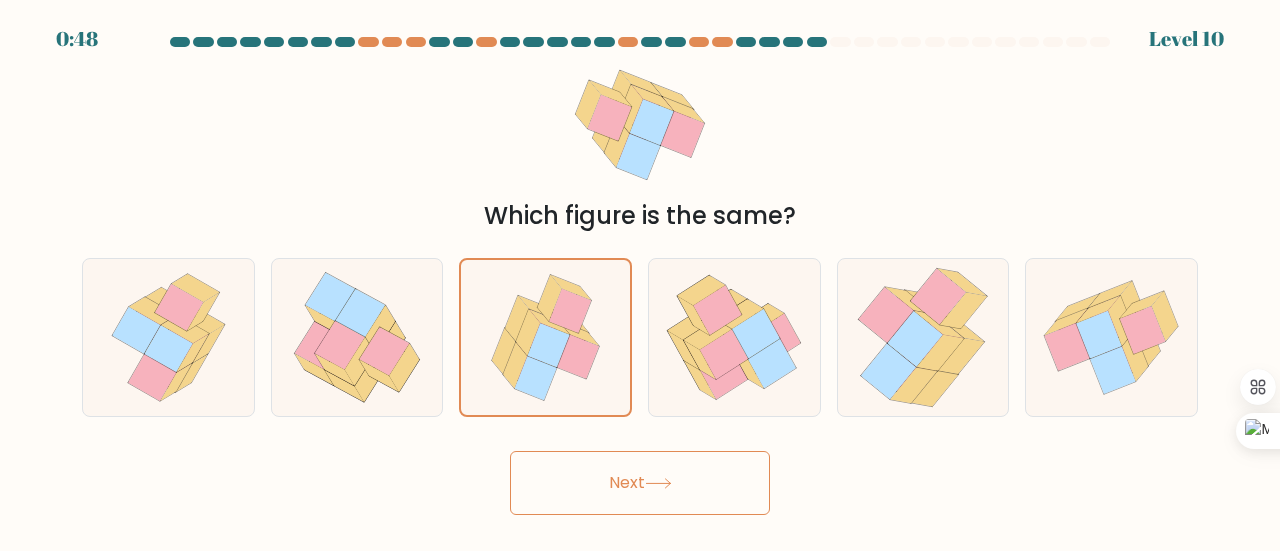 click on "Next" at bounding box center [640, 483] 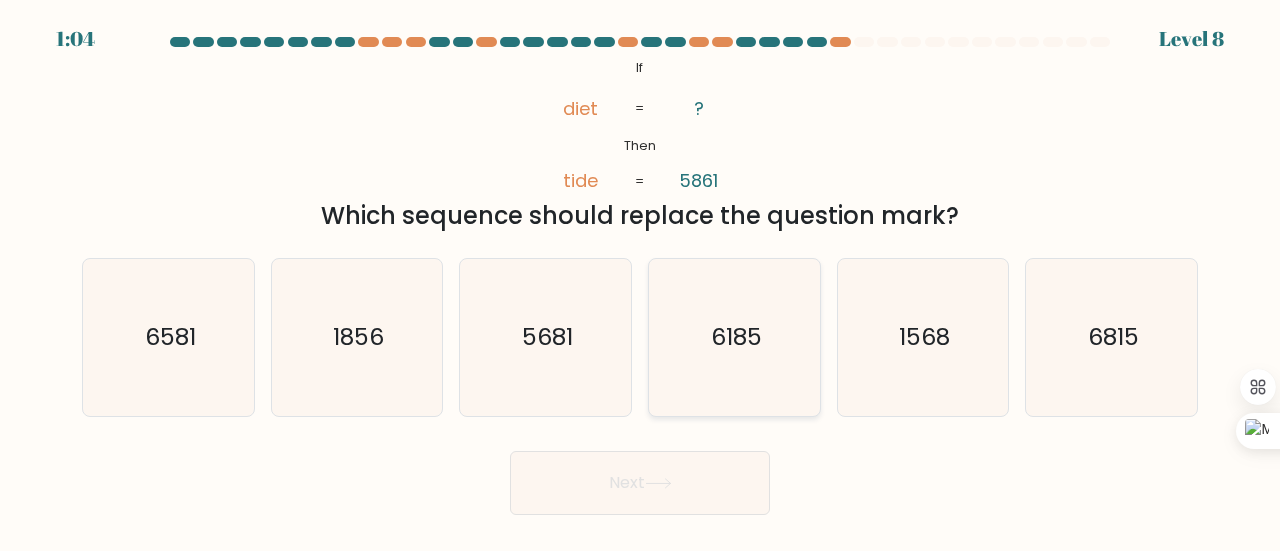 click on "6185" 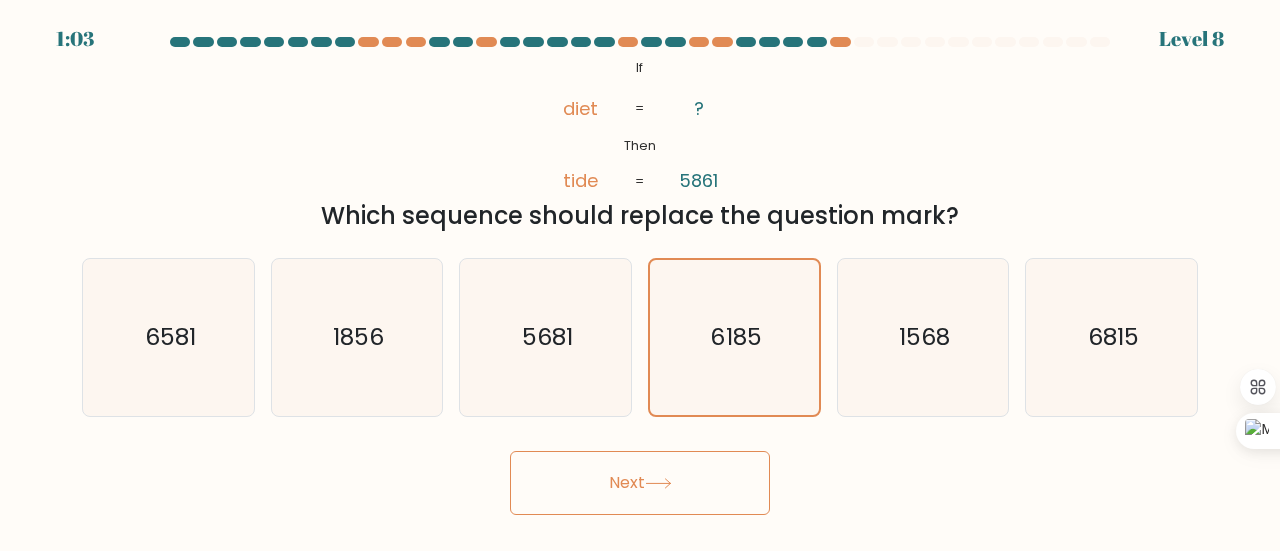 click on "Next" at bounding box center (640, 483) 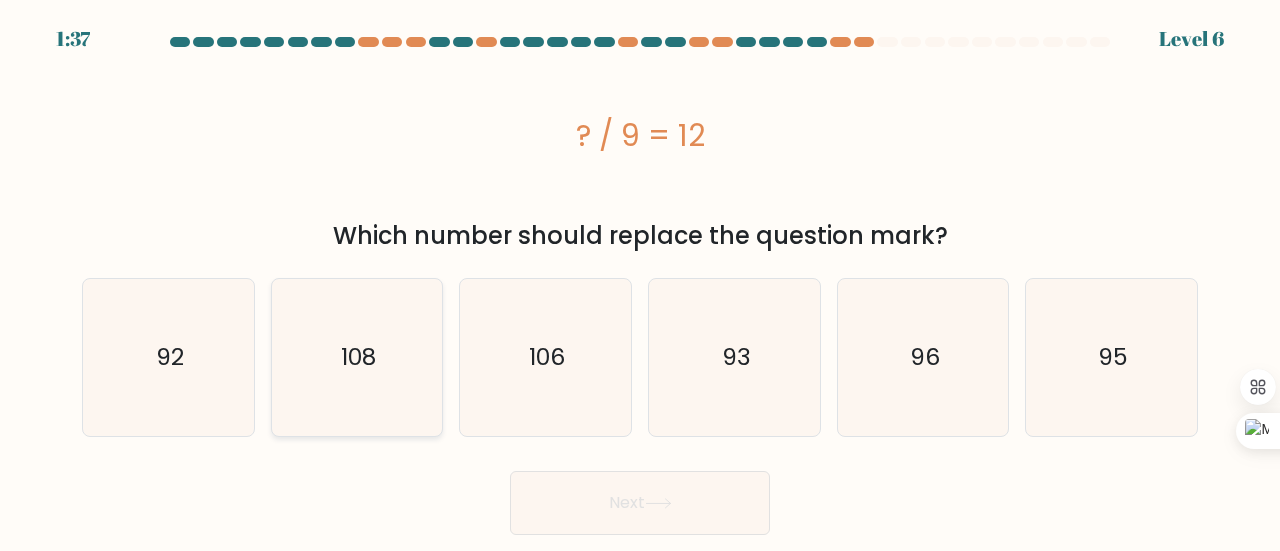 click on "108" 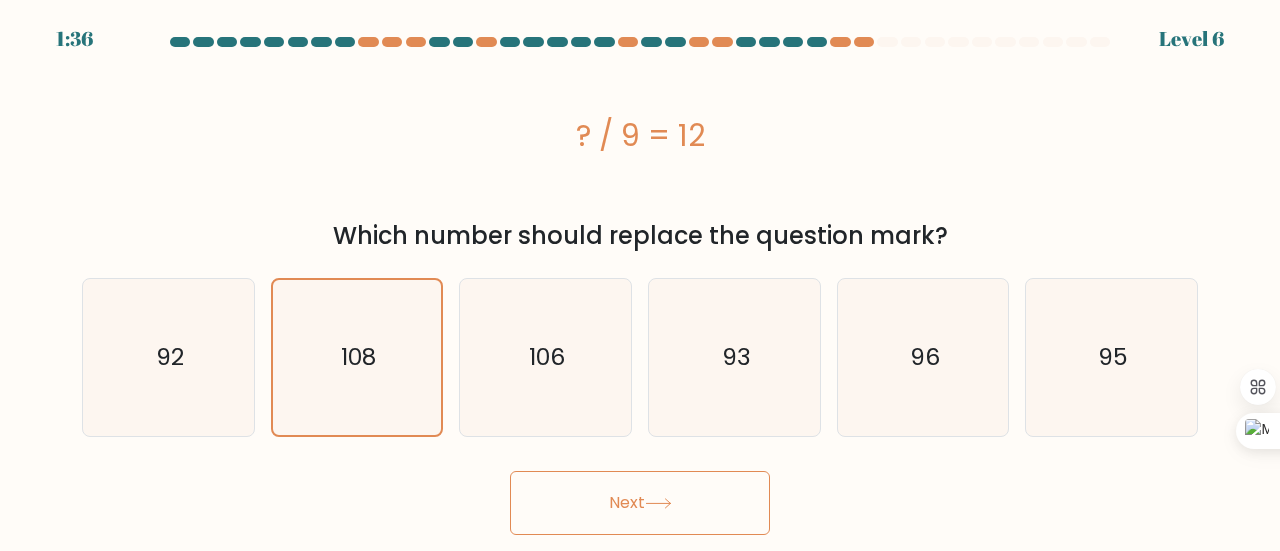 click on "Next" at bounding box center [640, 503] 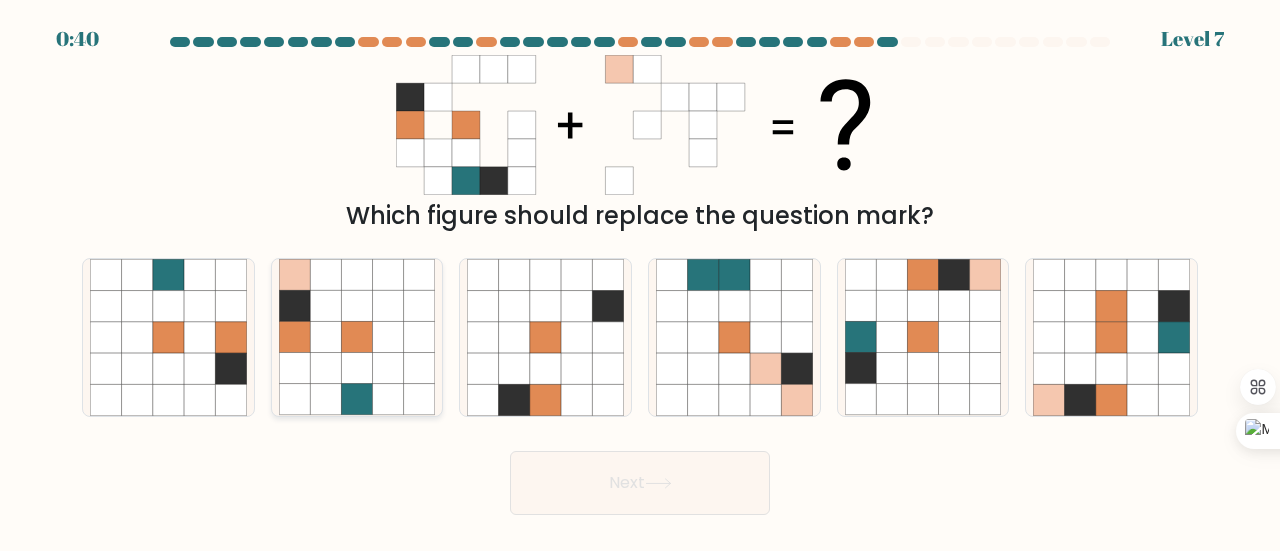 click 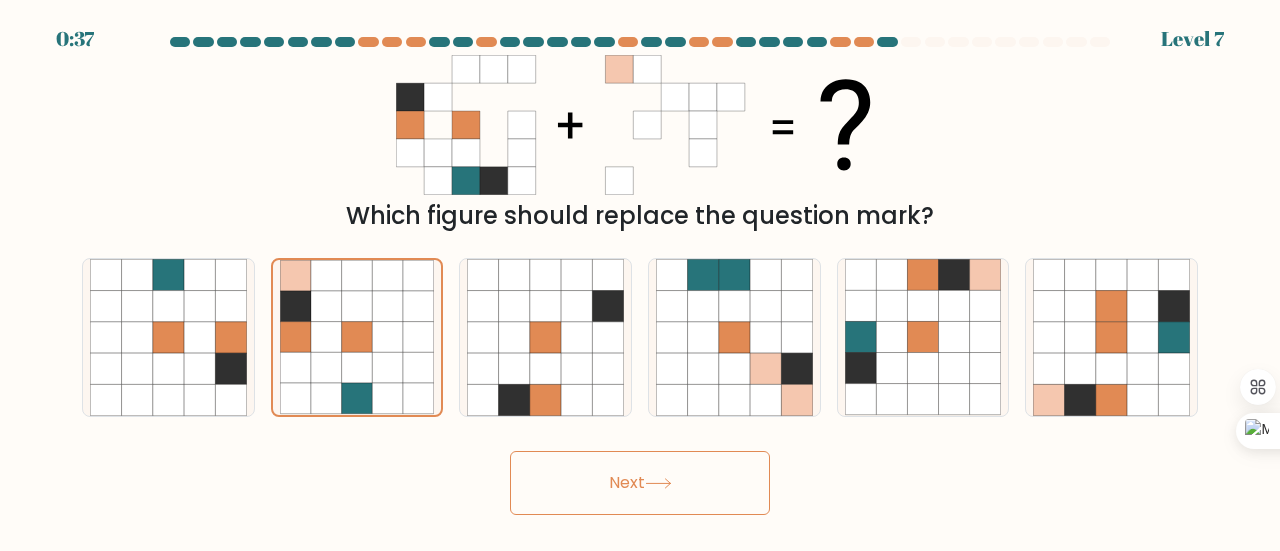 click on "Next" at bounding box center [640, 483] 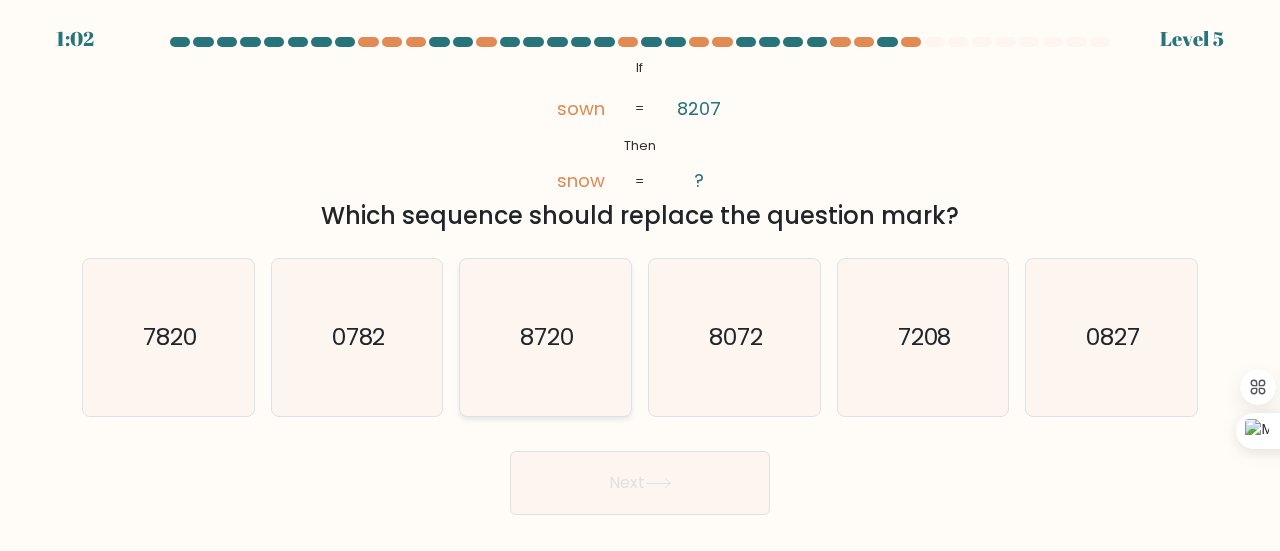 click on "8720" 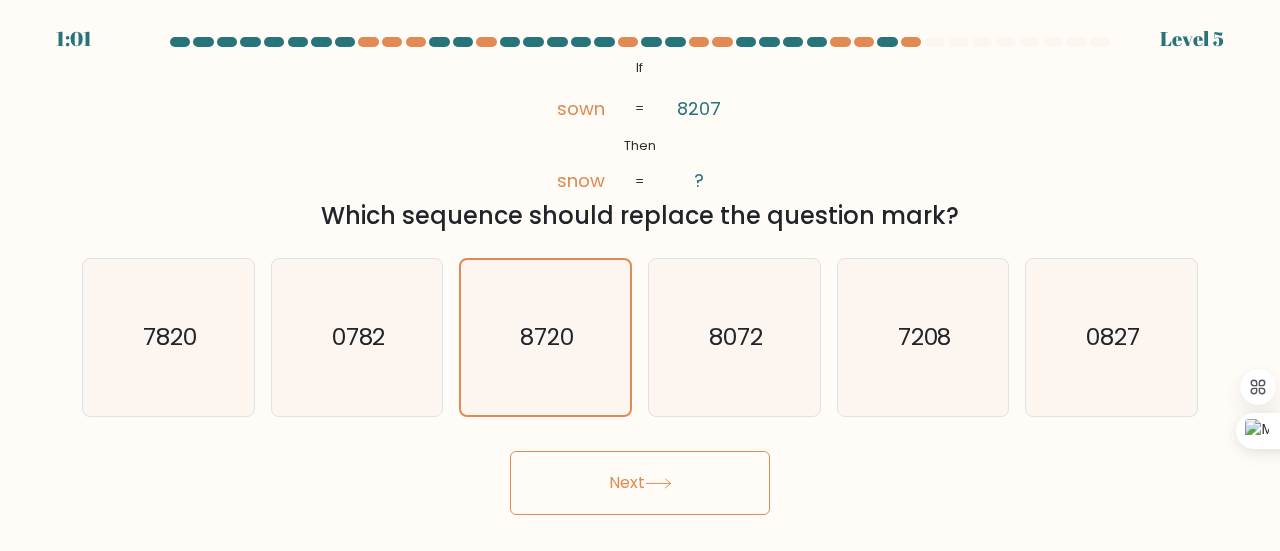 click on "Next" at bounding box center (640, 483) 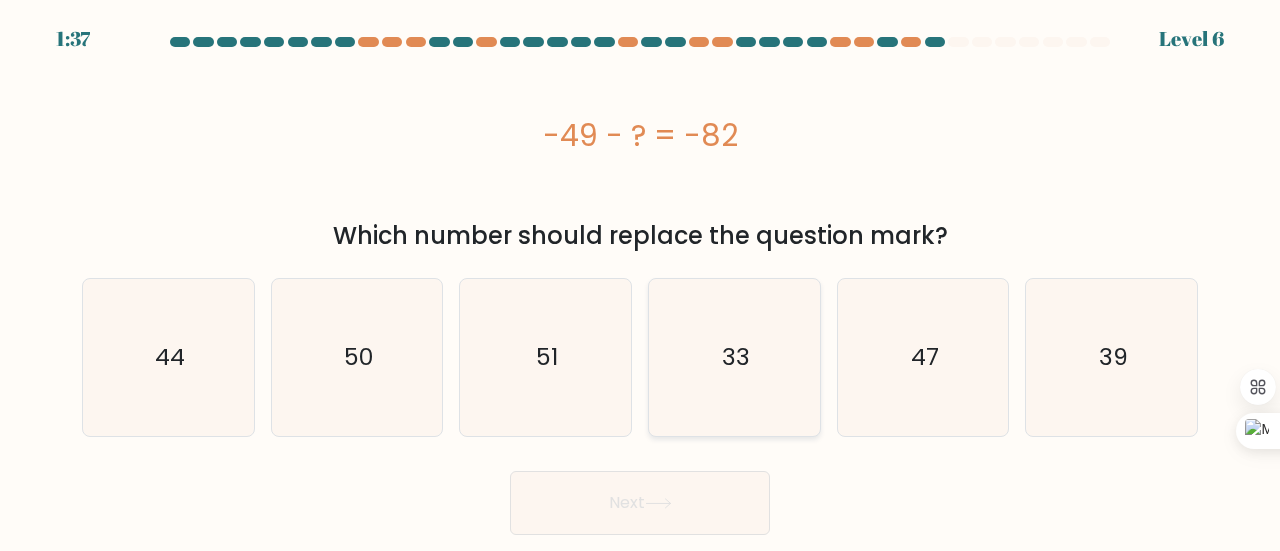 click on "33" 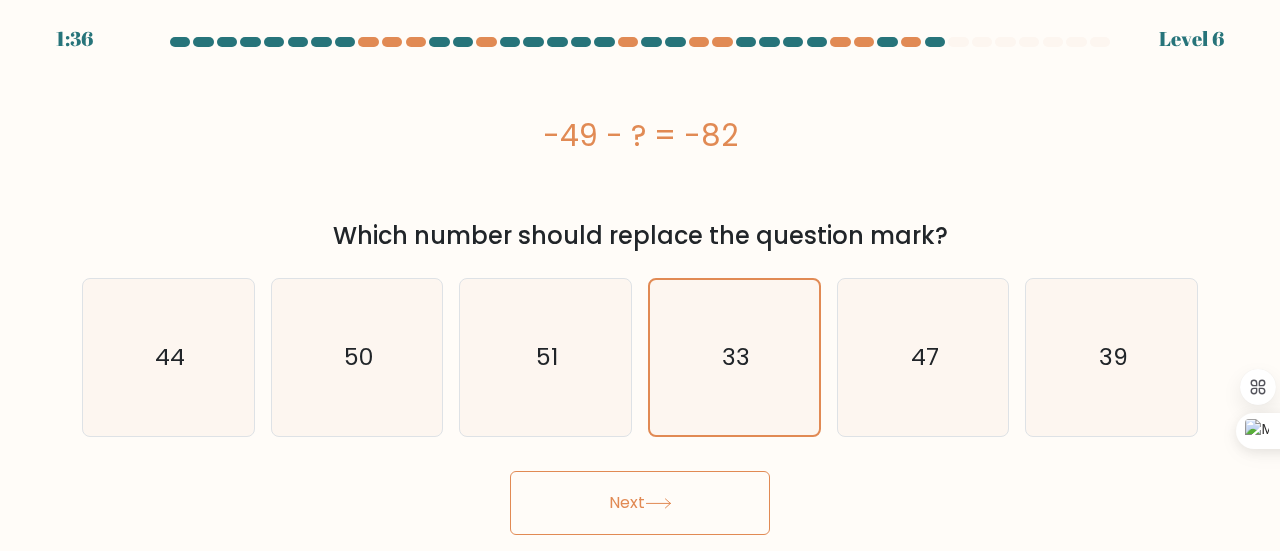 click on "Next" at bounding box center (640, 503) 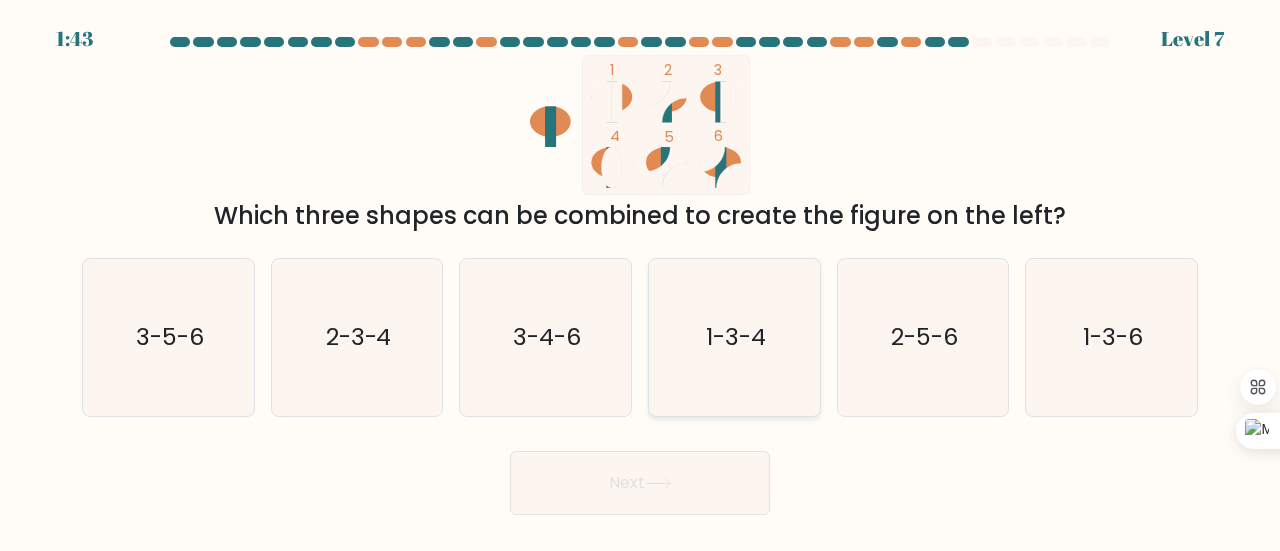 click on "1-3-4" 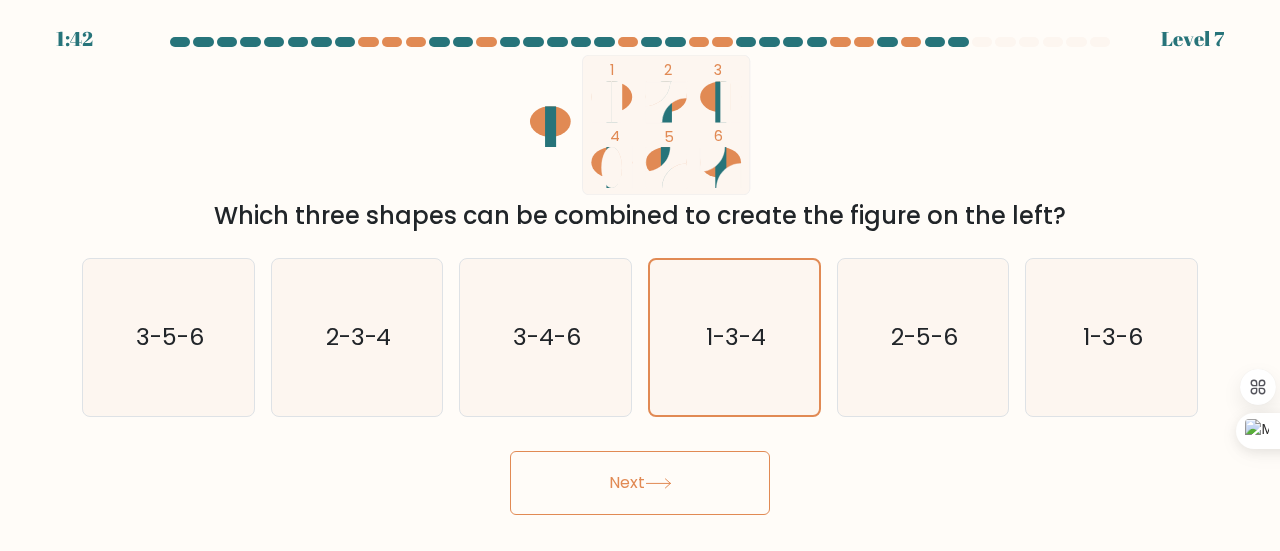 click on "Next" at bounding box center (640, 483) 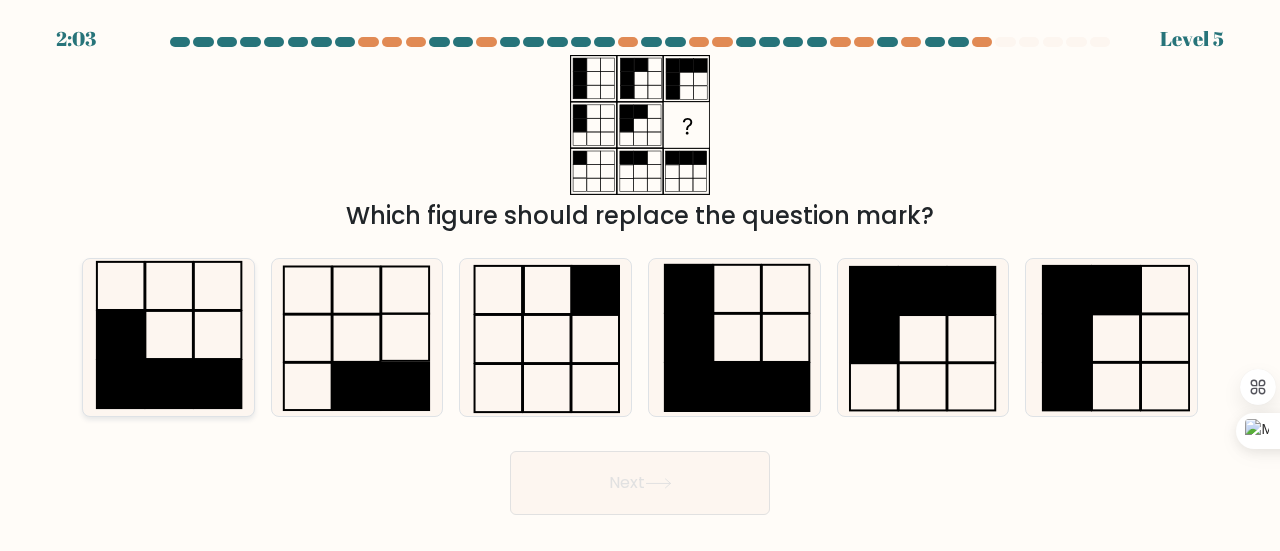 click 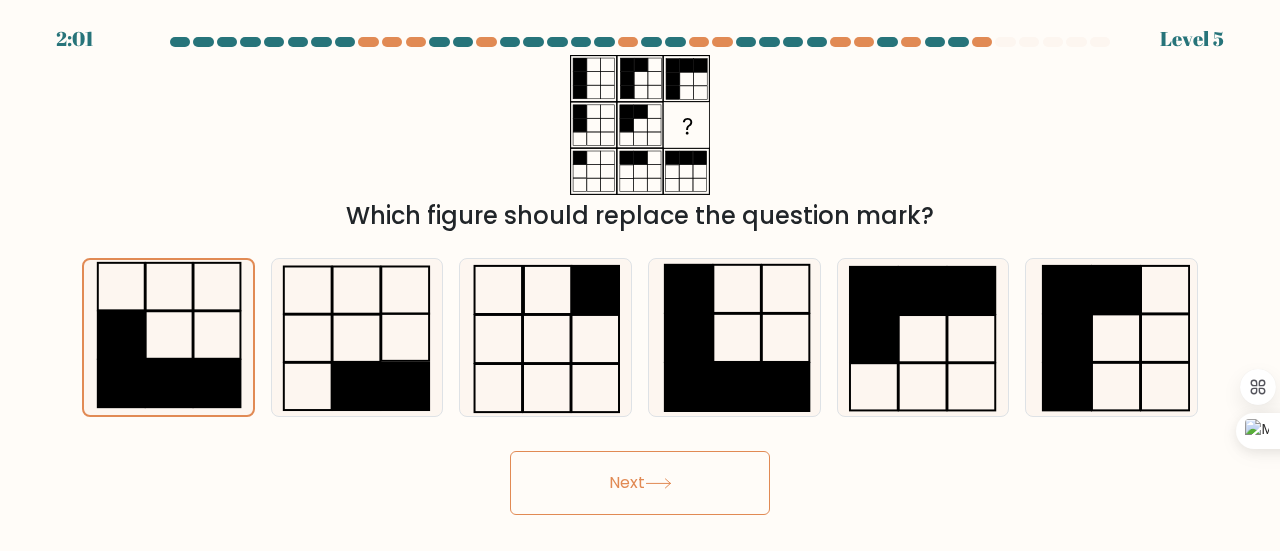 click on "Next" at bounding box center (640, 483) 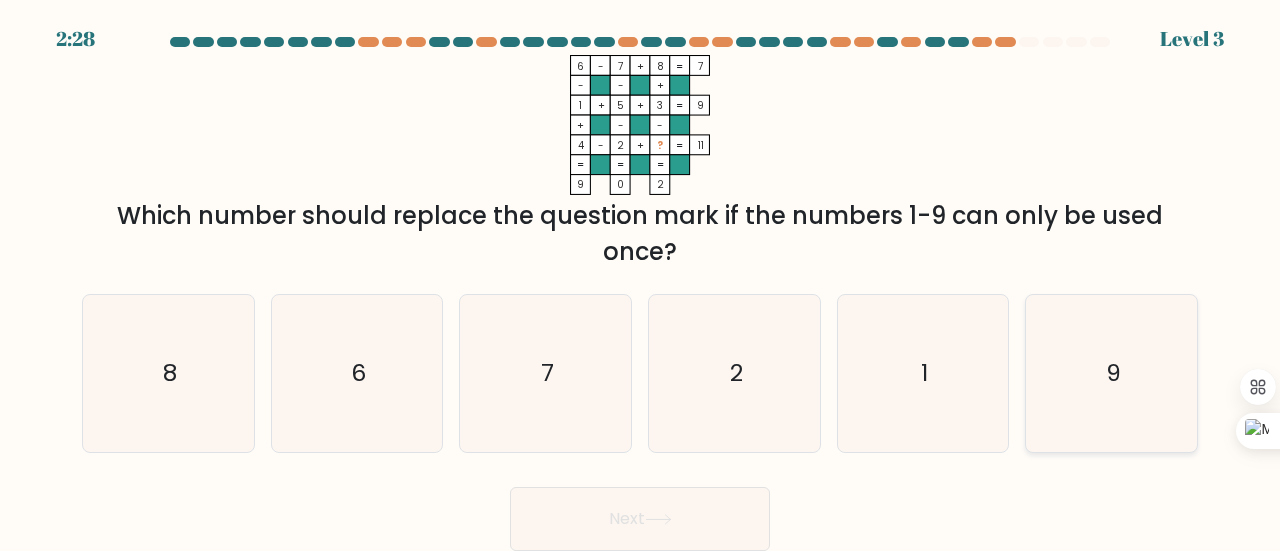 click on "9" 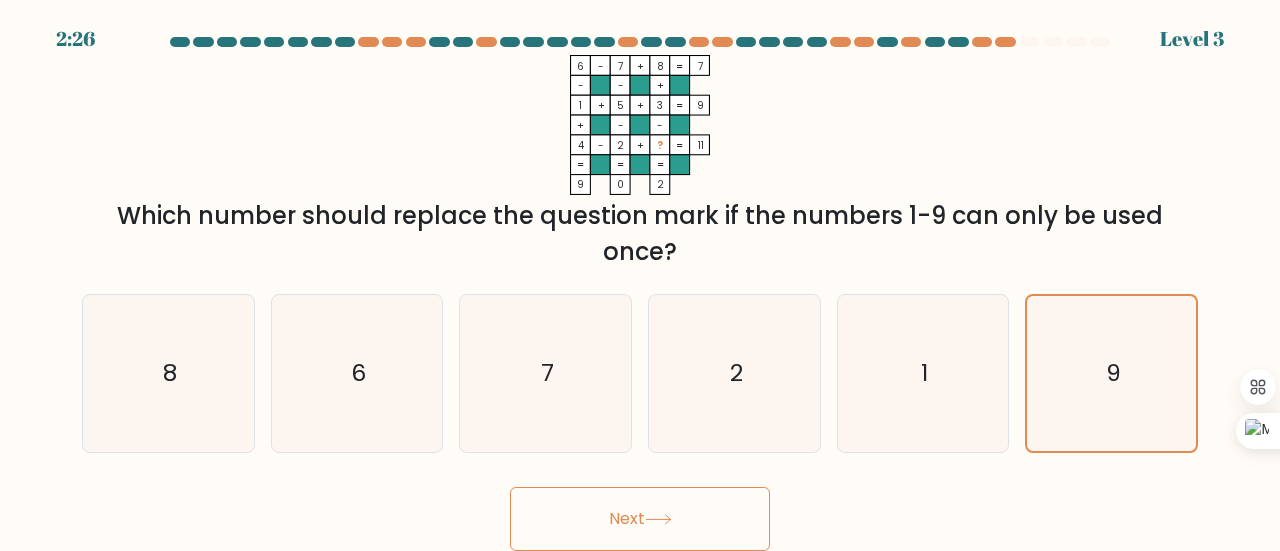 click on "Next" at bounding box center (640, 519) 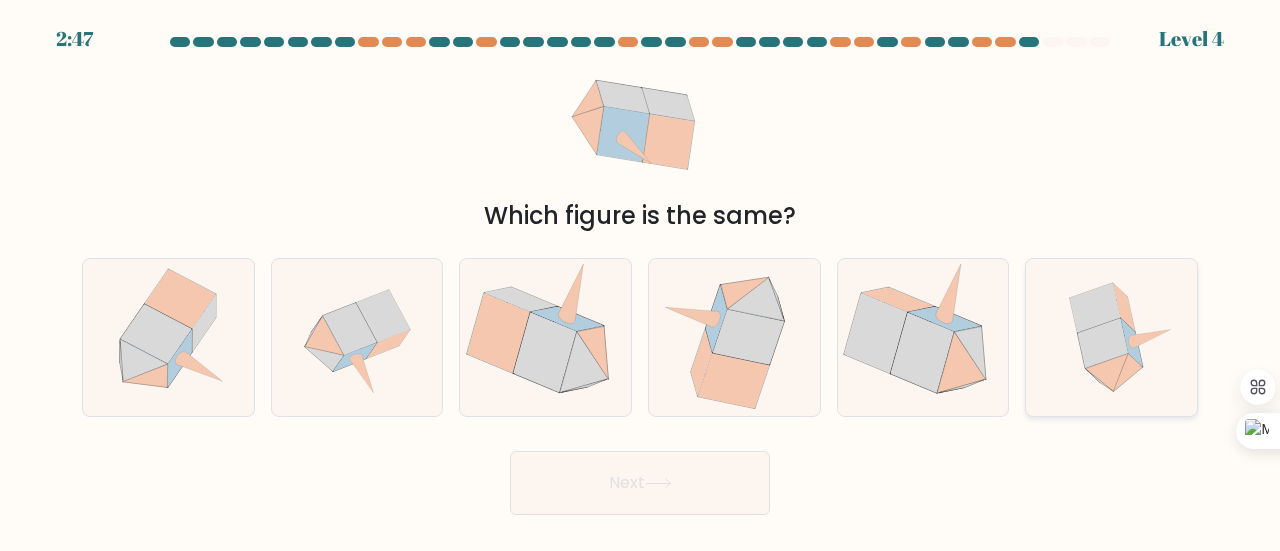 click 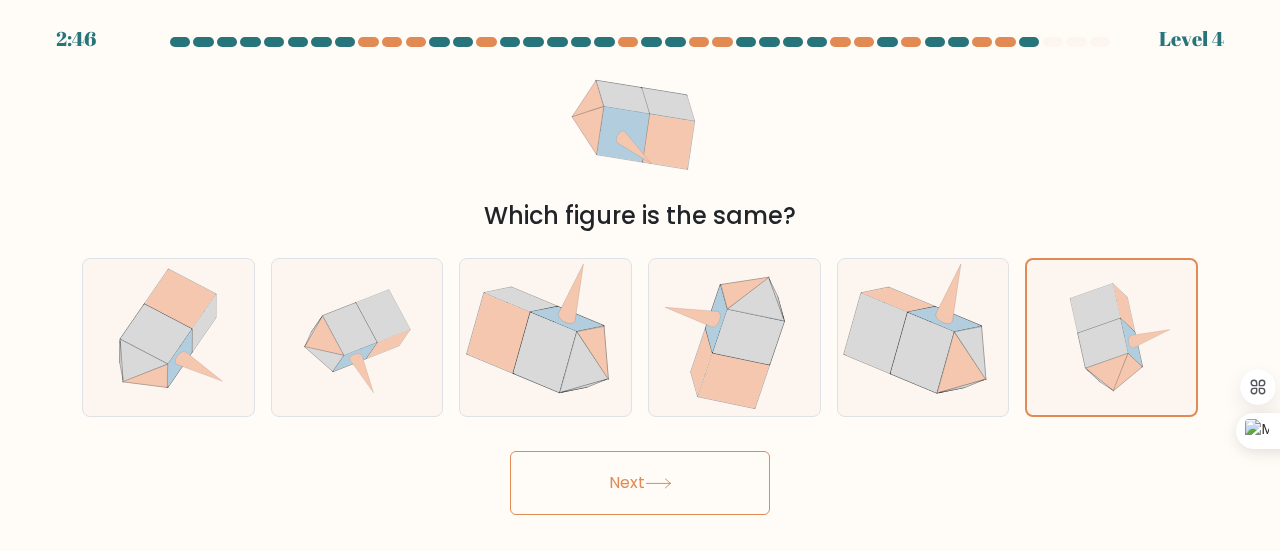 click on "Next" at bounding box center [640, 483] 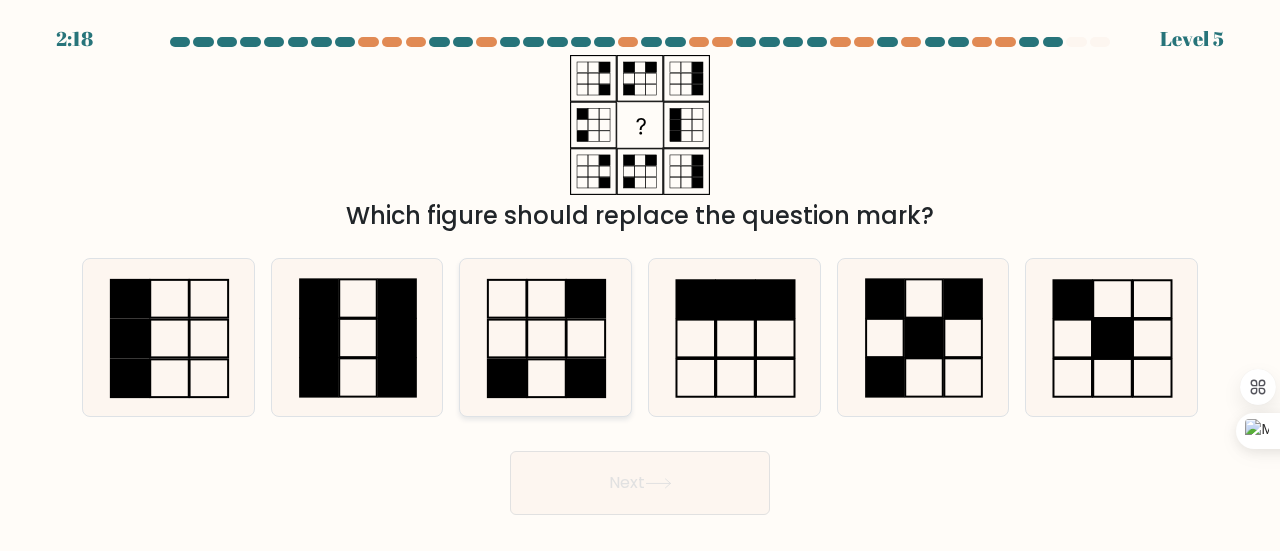 click 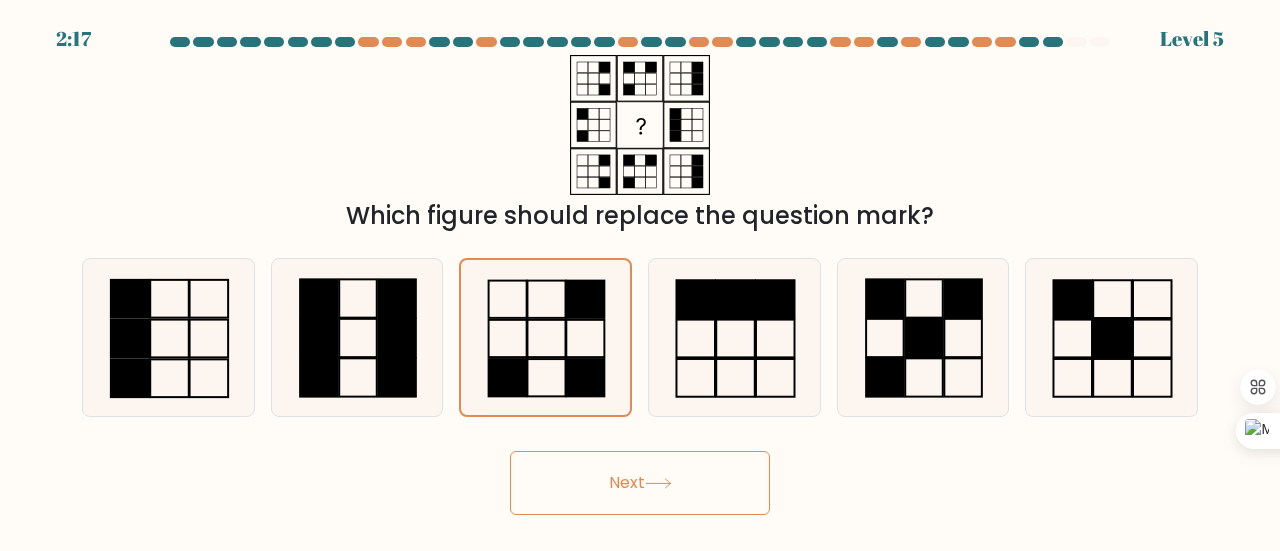 click on "Next" at bounding box center [640, 483] 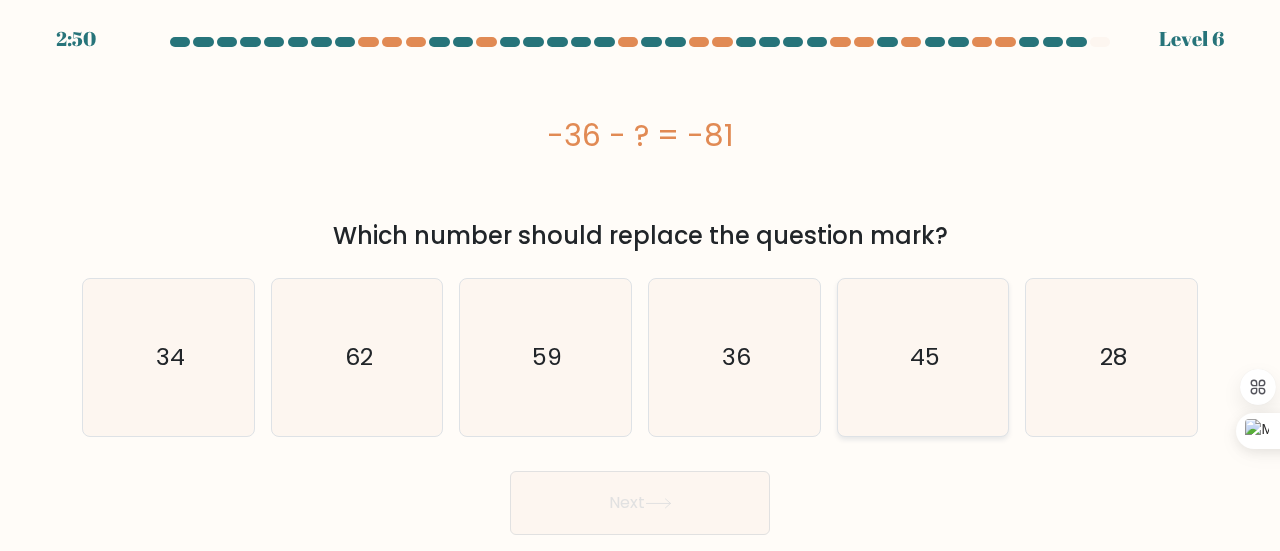 click on "45" 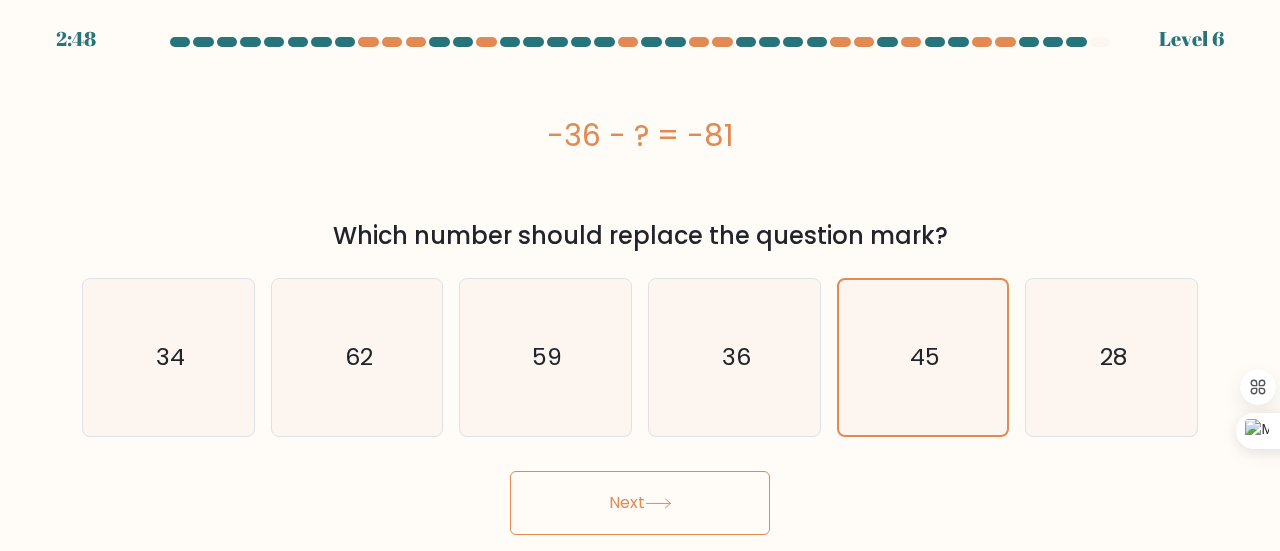 click 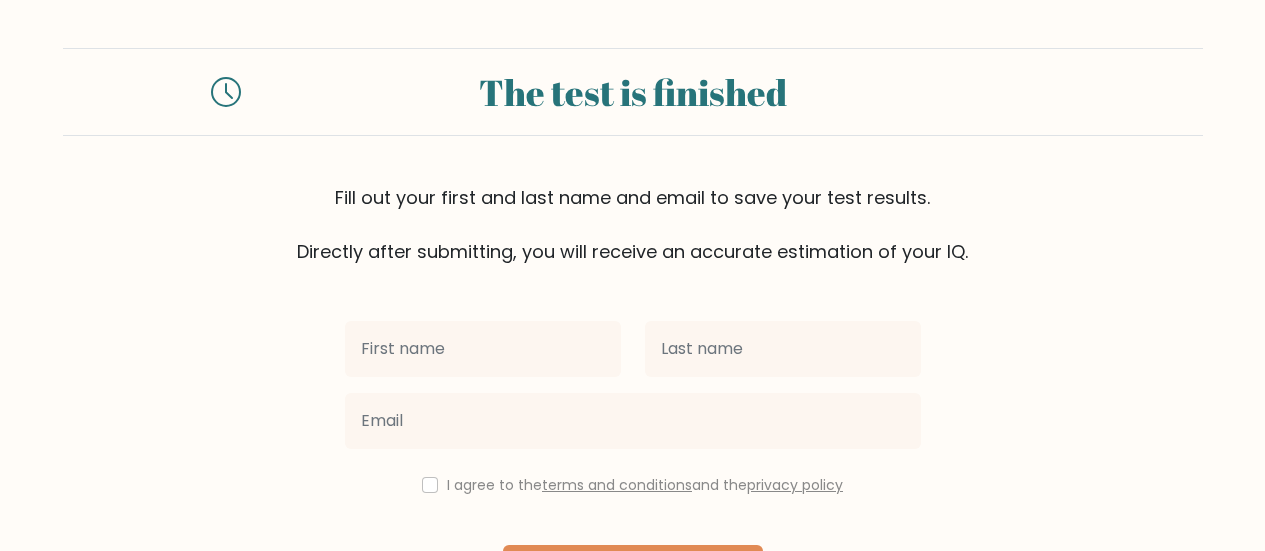 scroll, scrollTop: 0, scrollLeft: 0, axis: both 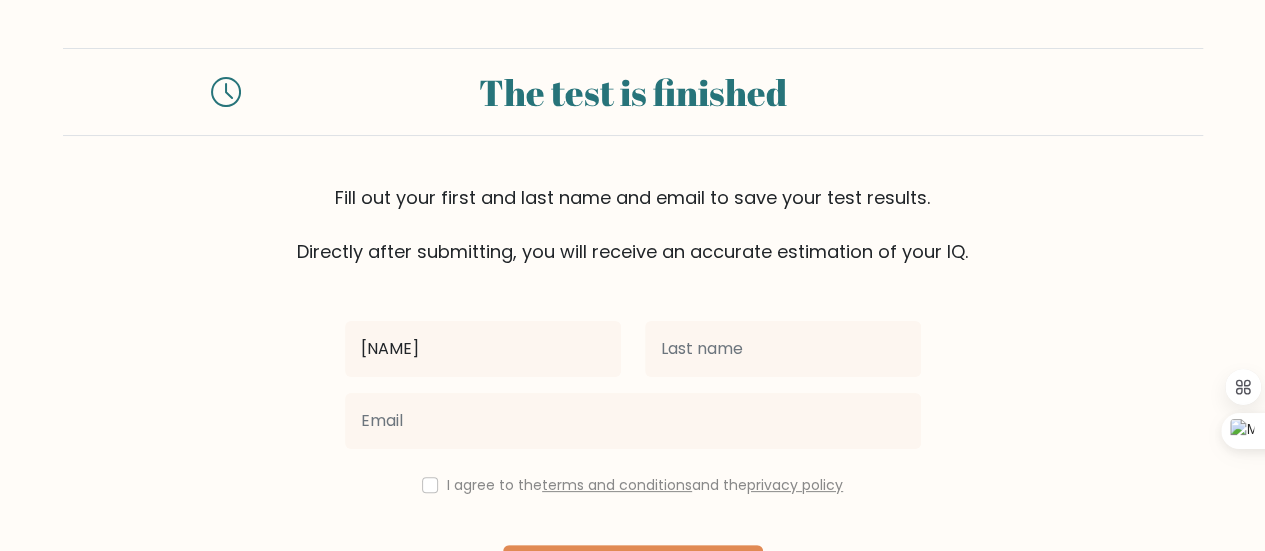 type on "[NAME]" 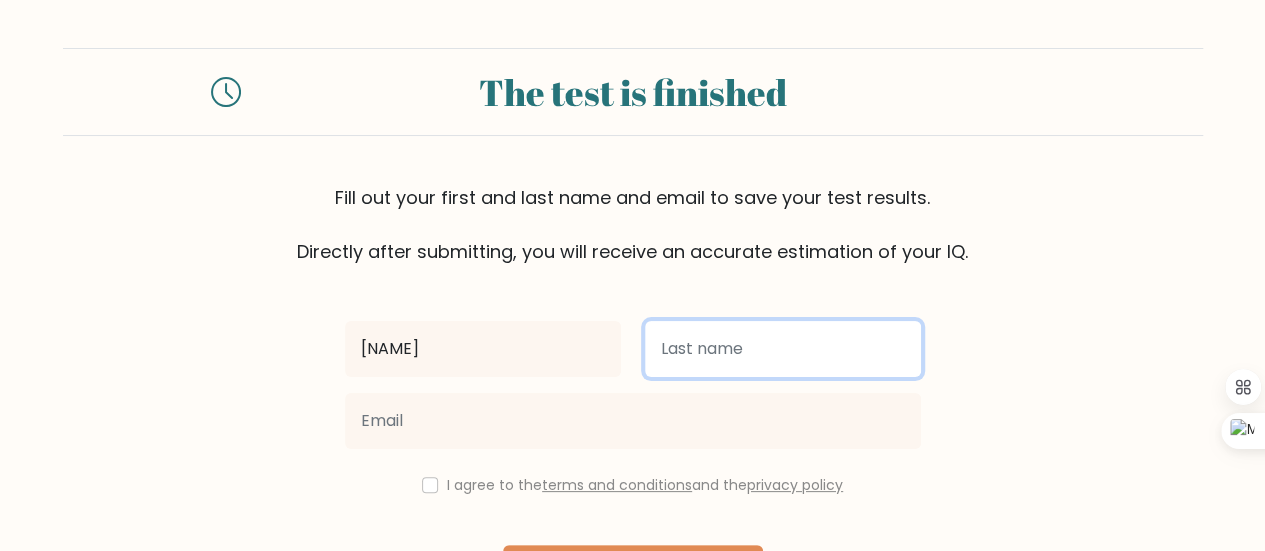 click at bounding box center (783, 349) 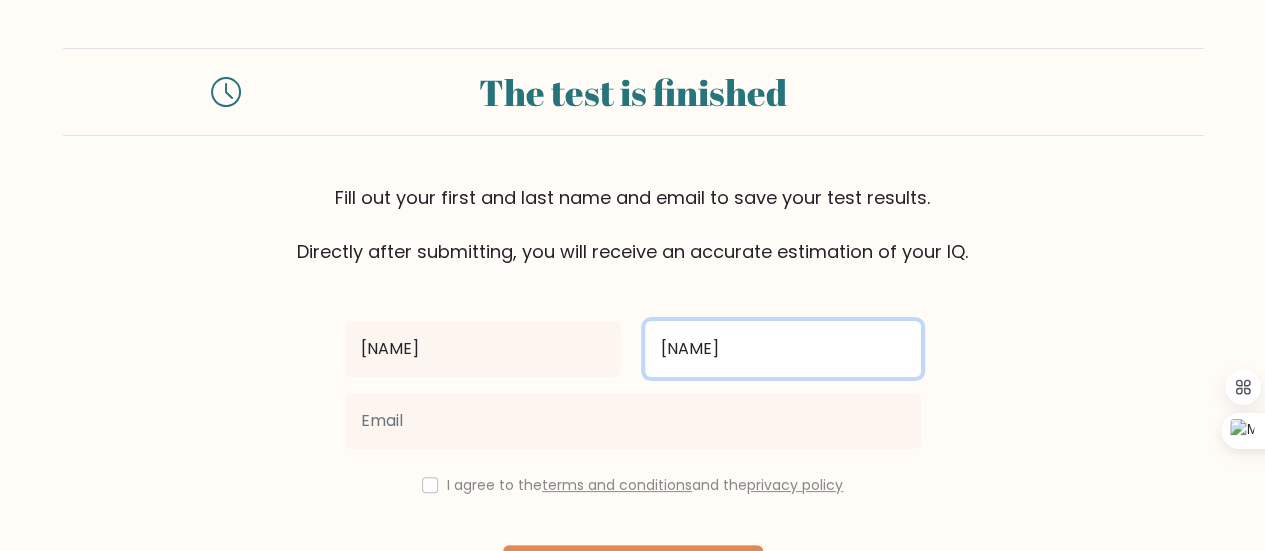 type on "[NAME]" 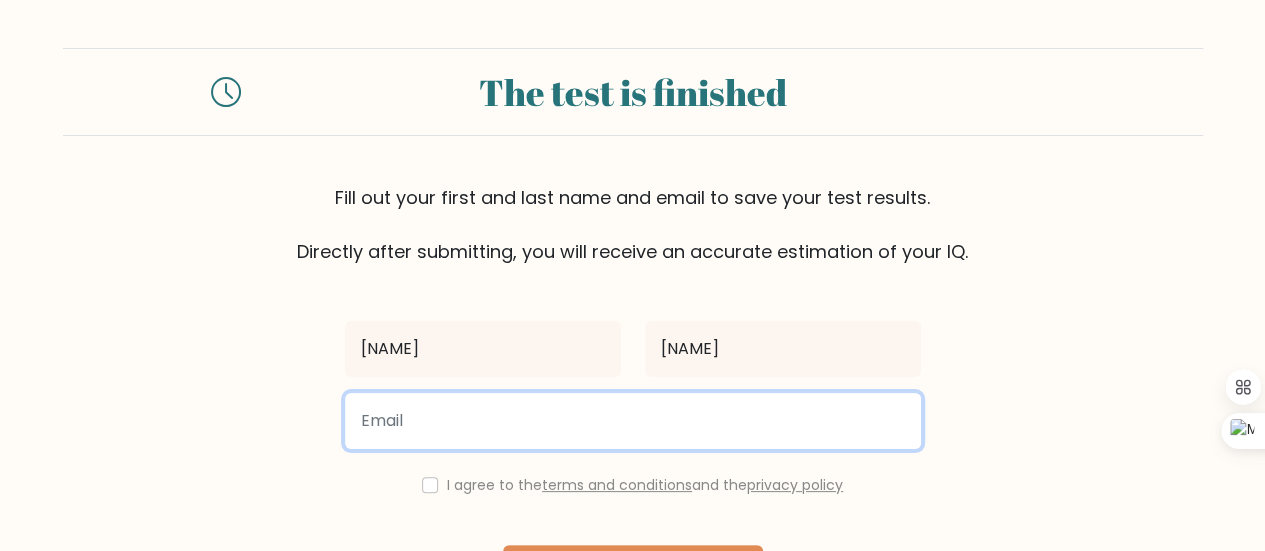 click at bounding box center [633, 421] 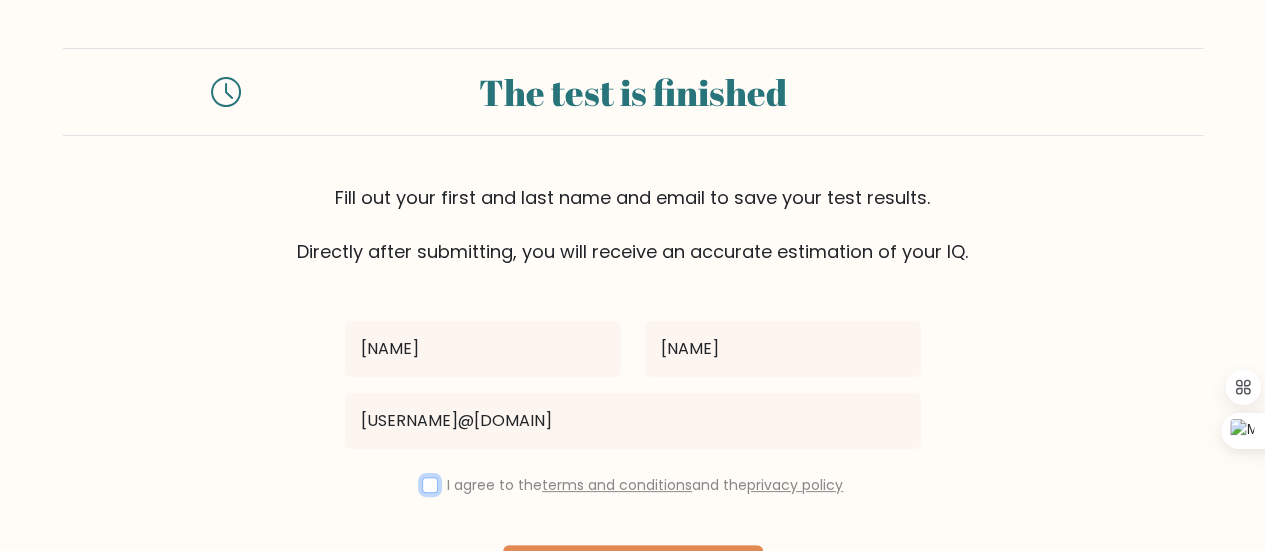 click at bounding box center [430, 485] 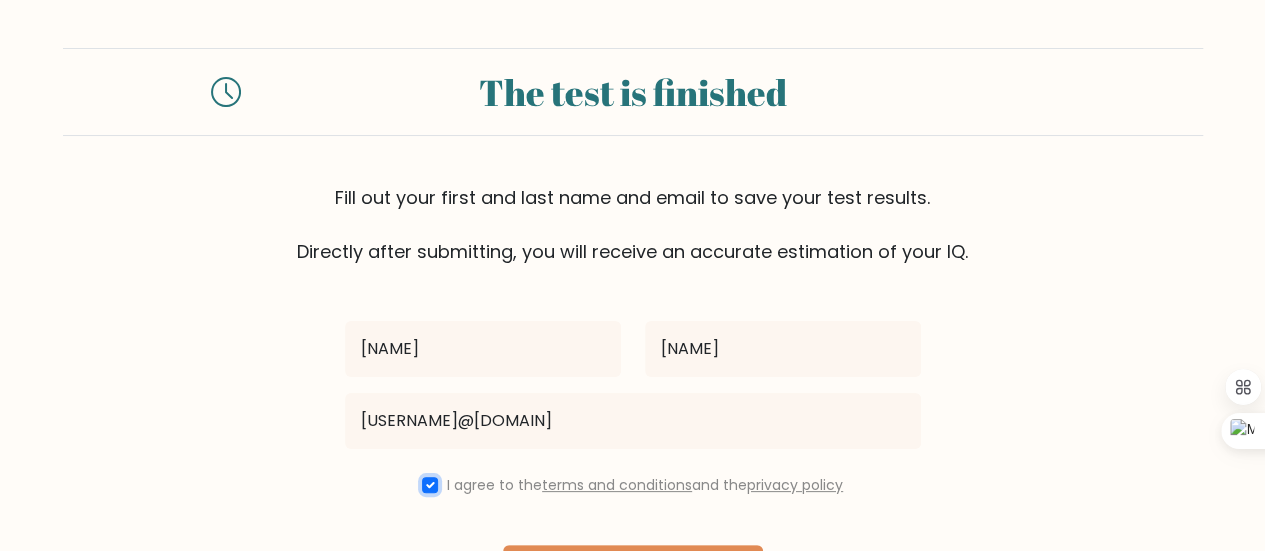 scroll, scrollTop: 149, scrollLeft: 0, axis: vertical 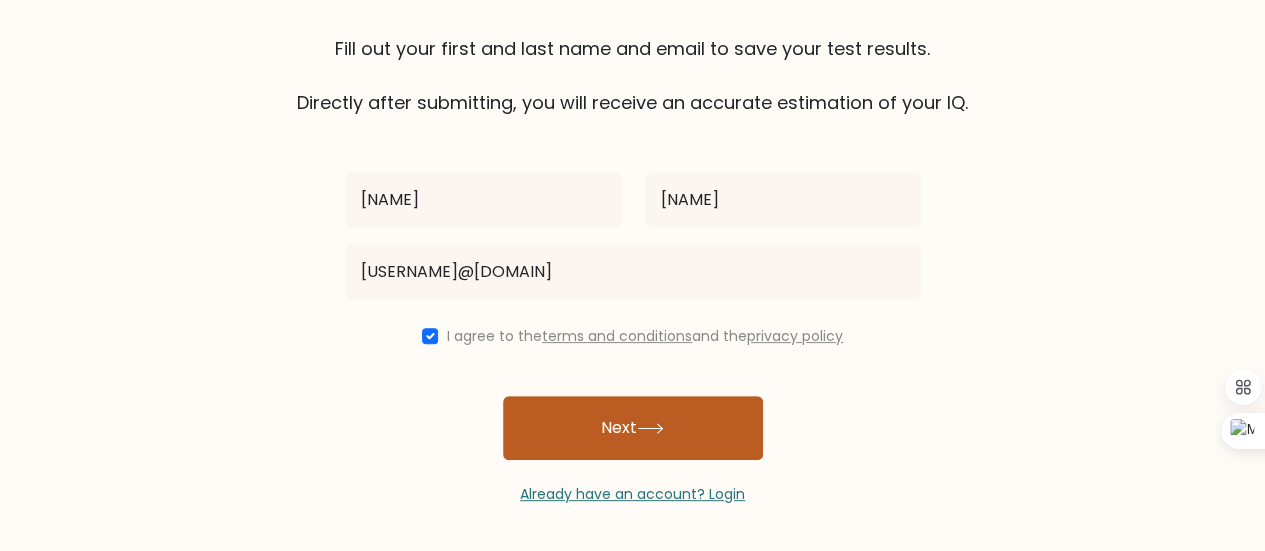 click on "Next" at bounding box center [633, 428] 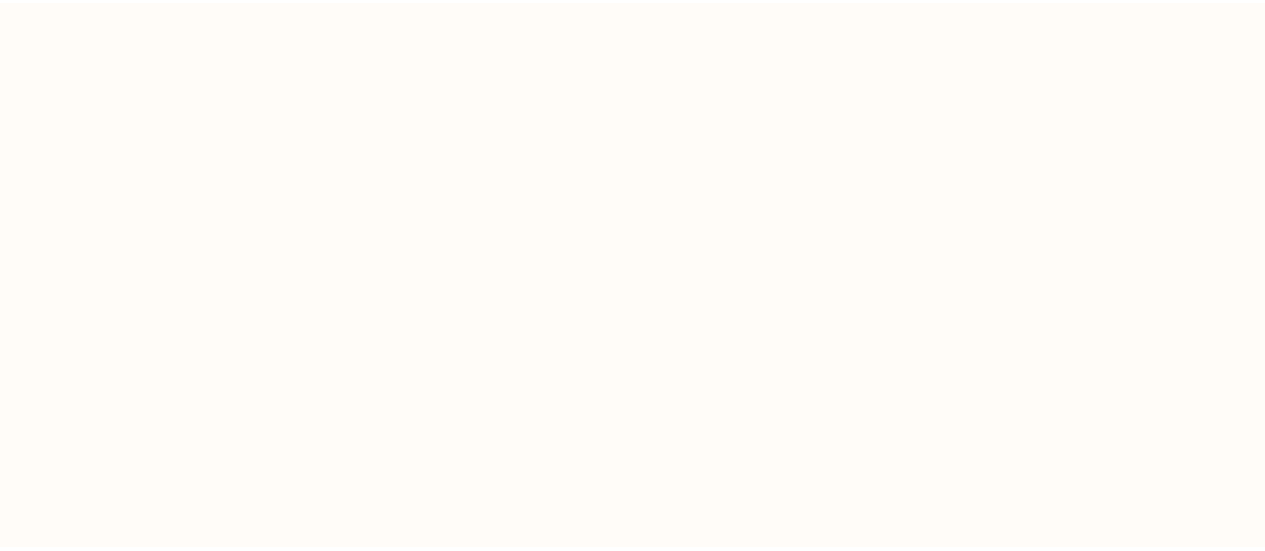 scroll, scrollTop: 0, scrollLeft: 0, axis: both 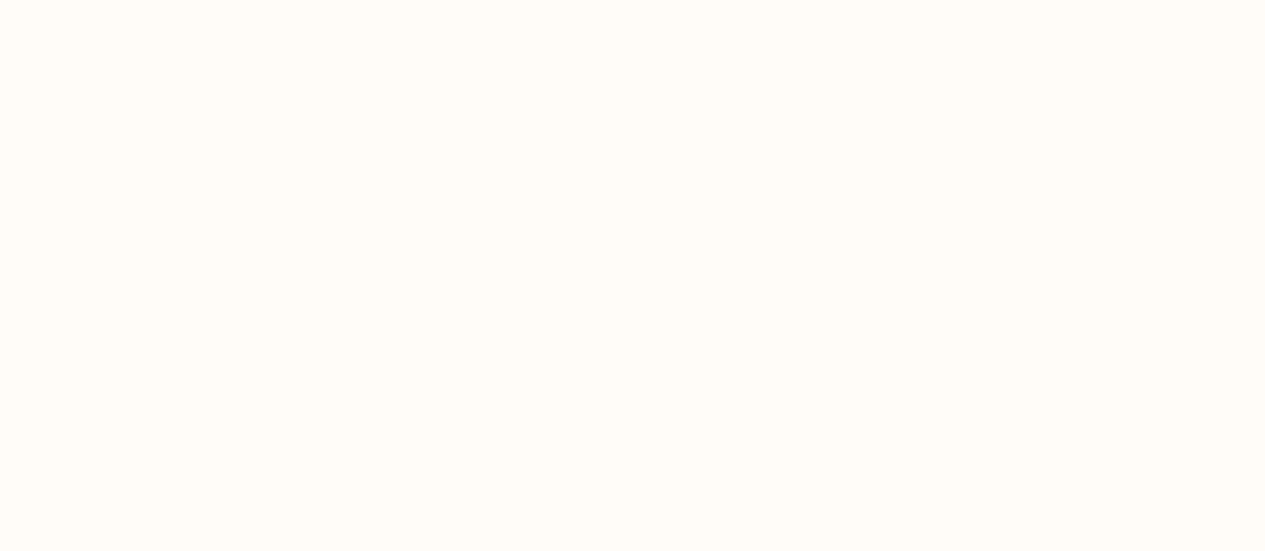 select on "US" 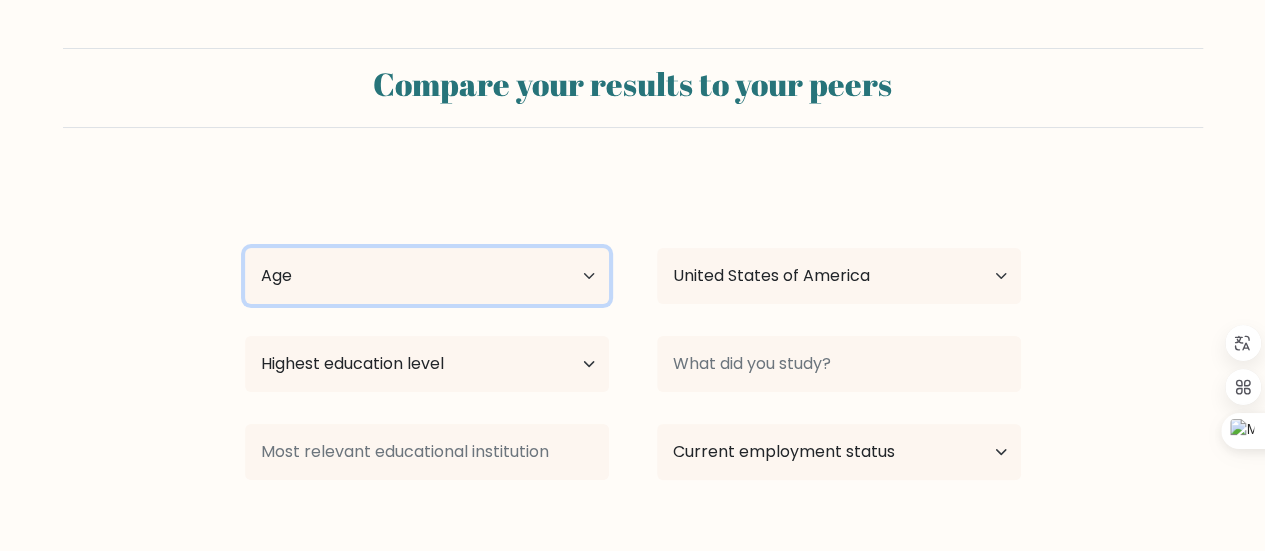 click on "Age
Under 18 years old
18-24 years old
25-34 years old
35-44 years old
45-54 years old
55-64 years old
65 years old and above" at bounding box center (427, 276) 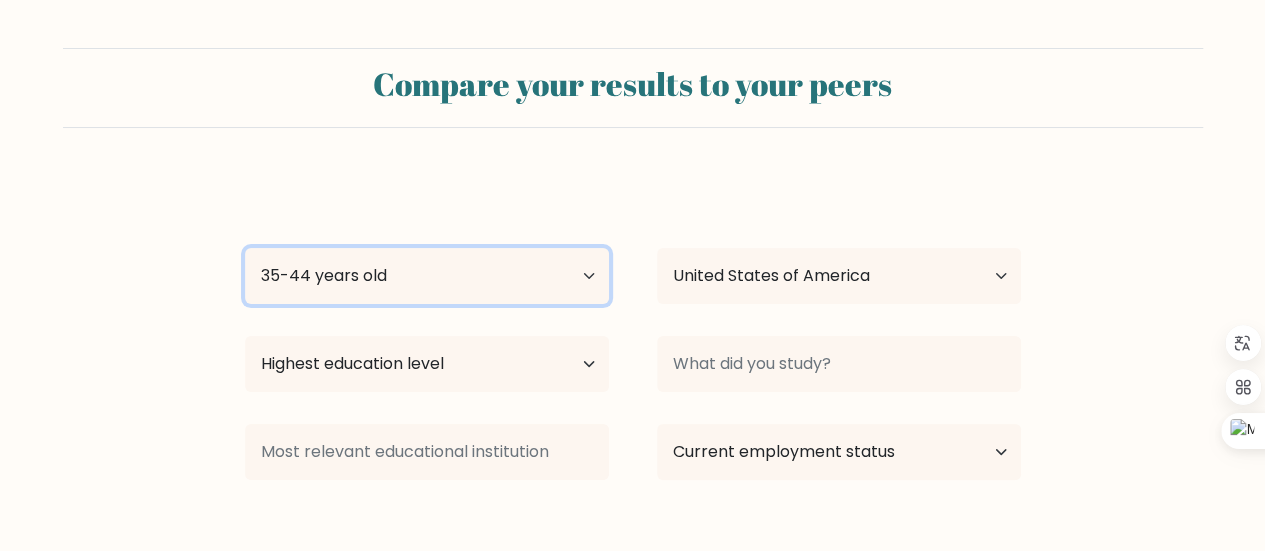 click on "Age
Under 18 years old
18-24 years old
25-34 years old
35-44 years old
45-54 years old
55-64 years old
65 years old and above" at bounding box center (427, 276) 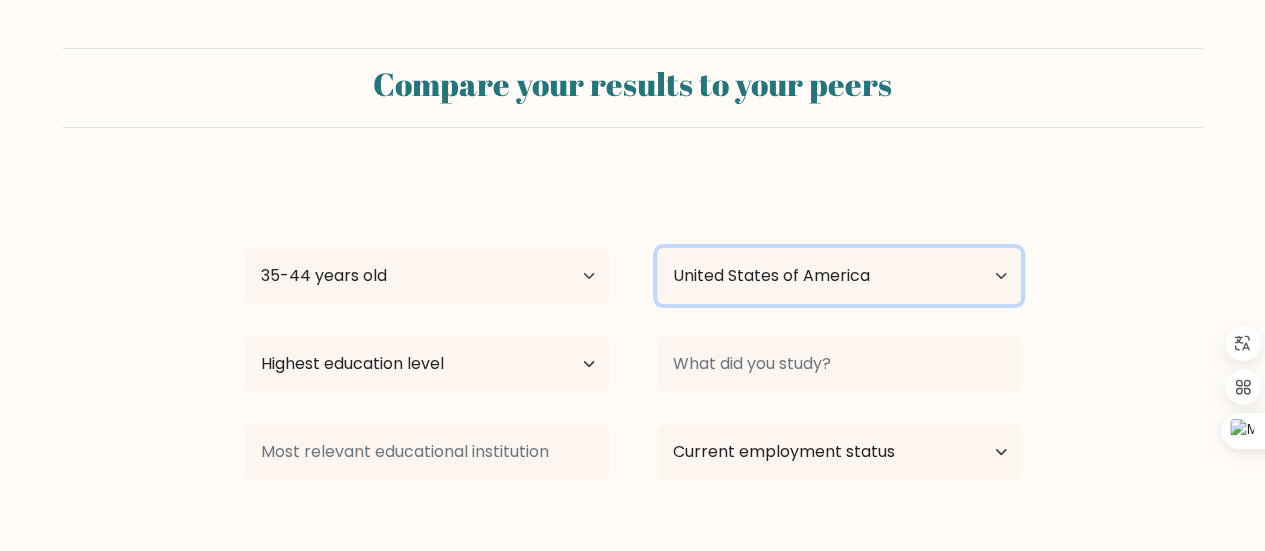 click on "Country
Afghanistan
Albania
Algeria
American Samoa
Andorra
Angola
Anguilla
Antarctica
Antigua and Barbuda
Argentina
Armenia
Aruba
Australia
Austria
Azerbaijan
Bahamas
Bahrain
Bangladesh
Barbados
Belarus
Belgium
Belize
Benin
Bermuda
Bhutan
Bolivia
Bonaire, Sint Eustatius and Saba
Bosnia and Herzegovina
Botswana
Bouvet Island
Brazil
British Indian Ocean Territory
Brunei
Bulgaria
Burkina Faso
Burundi
Cabo Verde
Cambodia
Cameroon
Canada
Cayman Islands
Central African Republic
Chad
Chile
China
Christmas Island
Cocos (Keeling) Islands
Colombia
Comoros
Congo
Congo (the Democratic Republic of the)
Cook Islands
Costa Rica
Côte d'Ivoire
Croatia
Cuba" at bounding box center [839, 276] 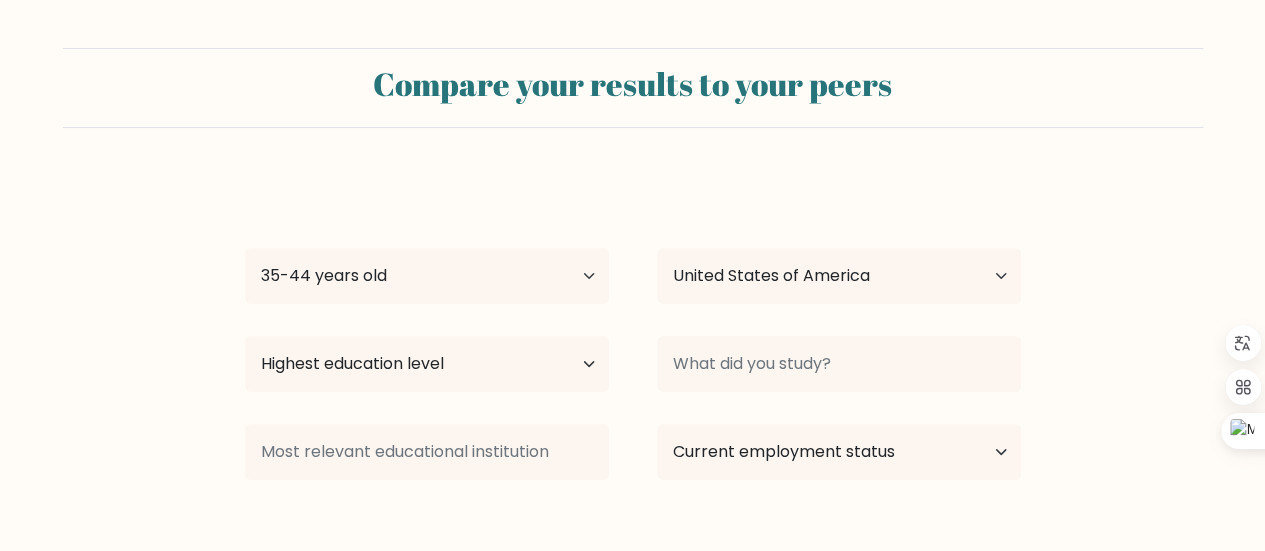 click on "Compare your results to your peers
Ufuk
Ugur
Age
Under 18 years old
18-24 years old
25-34 years old
35-44 years old
45-54 years old
55-64 years old
65 years old and above
Country
Afghanistan
Albania
Algeria
American Samoa
Andorra
Angola
Anguilla
Antarctica
Antigua and Barbuda
Argentina
Armenia
Aruba
Australia
Austria" at bounding box center (632, 332) 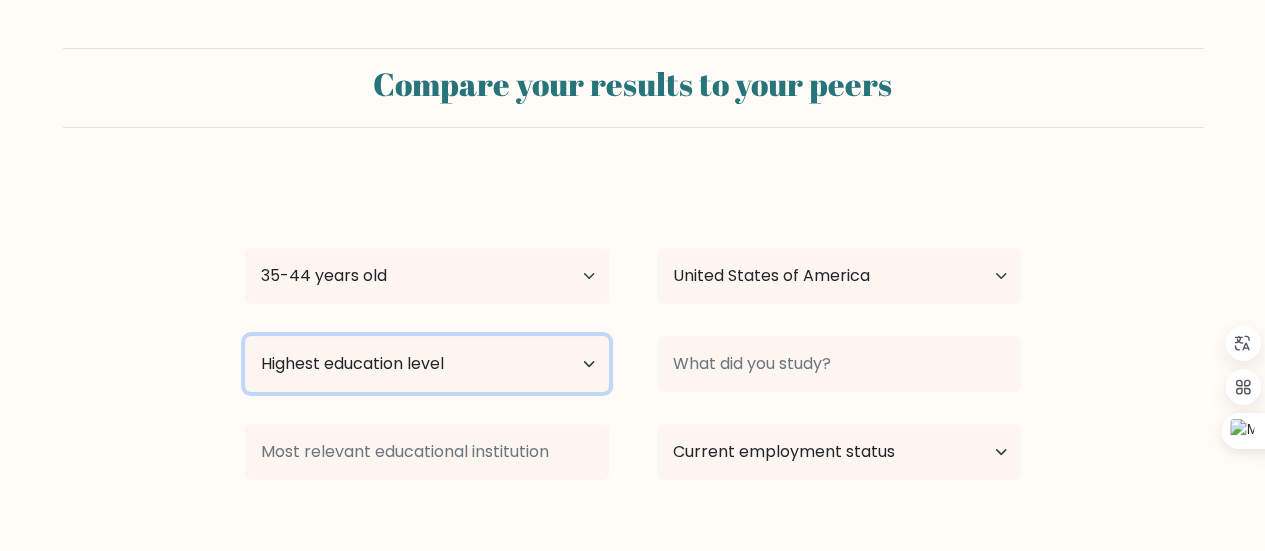 click on "Highest education level
No schooling
Primary
Lower Secondary
Upper Secondary
Occupation Specific
Bachelor's degree
Master's degree
Doctoral degree" at bounding box center [427, 364] 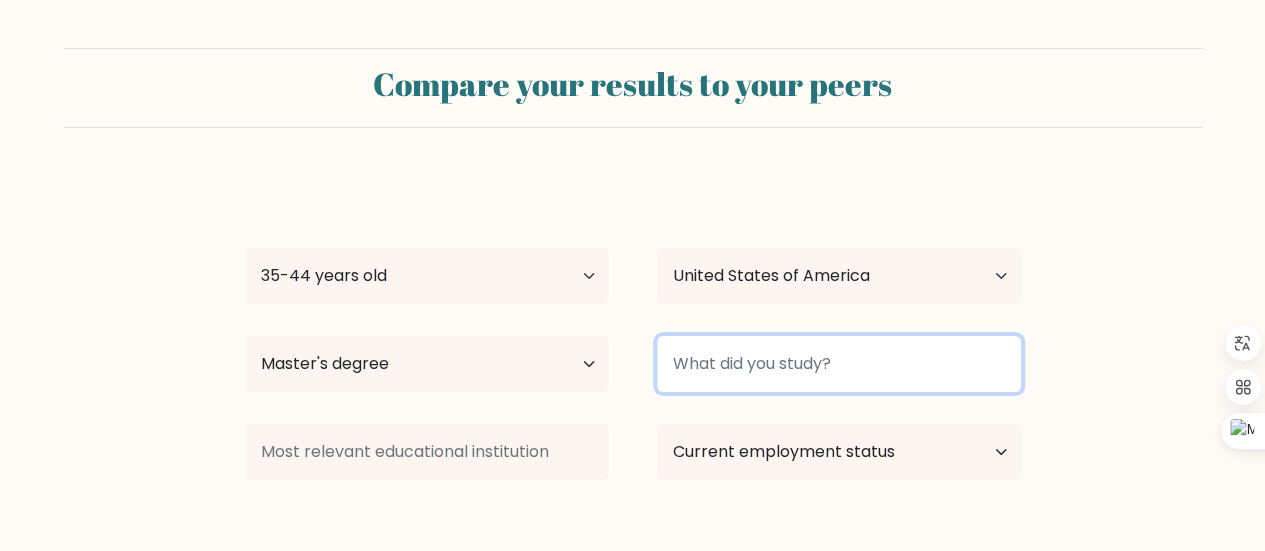click at bounding box center [839, 364] 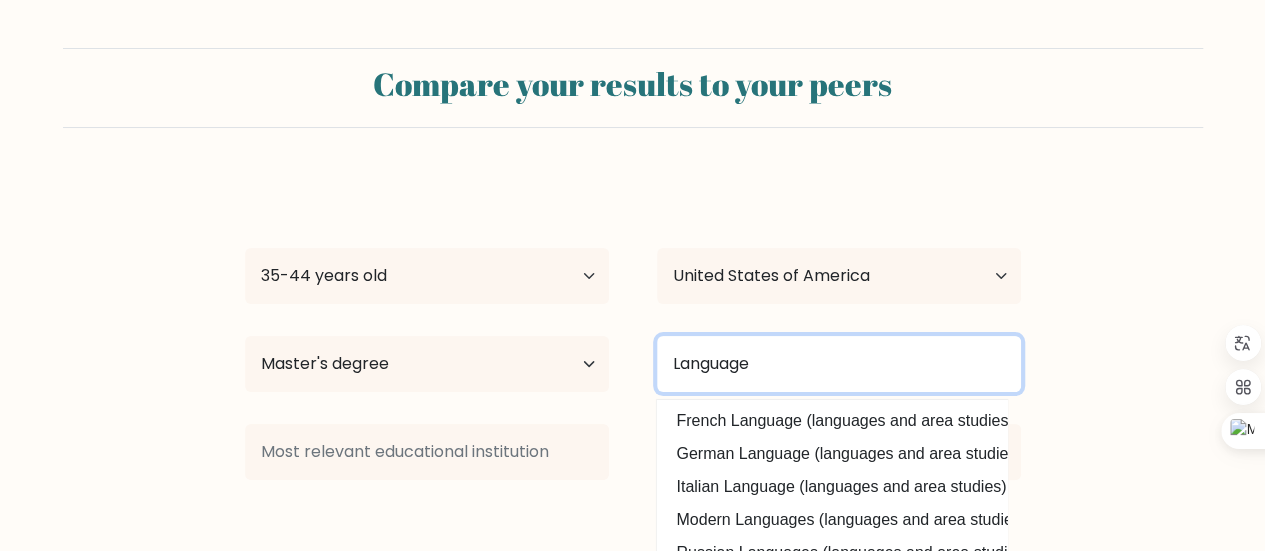 scroll, scrollTop: 54, scrollLeft: 0, axis: vertical 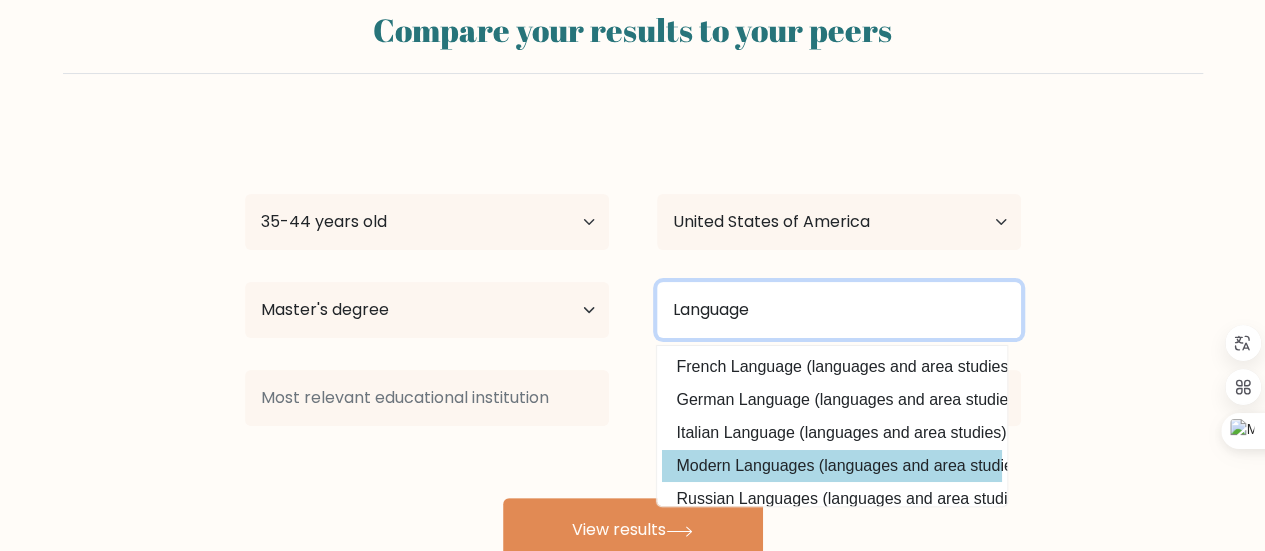 type on "Language" 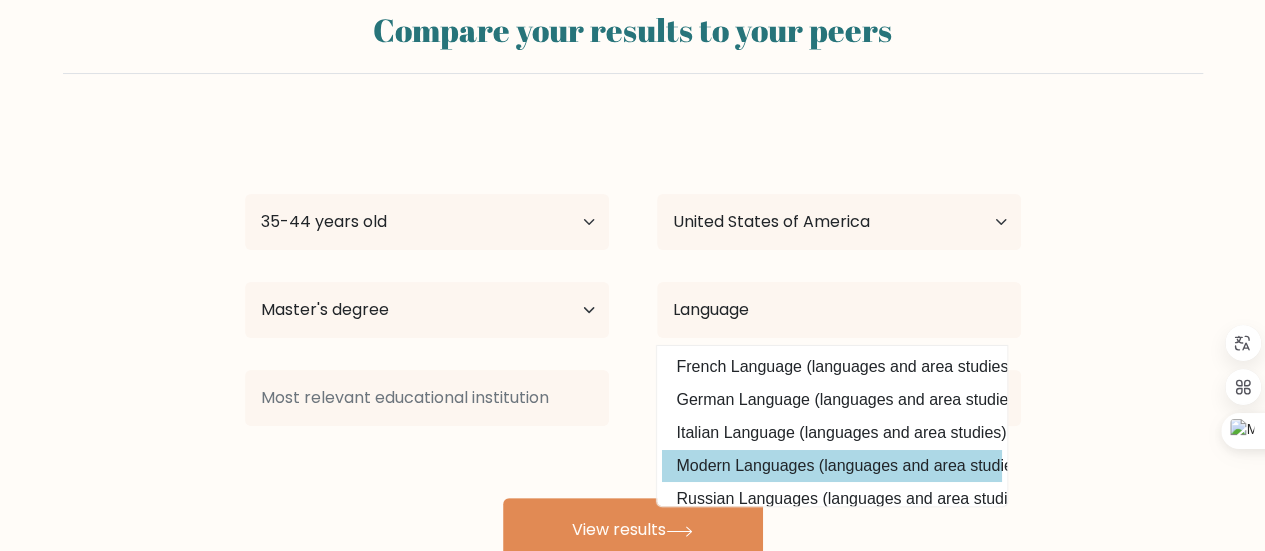 click on "Ufuk
Ugur
Age
Under 18 years old
18-24 years old
25-34 years old
35-44 years old
45-54 years old
55-64 years old
65 years old and above
Country
Afghanistan
Albania
Algeria
American Samoa
Andorra
Angola
Anguilla
Antarctica
Antigua and Barbuda
Argentina
Armenia
Aruba
Australia
Austria
Azerbaijan
Bahamas
Bahrain
Bangladesh
Barbados
Belarus
Belgium
Belize
Benin
Bermuda
Bhutan
Bolivia
Bonaire, Sint Eustatius and Saba
Bosnia and Herzegovina
Botswana
Bouvet Island
Brazil
Brunei" at bounding box center [633, 342] 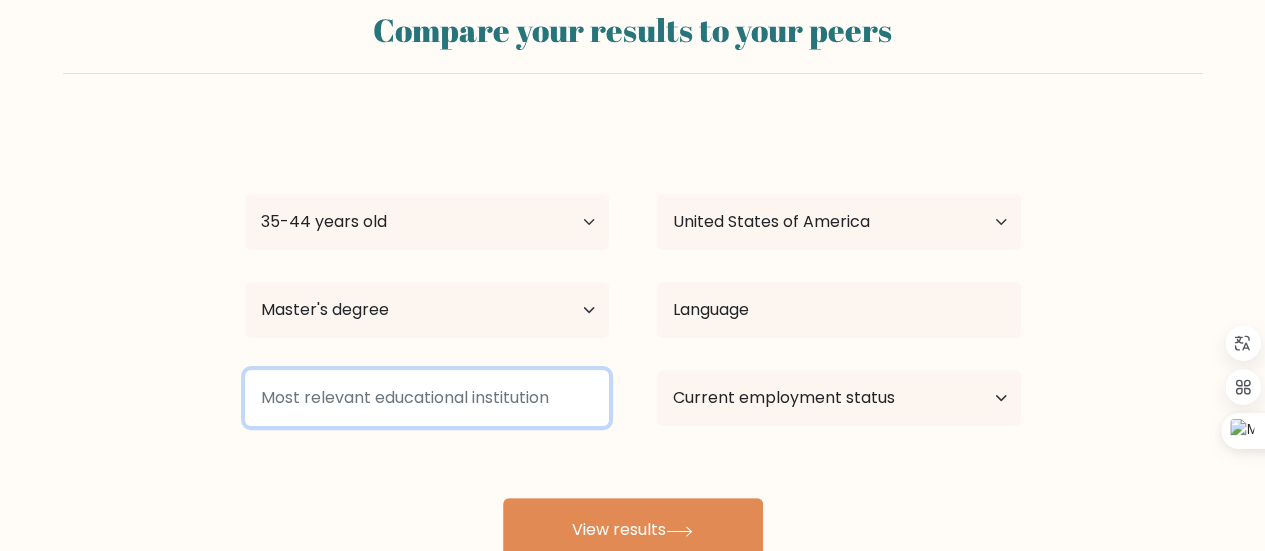 click at bounding box center [427, 398] 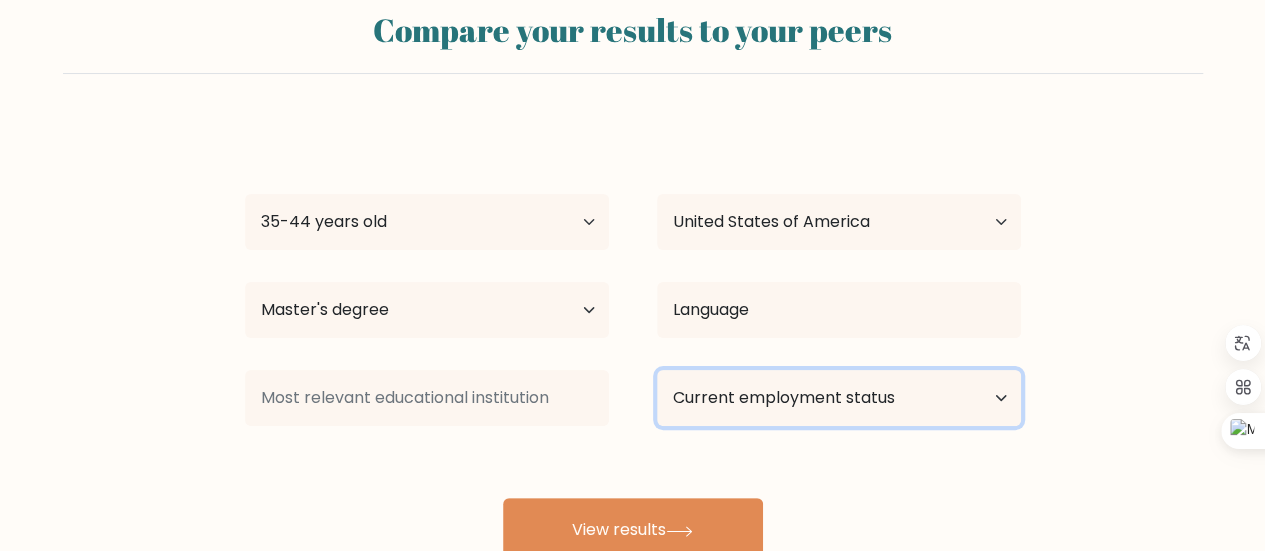 click on "Current employment status
Employed
Student
Retired
Other / prefer not to answer" at bounding box center (839, 398) 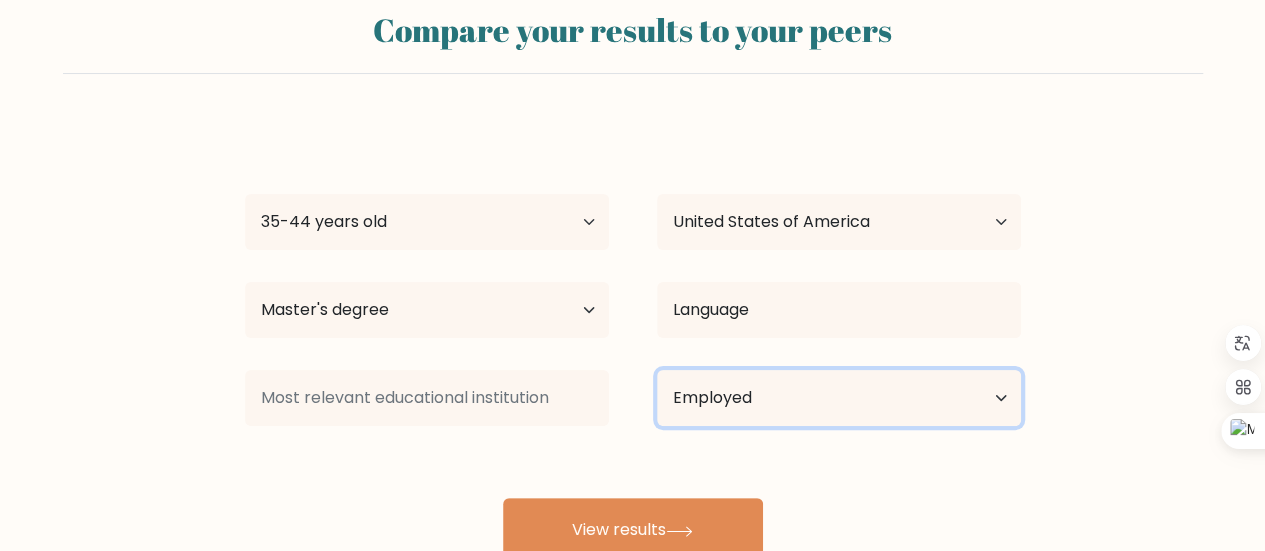 click on "Current employment status
Employed
Student
Retired
Other / prefer not to answer" at bounding box center [839, 398] 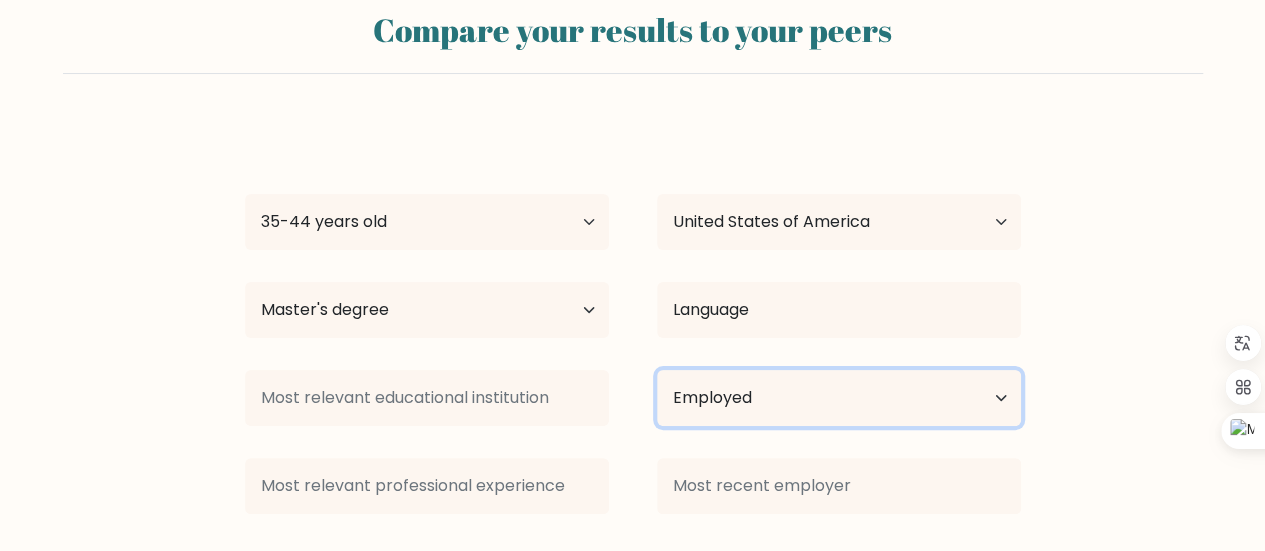 scroll, scrollTop: 206, scrollLeft: 0, axis: vertical 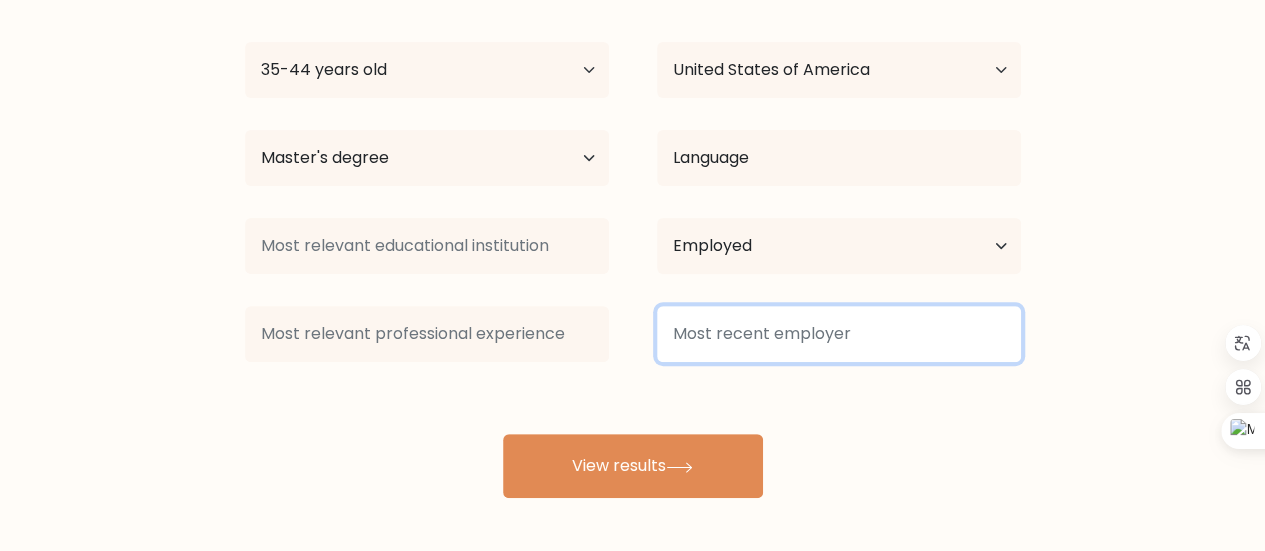 click at bounding box center [839, 334] 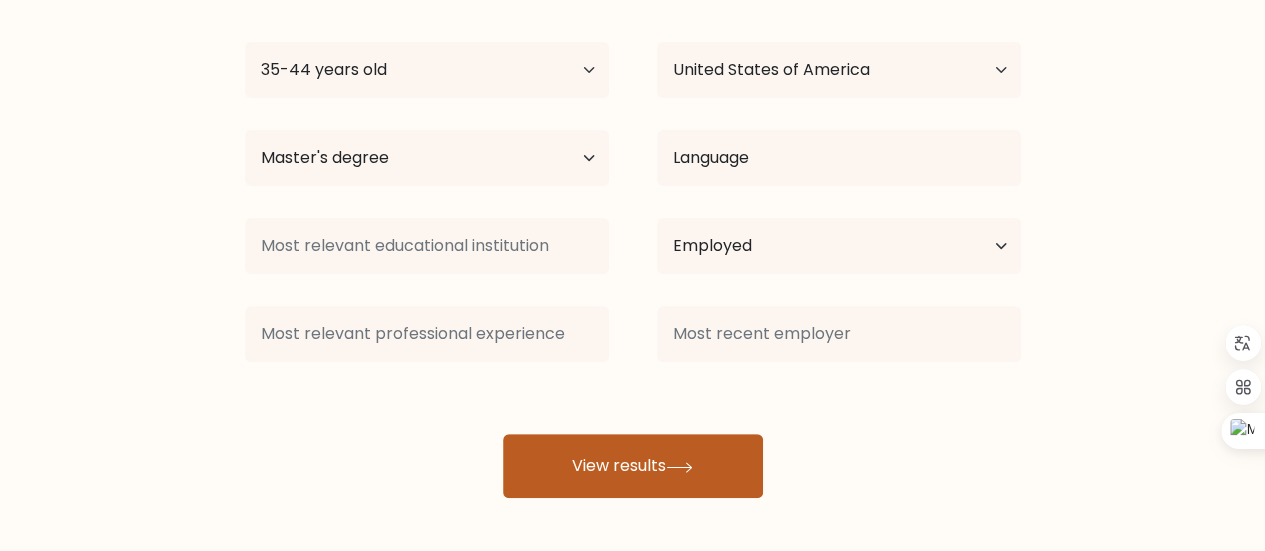 click on "View results" at bounding box center (633, 466) 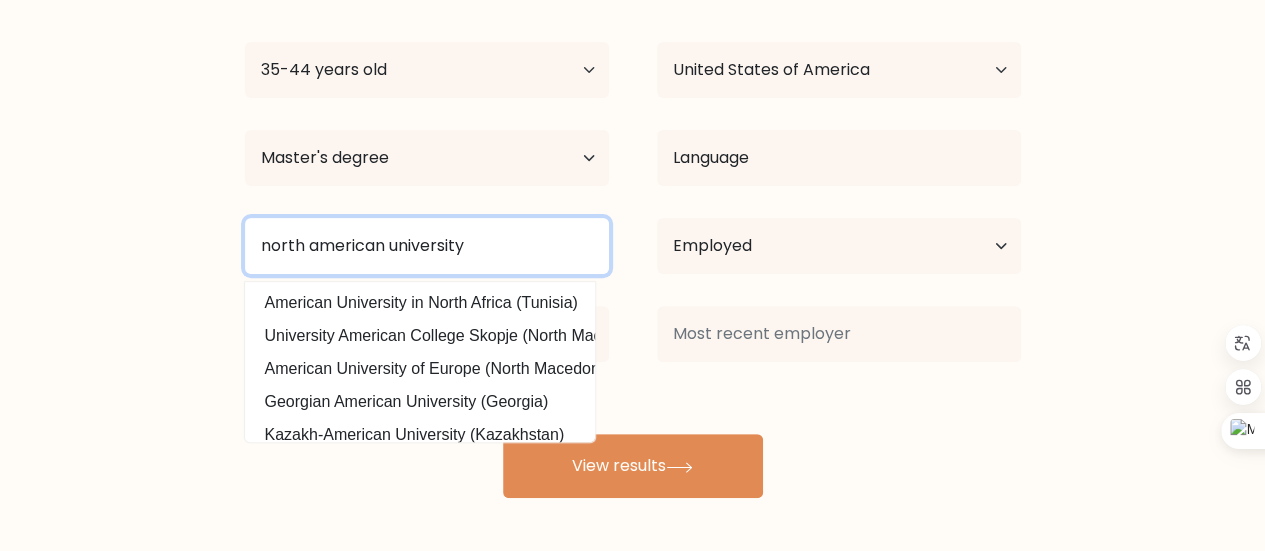 type on "north american university" 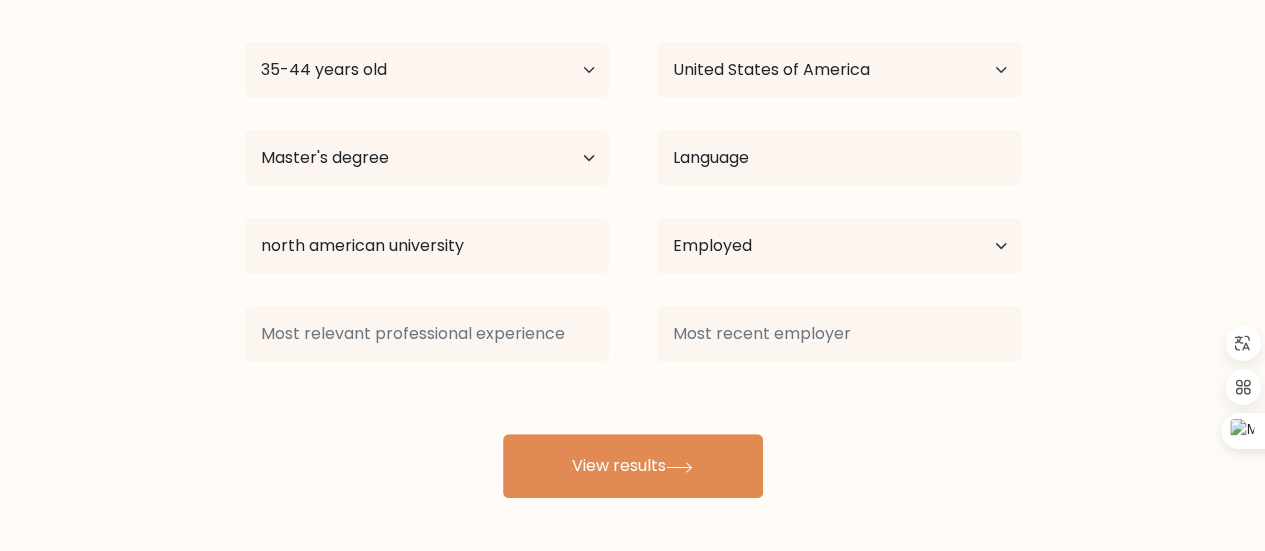click on "Compare your results to your peers
Ufuk
Ugur
Age
Under 18 years old
18-24 years old
25-34 years old
35-44 years old
45-54 years old
55-64 years old
65 years old and above
Country
Afghanistan
Albania
Algeria
American Samoa
Andorra
Angola
Anguilla
Antarctica
Antigua and Barbuda
Argentina
Armenia
Aruba
Australia
Austria" at bounding box center (632, 170) 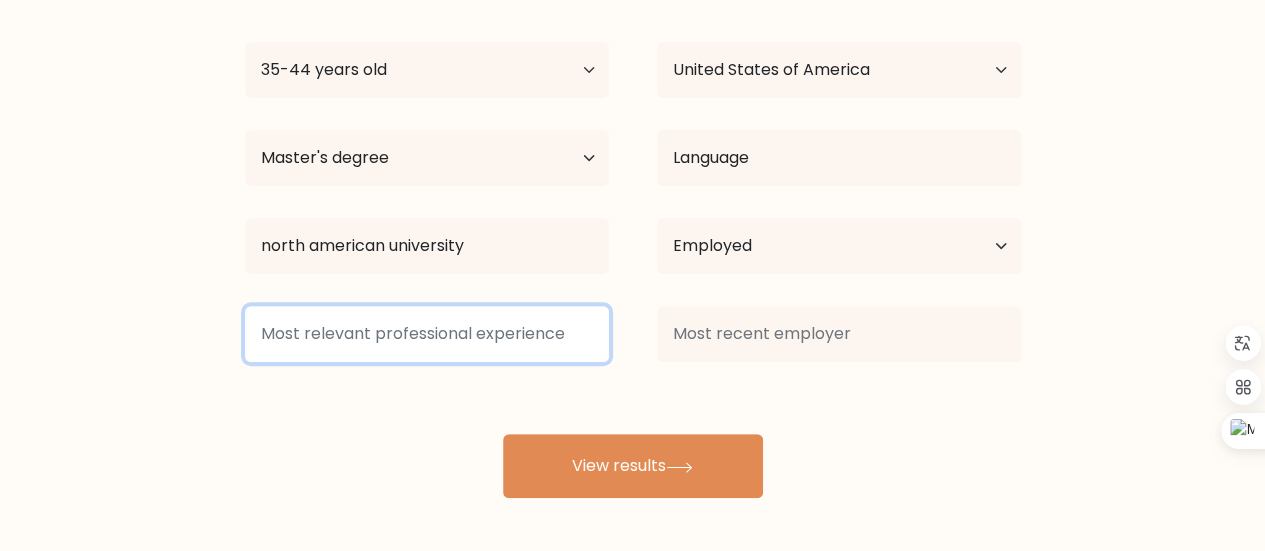 click at bounding box center (427, 334) 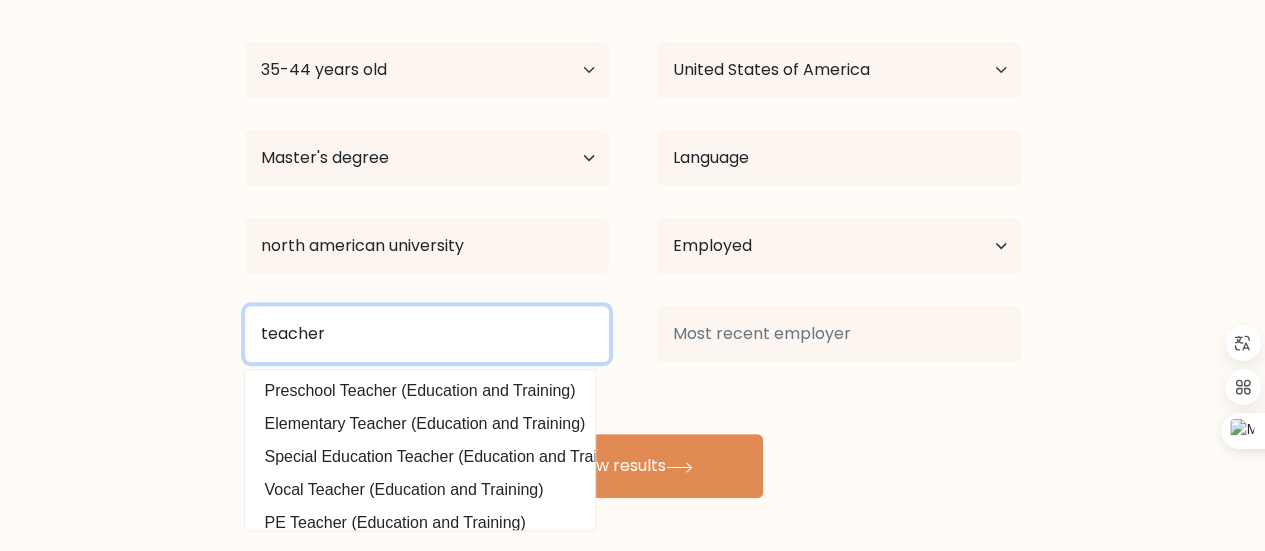 type on "teacher" 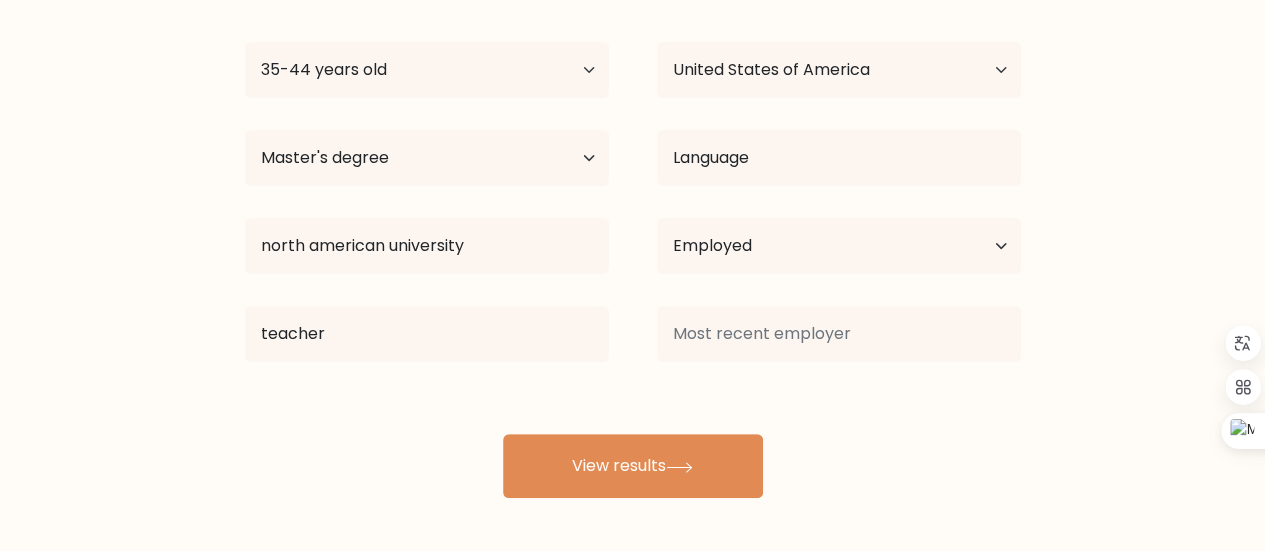 click on "Compare your results to your peers
Ufuk
Ugur
Age
Under 18 years old
18-24 years old
25-34 years old
35-44 years old
45-54 years old
55-64 years old
65 years old and above
Country
Afghanistan
Albania
Algeria
American Samoa
Andorra
Angola
Anguilla
Antarctica
Antigua and Barbuda
Argentina
Armenia
Aruba
Australia
Austria" at bounding box center [632, 170] 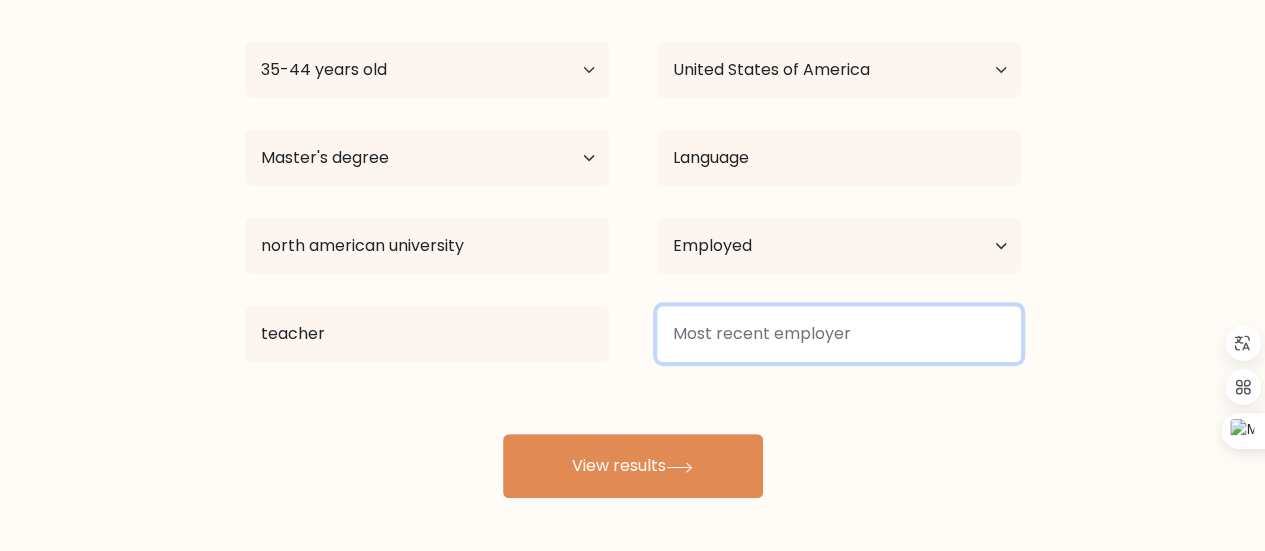 click at bounding box center [839, 334] 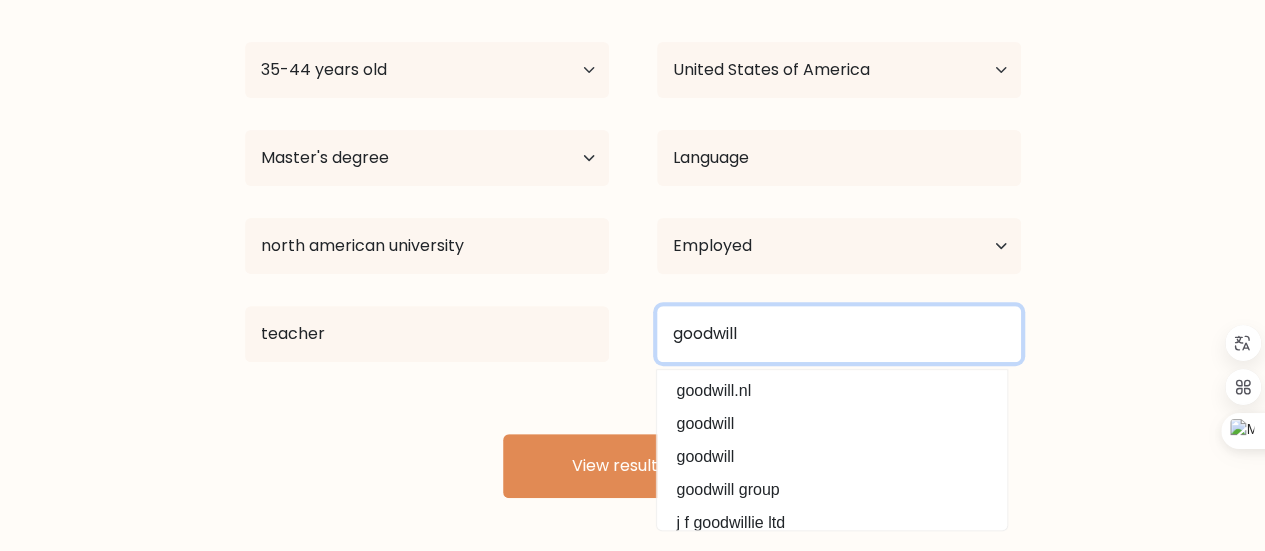 type on "goodwill" 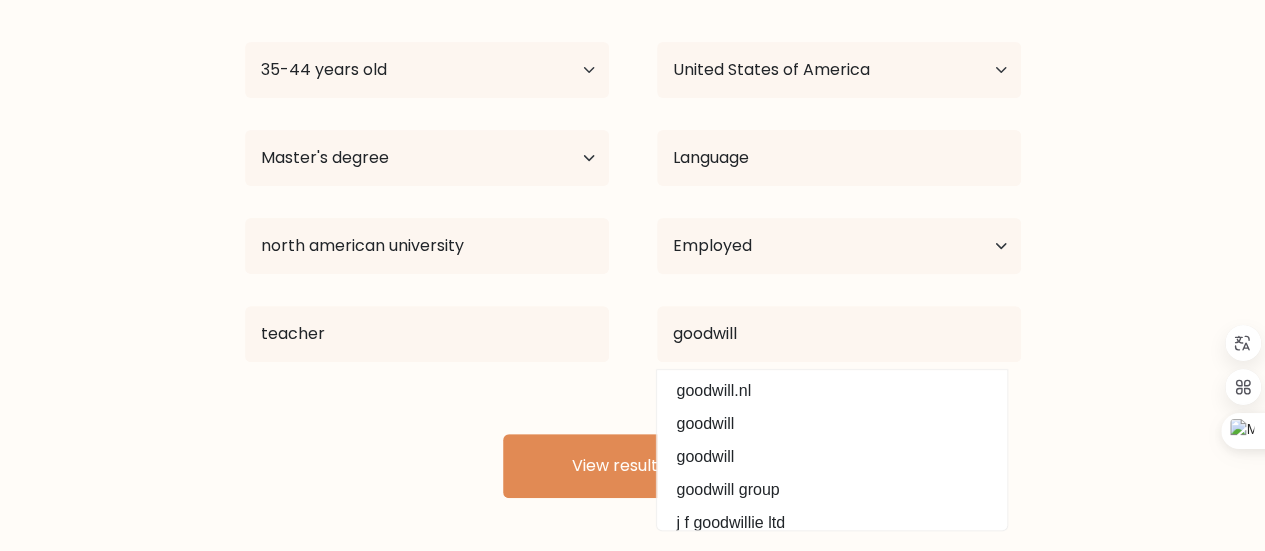 click on "Ufuk
Ugur
Age
Under 18 years old
18-24 years old
25-34 years old
35-44 years old
45-54 years old
55-64 years old
65 years old and above
Country
Afghanistan
Albania
Algeria
American Samoa
Andorra
Angola
Anguilla
Antarctica
Antigua and Barbuda
Argentina
Armenia
Aruba
Australia
Austria
Azerbaijan
Bahamas
Bahrain
Bangladesh
Barbados
Belarus
Belgium
Belize
Benin
Bermuda
Bhutan
Bolivia
Bonaire, Sint Eustatius and Saba
Bosnia and Herzegovina
Botswana
Bouvet Island
Brazil
Brunei" at bounding box center (633, 234) 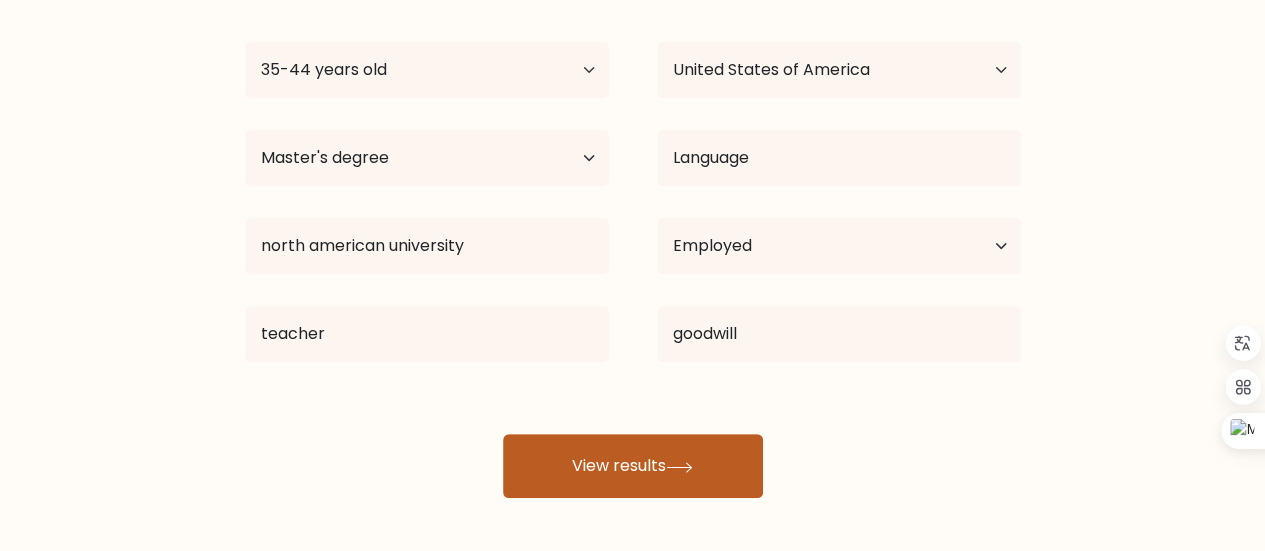 click on "View results" at bounding box center (633, 466) 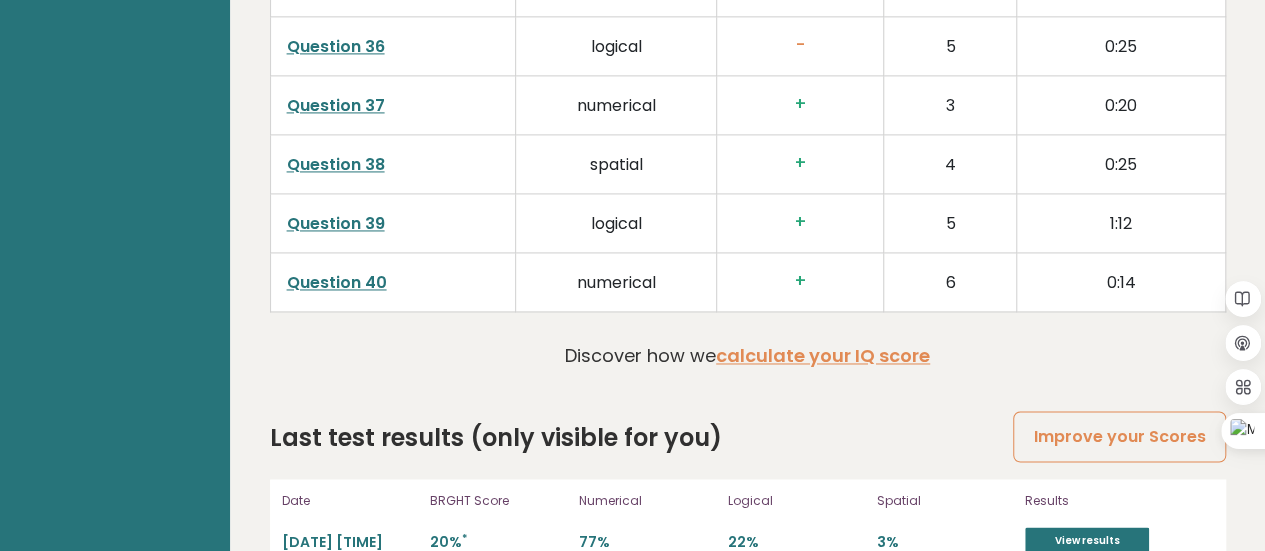 scroll, scrollTop: 5258, scrollLeft: 0, axis: vertical 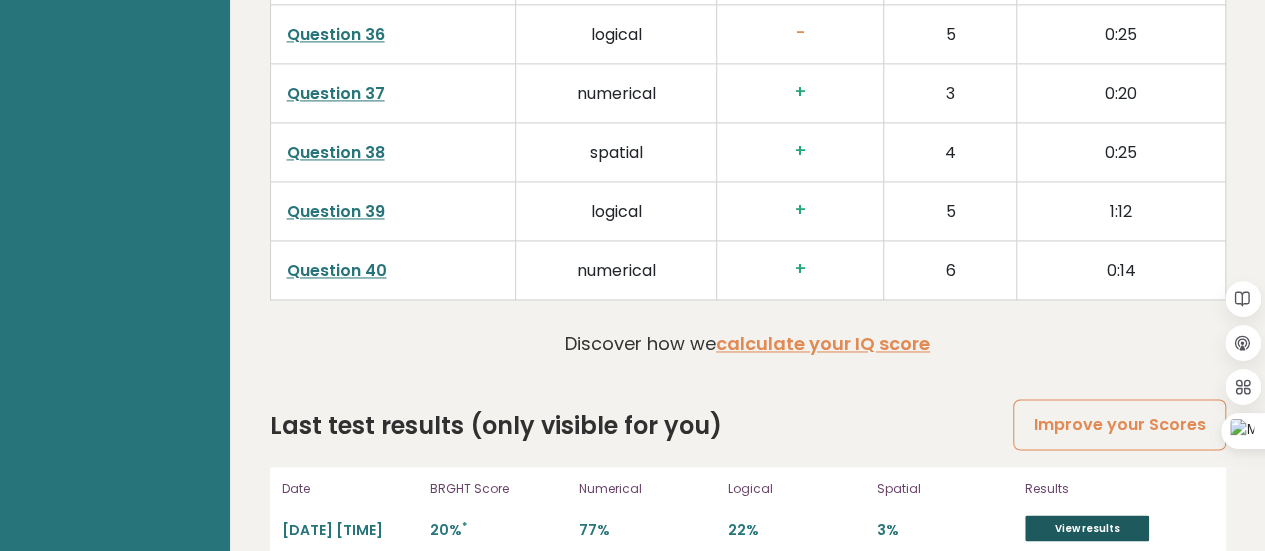 click on "View results" at bounding box center (1087, 528) 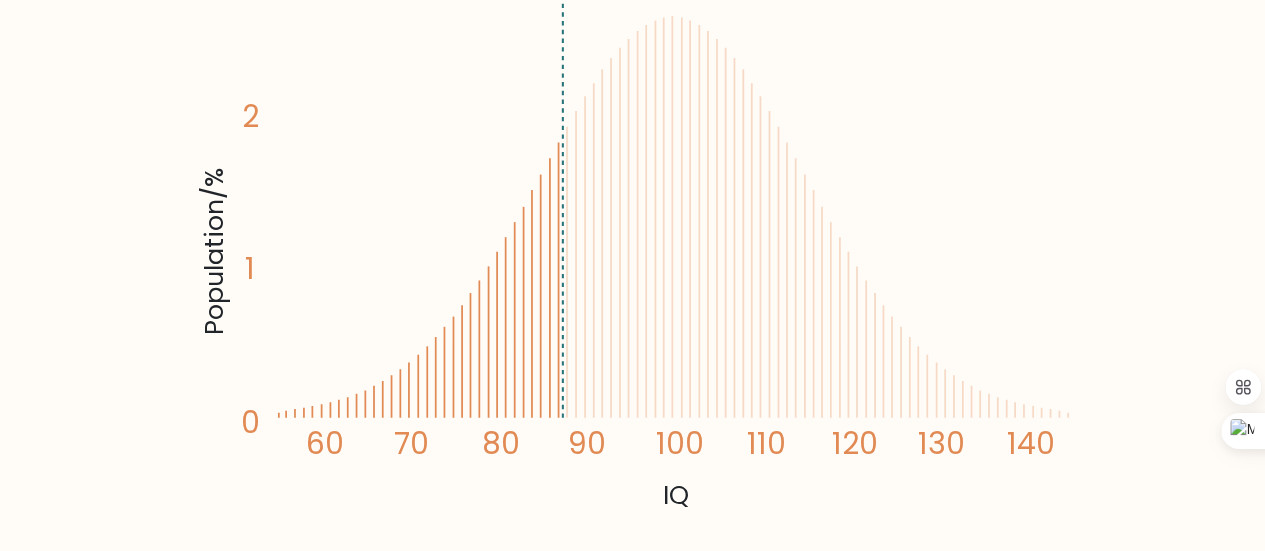 scroll, scrollTop: 415, scrollLeft: 0, axis: vertical 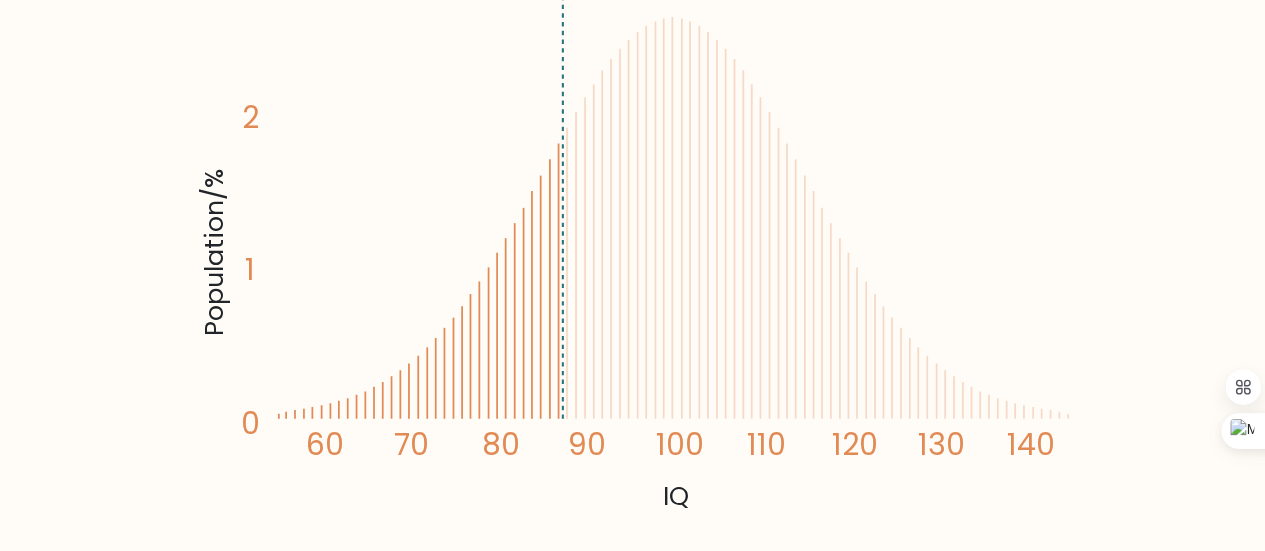 click on "100" 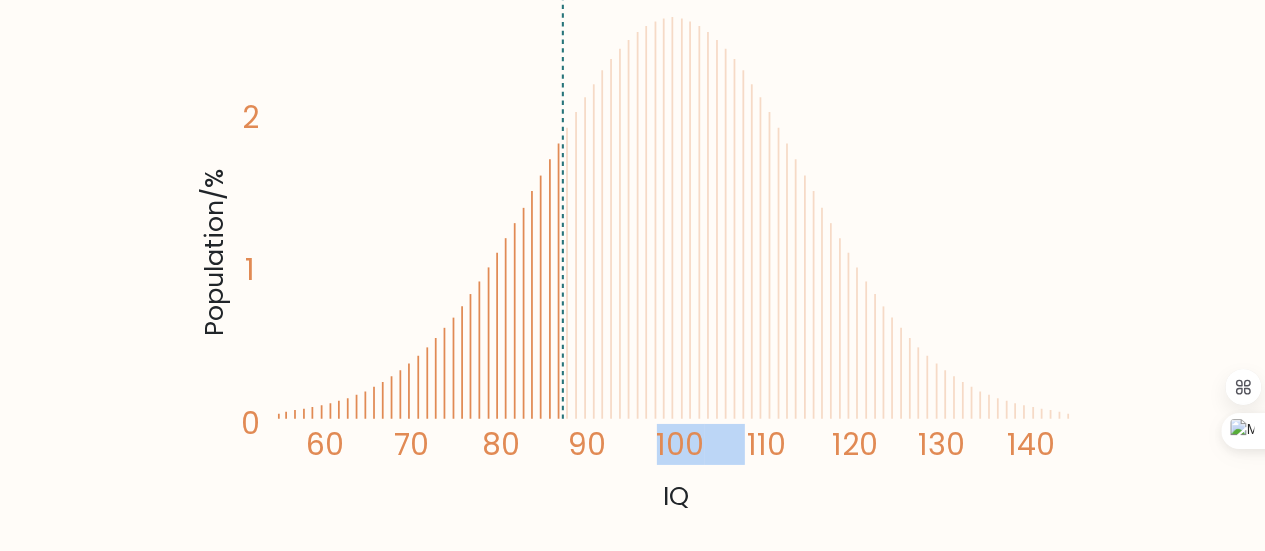 click on "100" 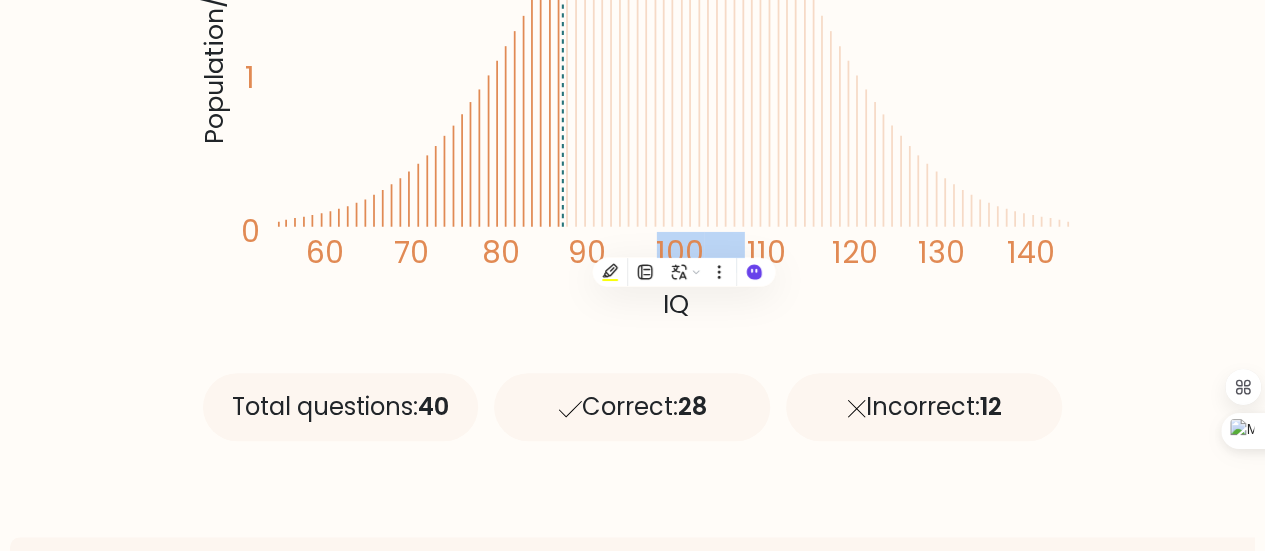 scroll, scrollTop: 606, scrollLeft: 0, axis: vertical 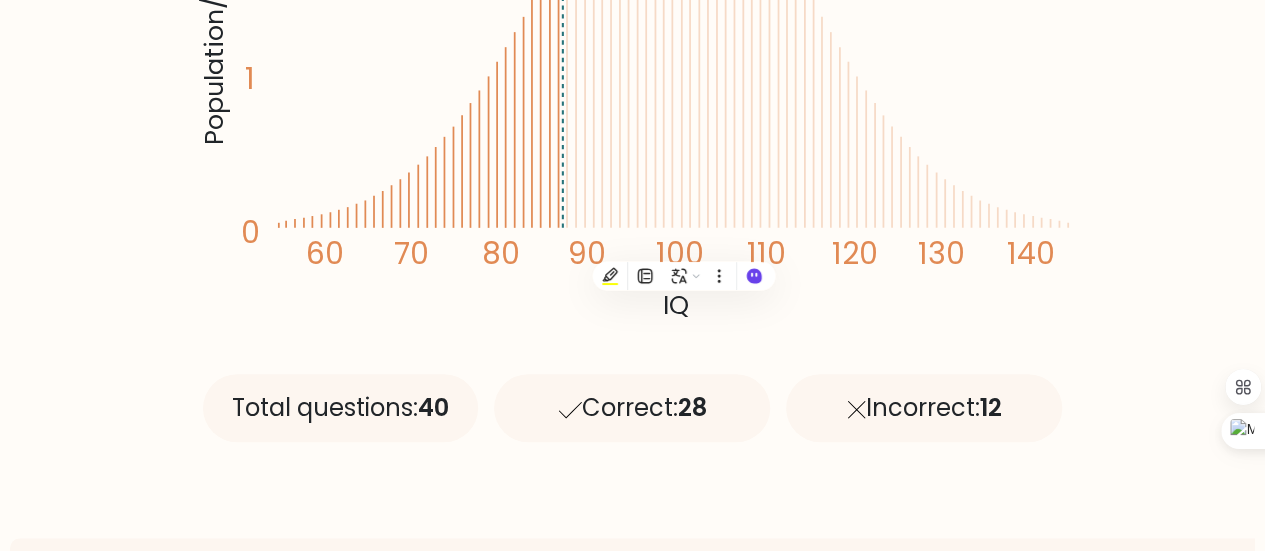 click on "Your  IQ is 87
You scored better than  20.00% of
the people who ever finished this test.
Population/%
IQ
0
1
2
60
70
80
90
100
110" at bounding box center (632, 2465) 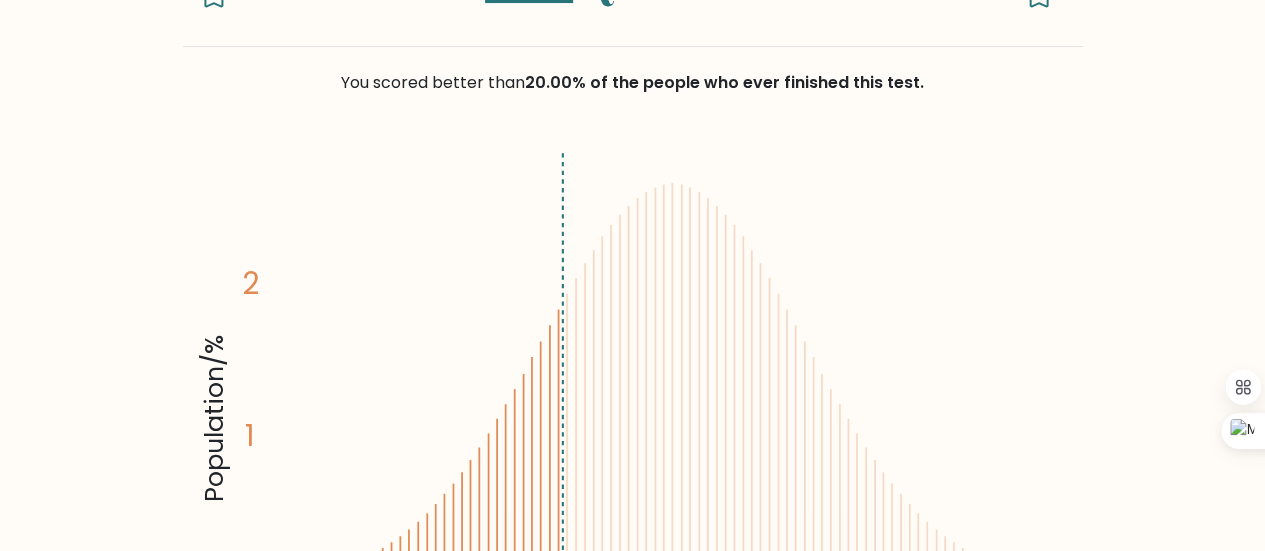 scroll, scrollTop: 247, scrollLeft: 0, axis: vertical 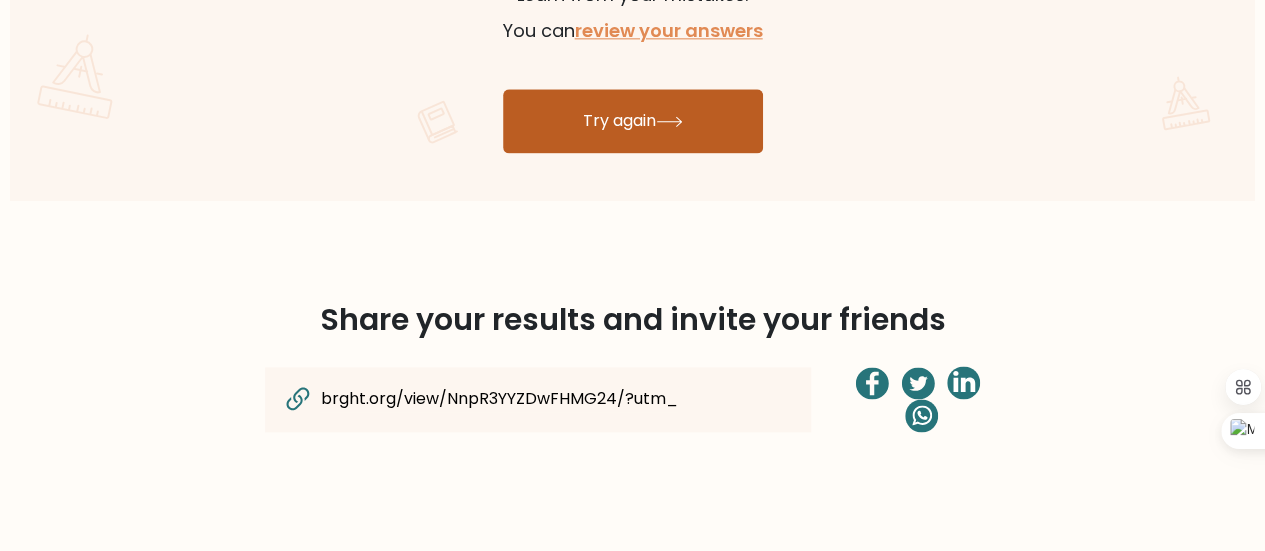 click on "Try again" at bounding box center [633, 121] 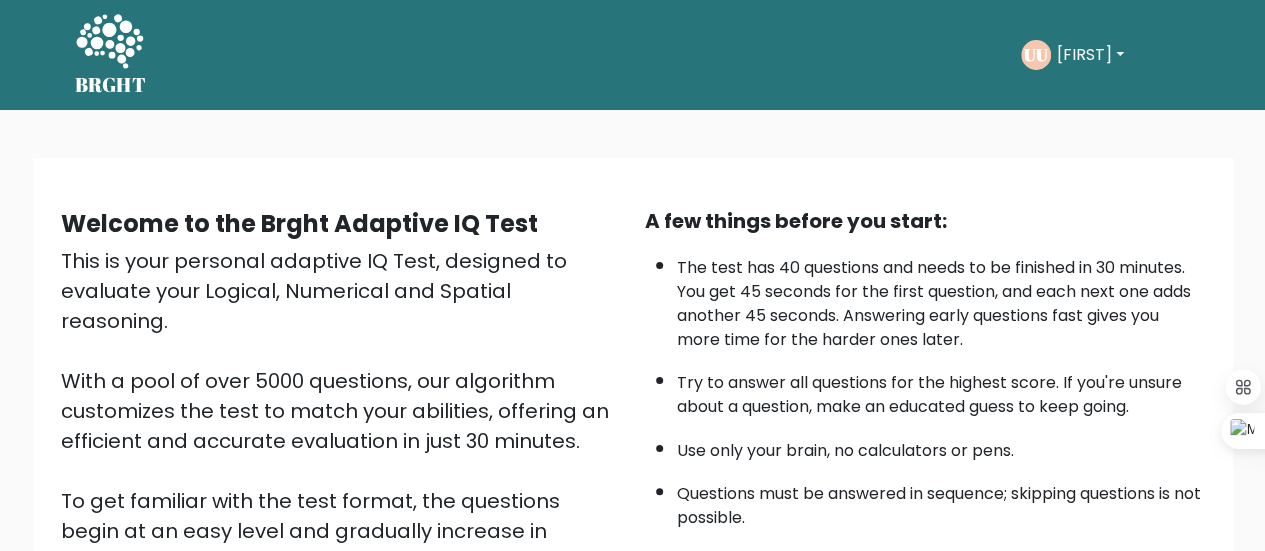 scroll, scrollTop: 364, scrollLeft: 0, axis: vertical 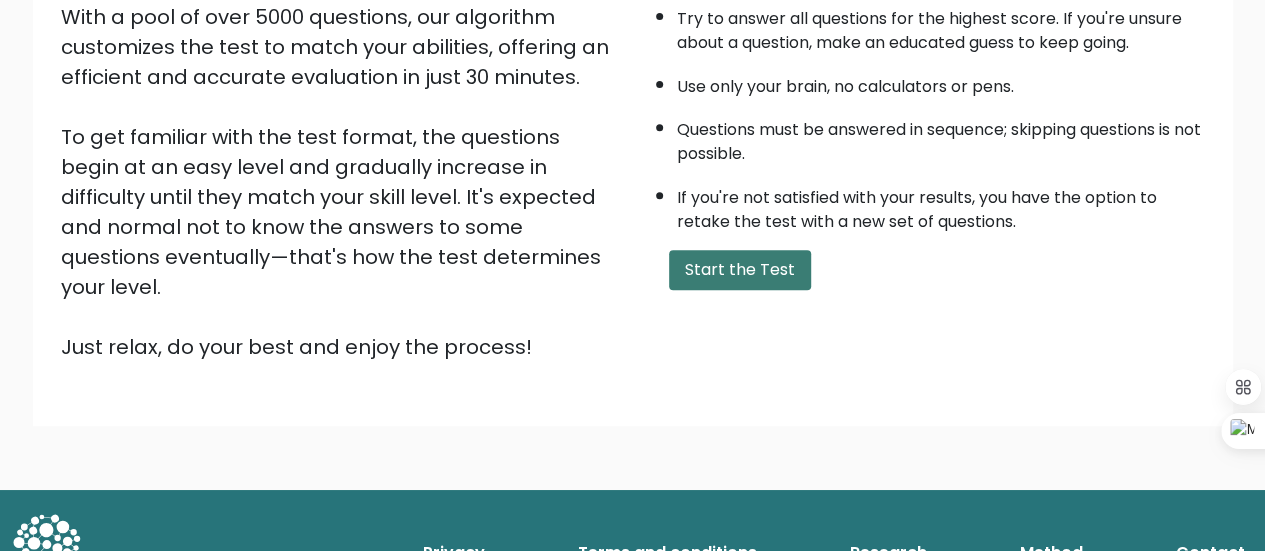click on "Start the Test" at bounding box center (740, 270) 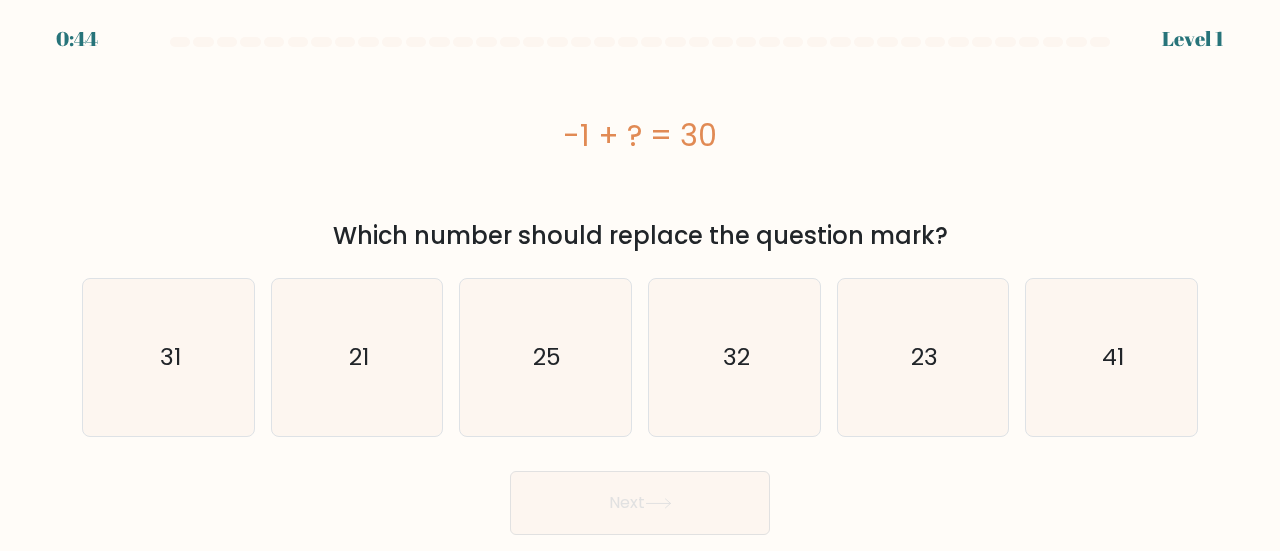 scroll, scrollTop: 0, scrollLeft: 0, axis: both 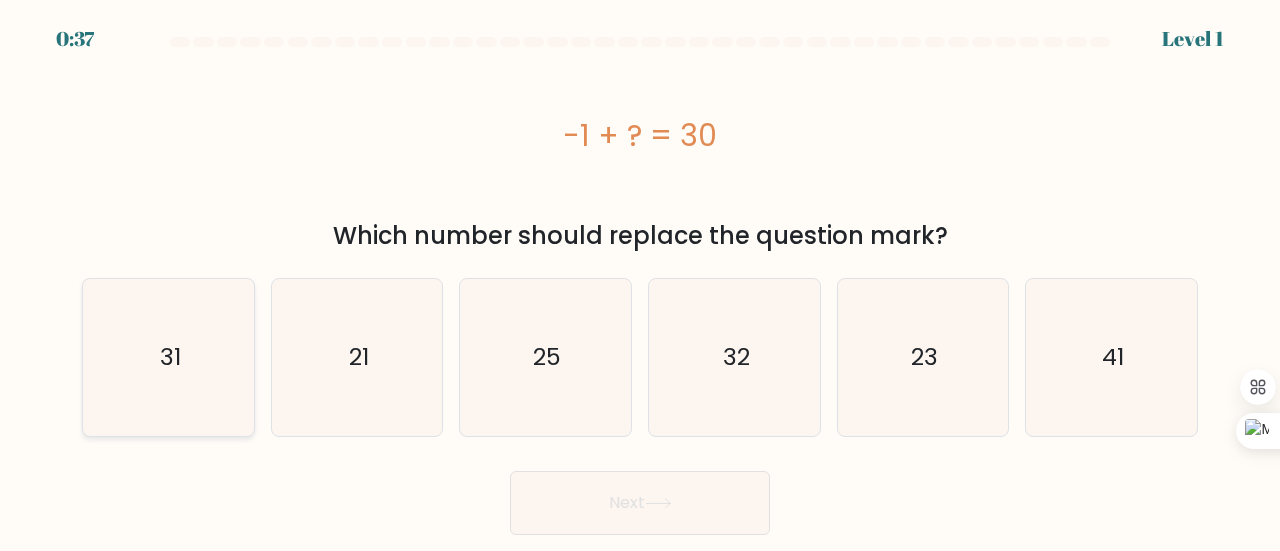 click on "31" 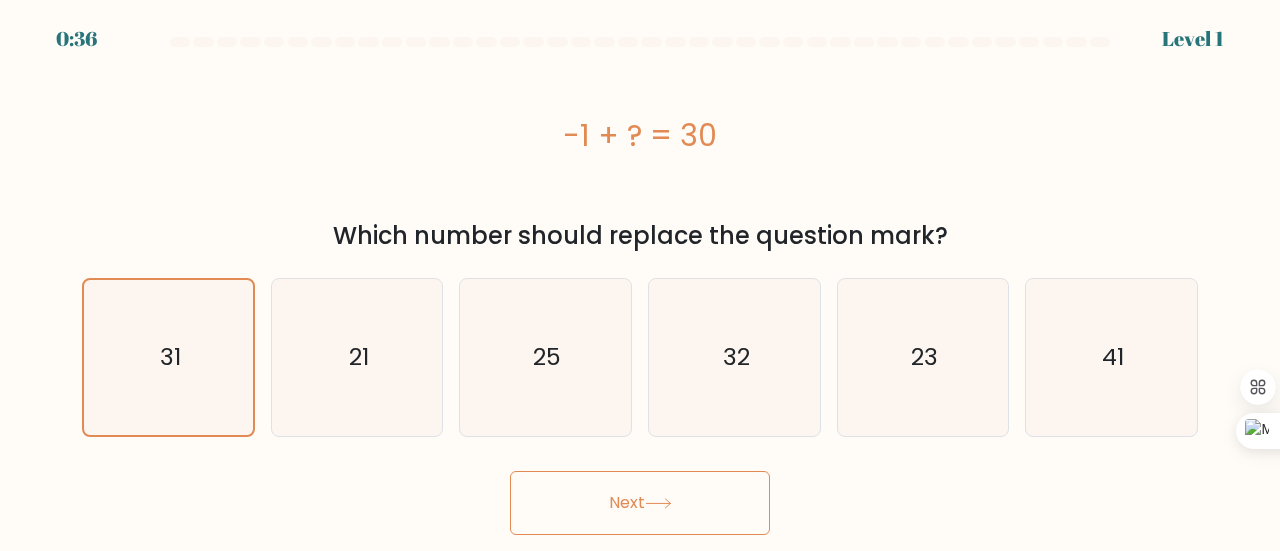 click on "Next" at bounding box center [640, 503] 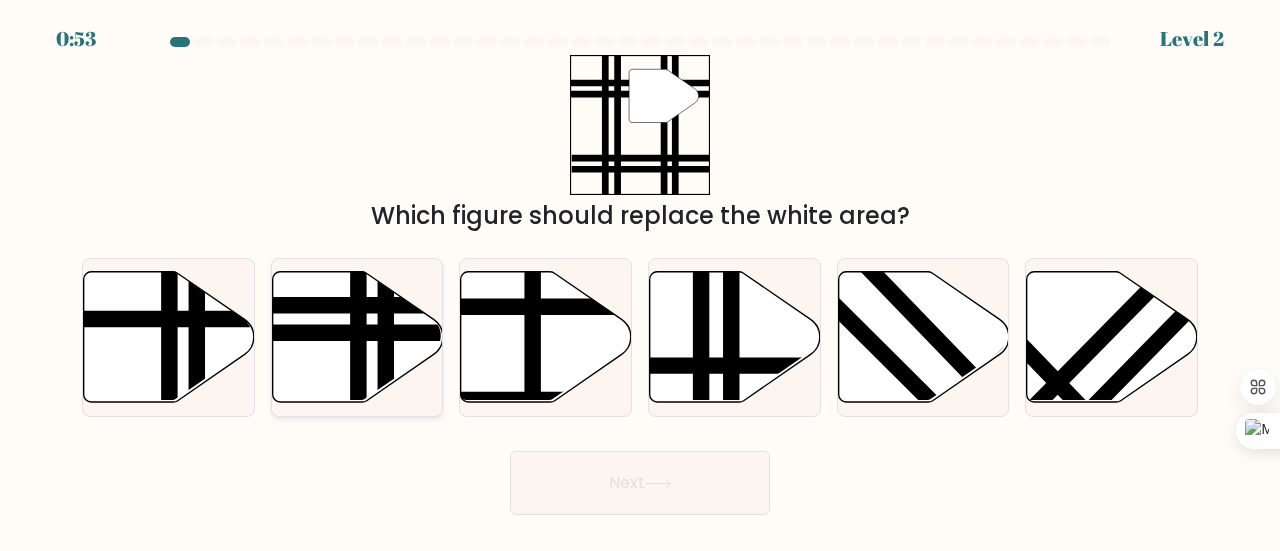 click 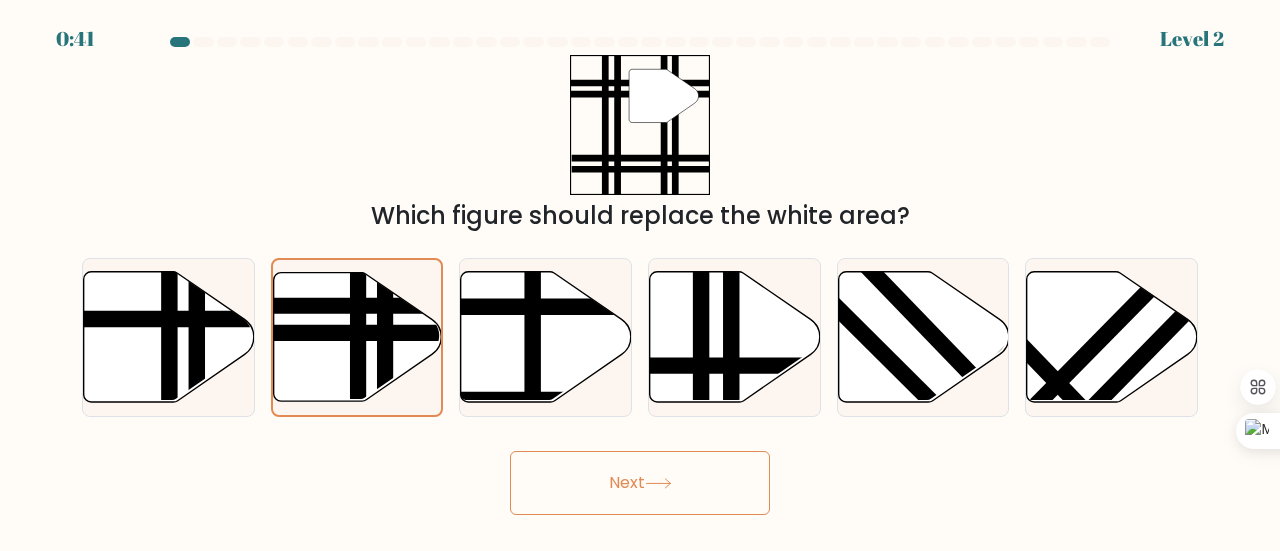 click on "Next" at bounding box center (640, 483) 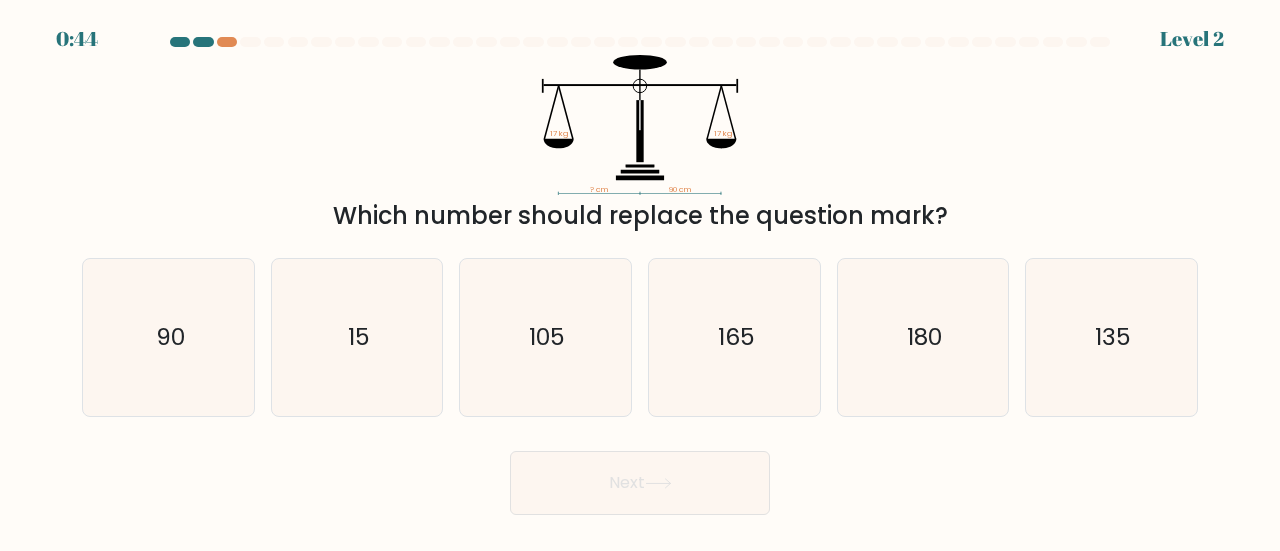 scroll, scrollTop: 0, scrollLeft: 0, axis: both 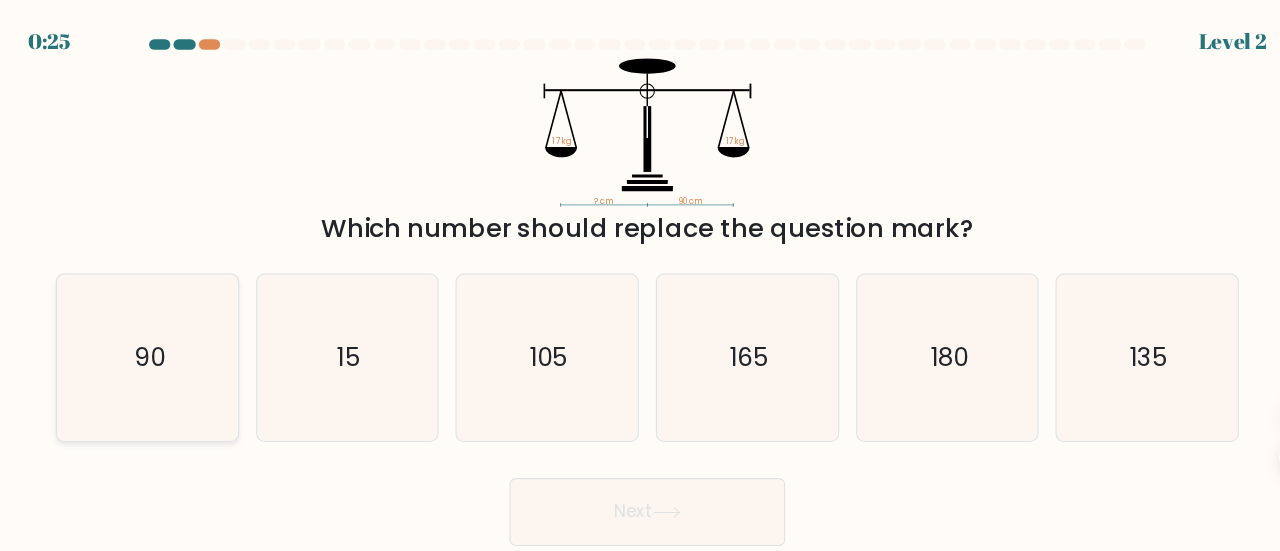 click on "90" 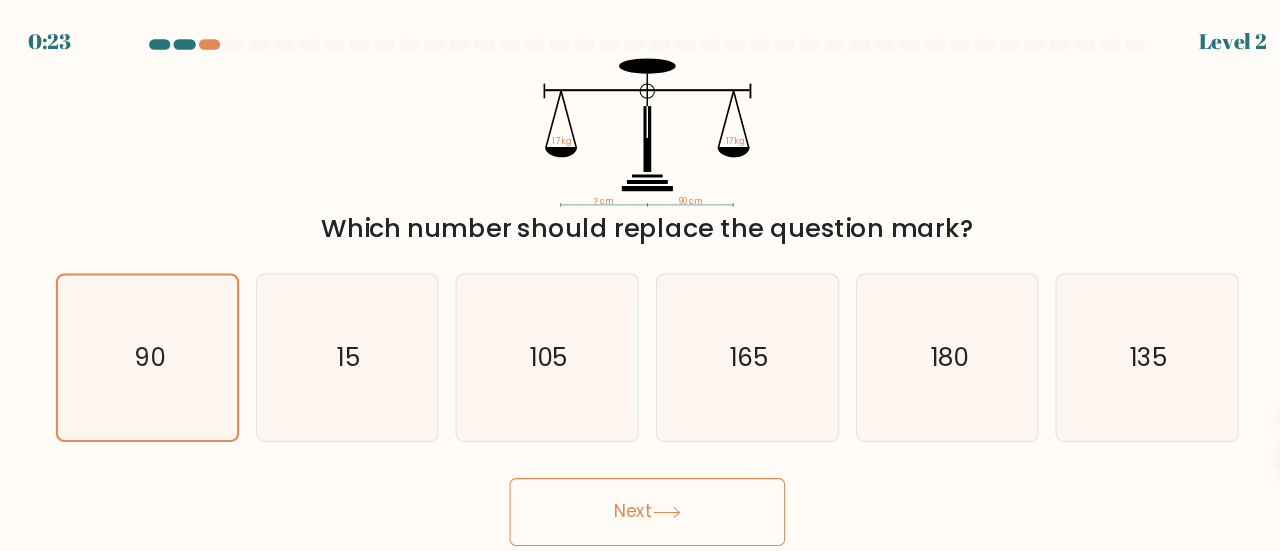 click on "Next" at bounding box center [640, 483] 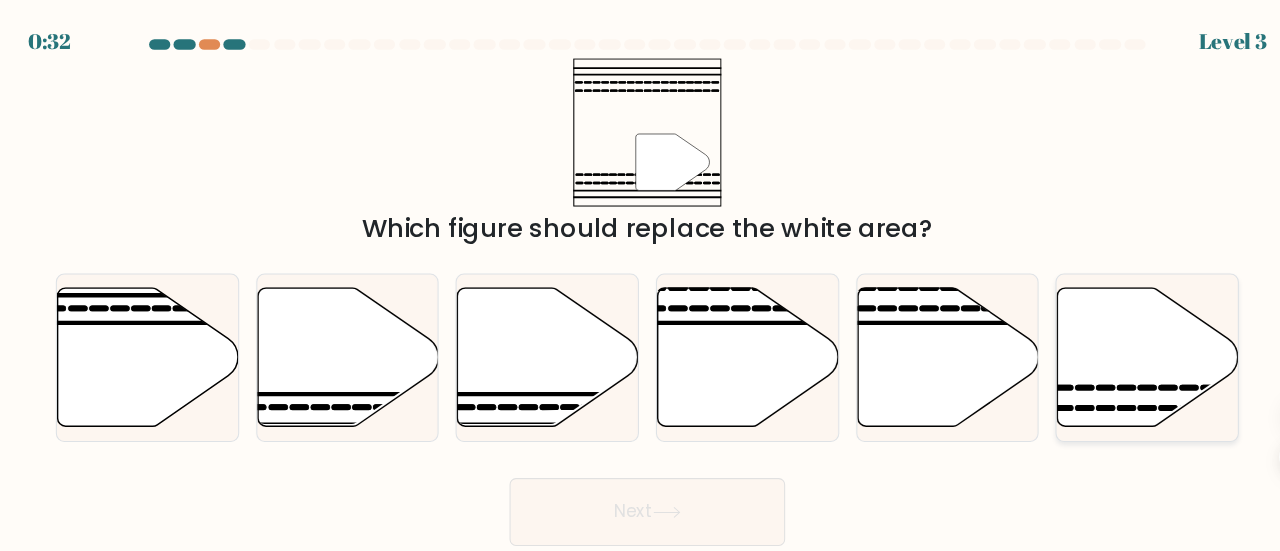 click 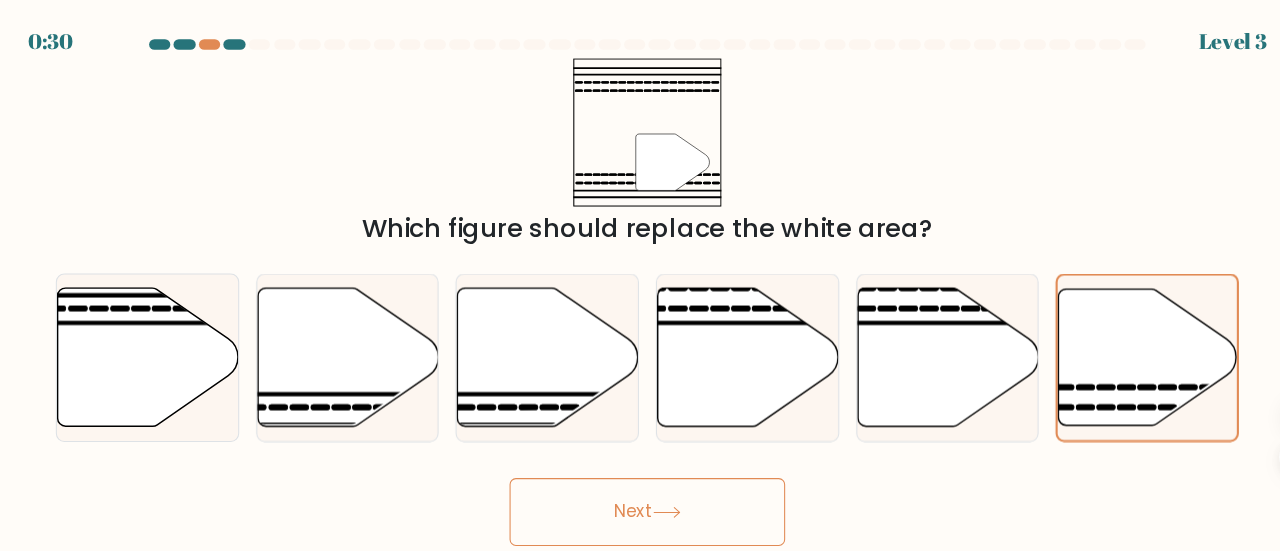 click on "Next" at bounding box center (640, 483) 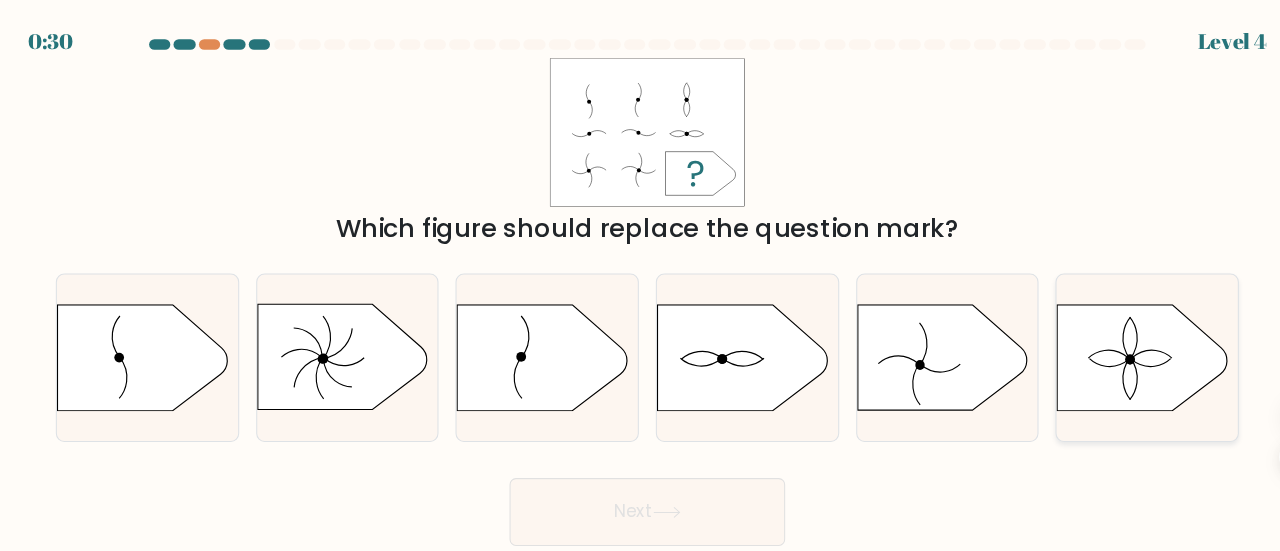 click 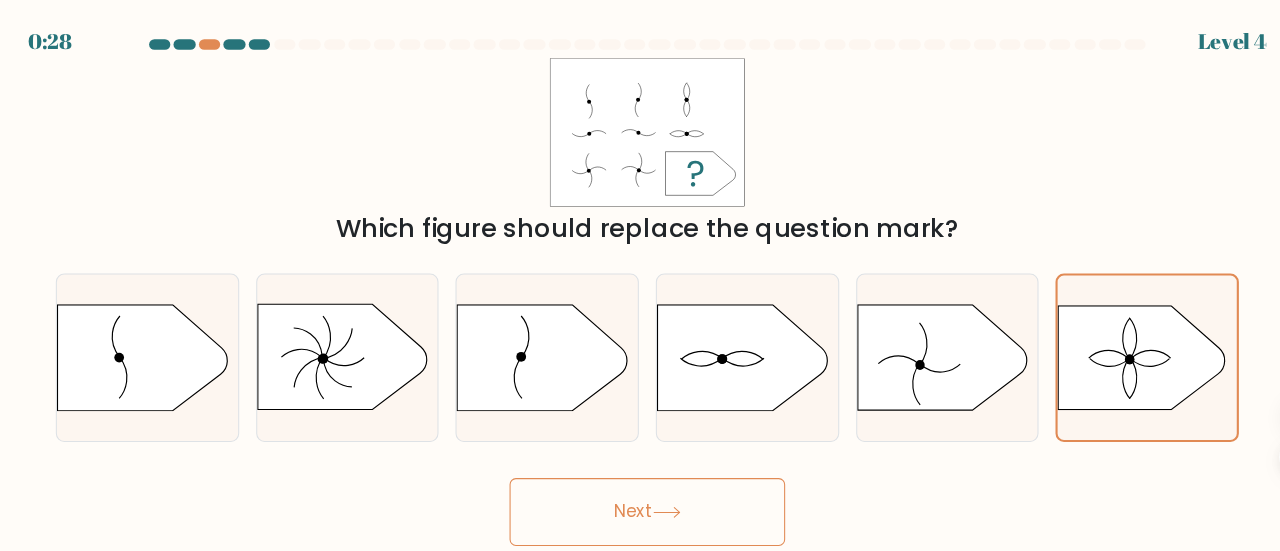 click 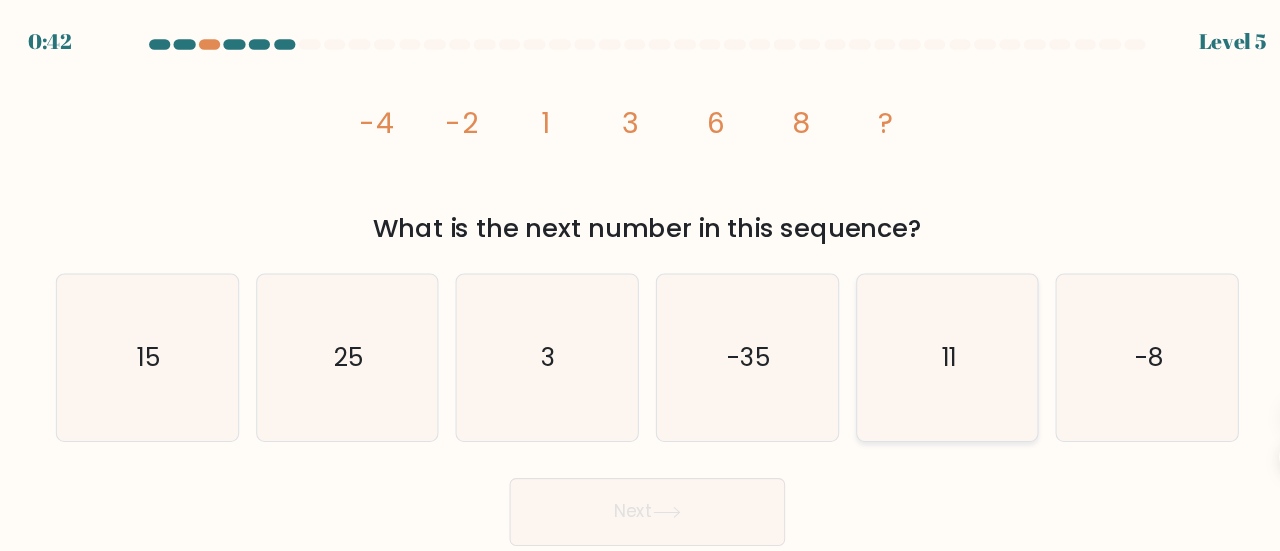 click on "11" 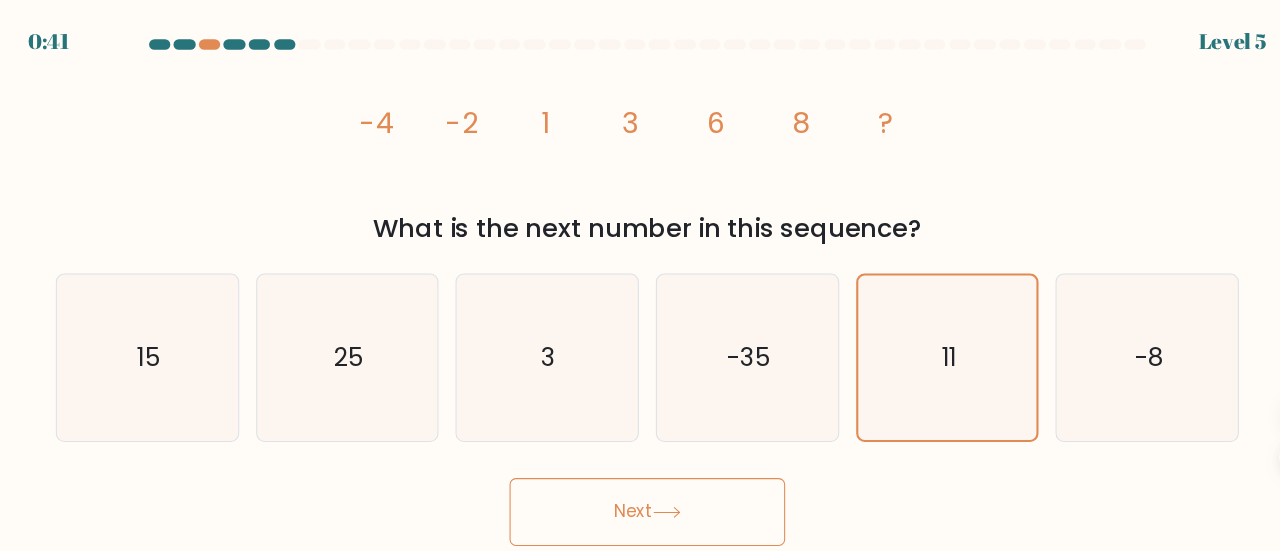 click 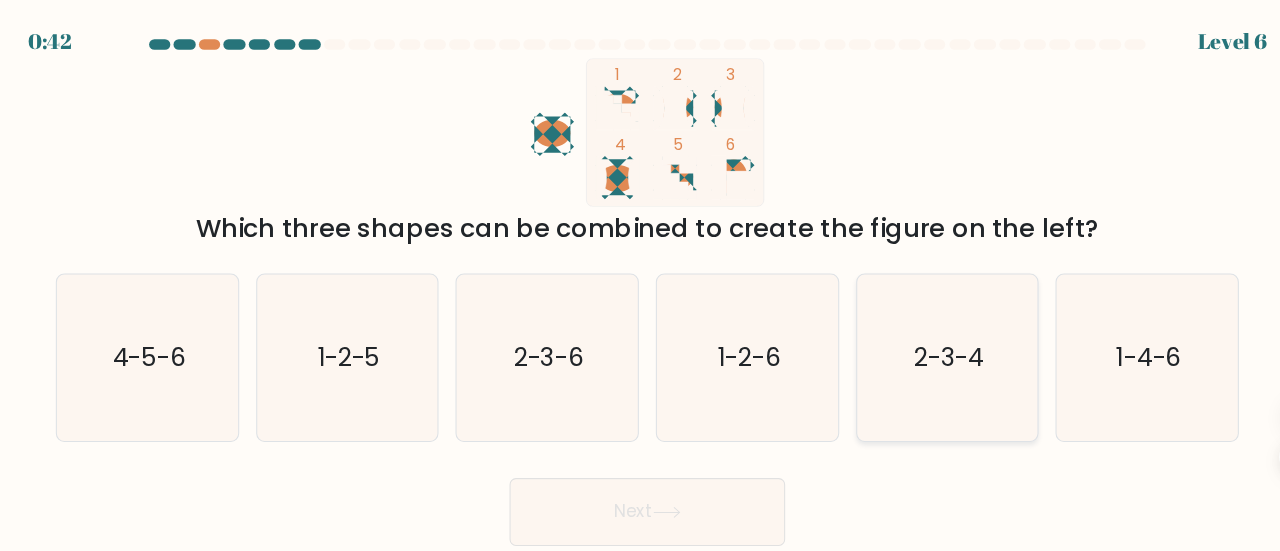 click on "2-3-4" 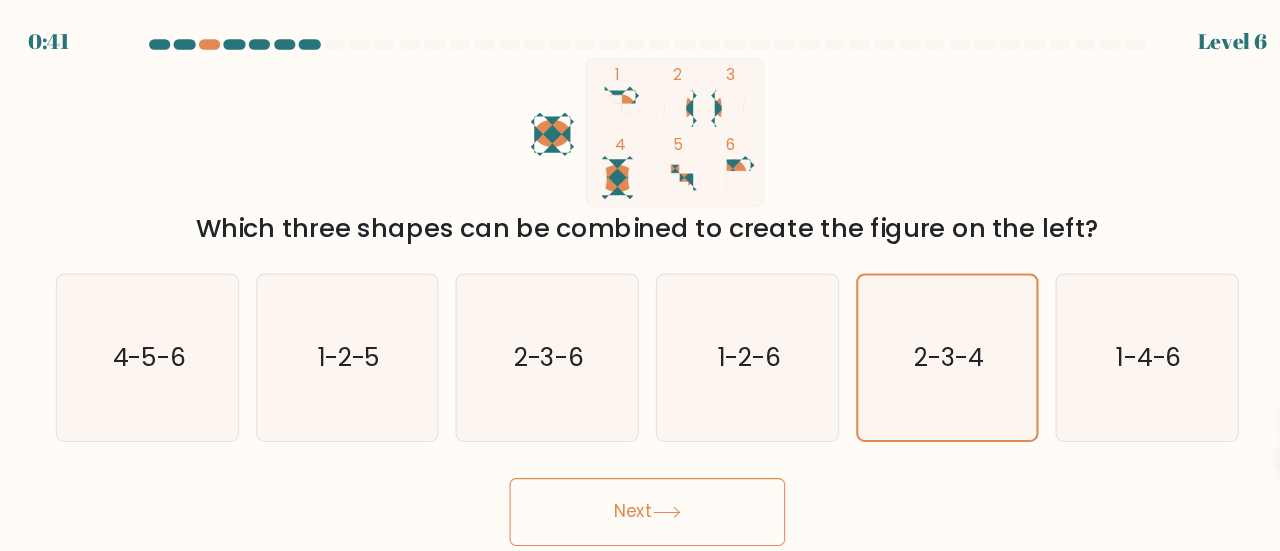 click 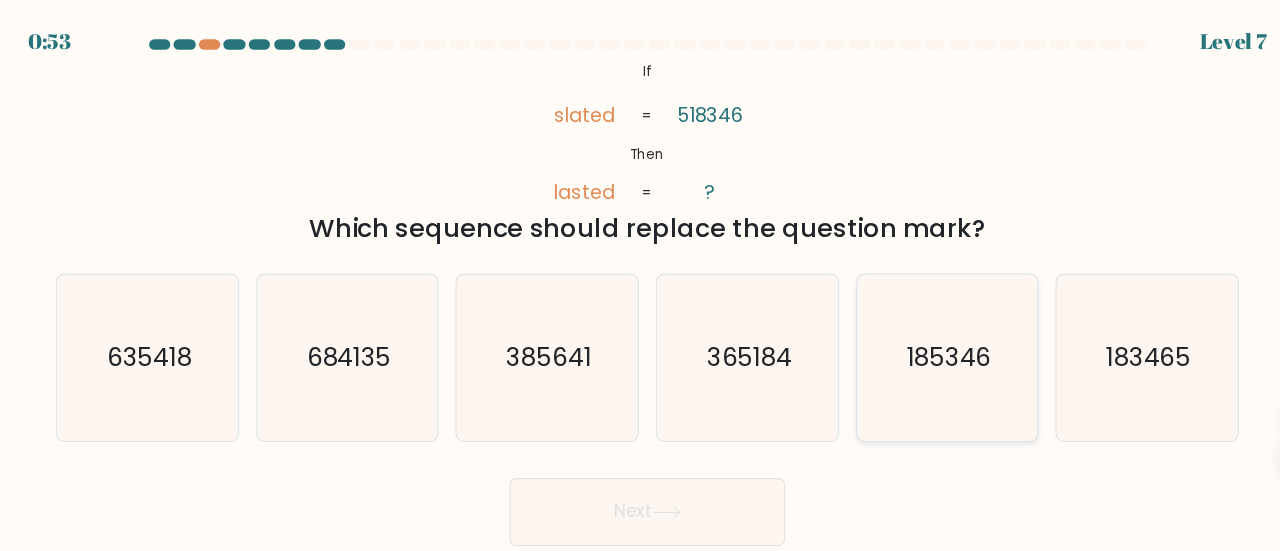 click on "185346" 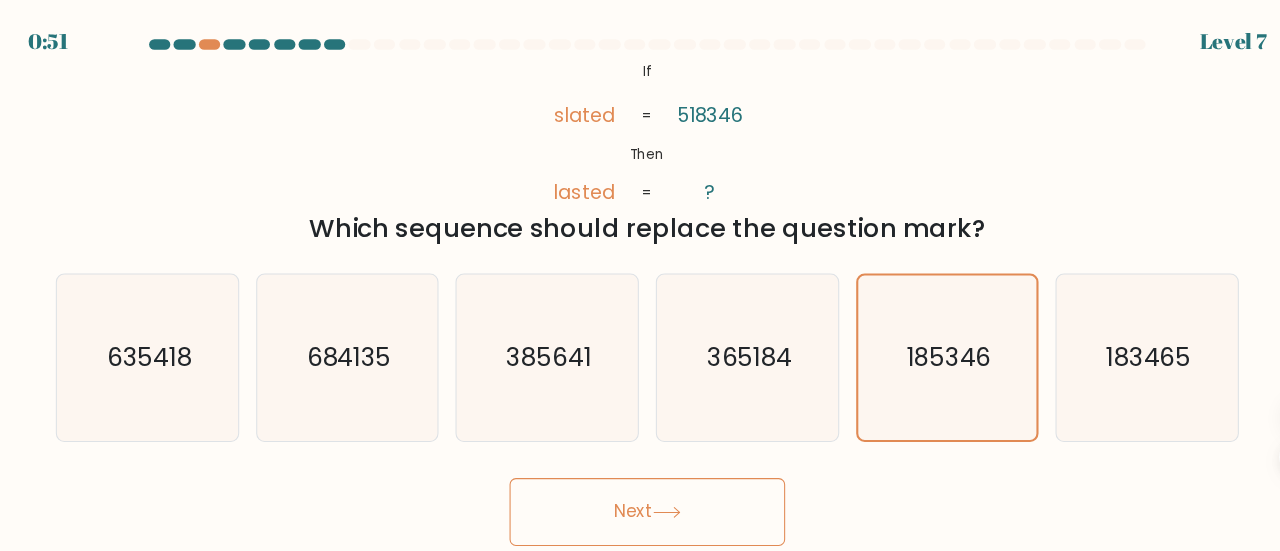 click on "Next" at bounding box center (640, 483) 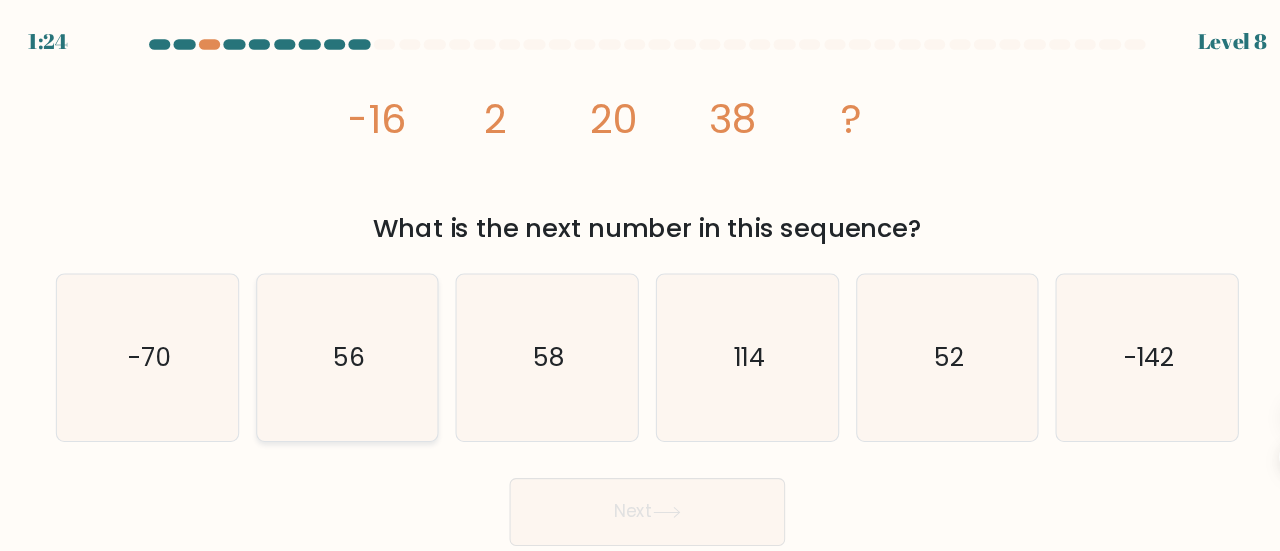 click on "56" 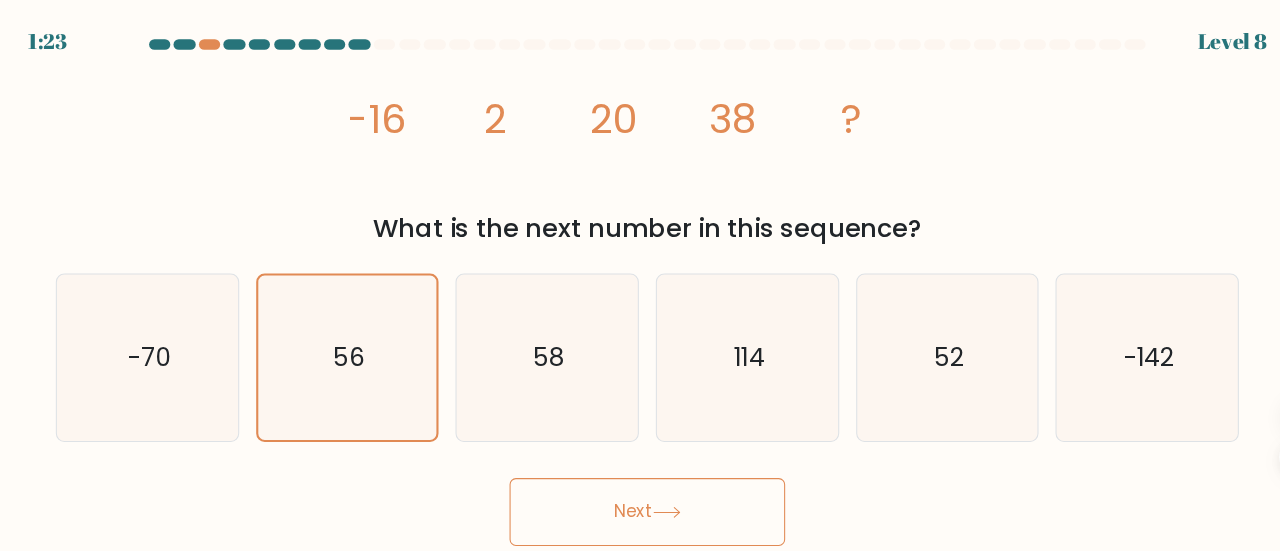 click on "Next" at bounding box center (640, 483) 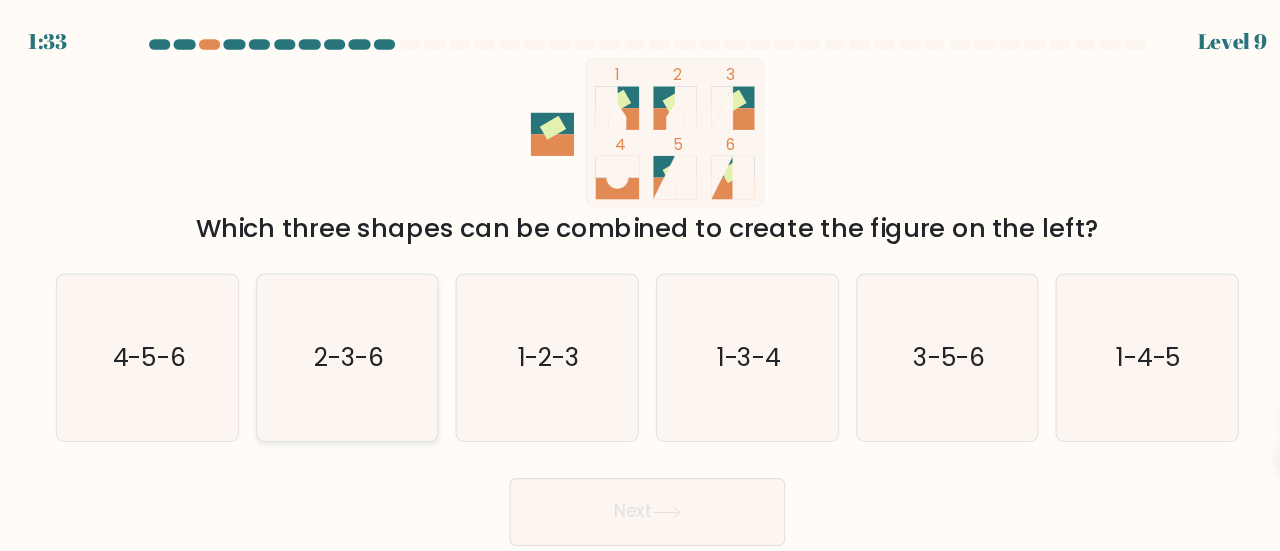 click on "2-3-6" 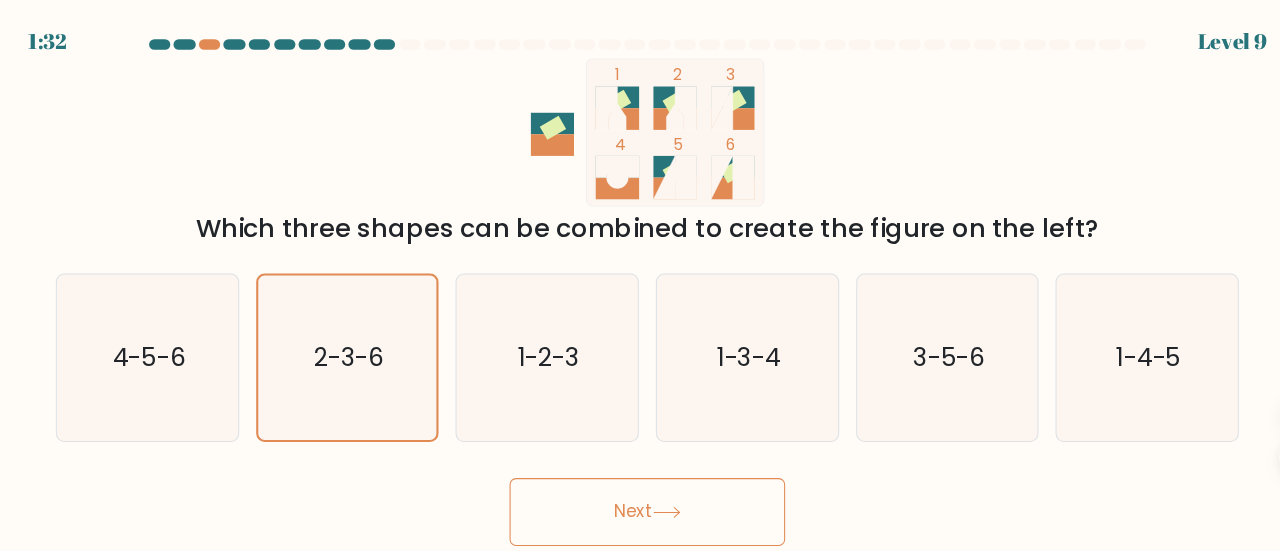click on "Next" at bounding box center [640, 483] 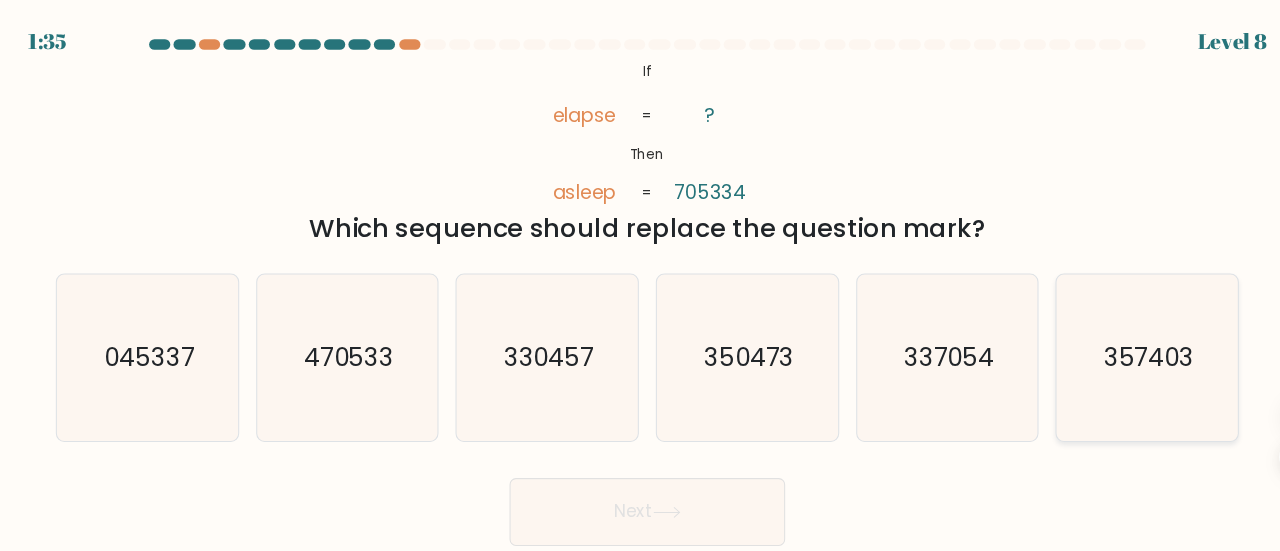 click on "357403" 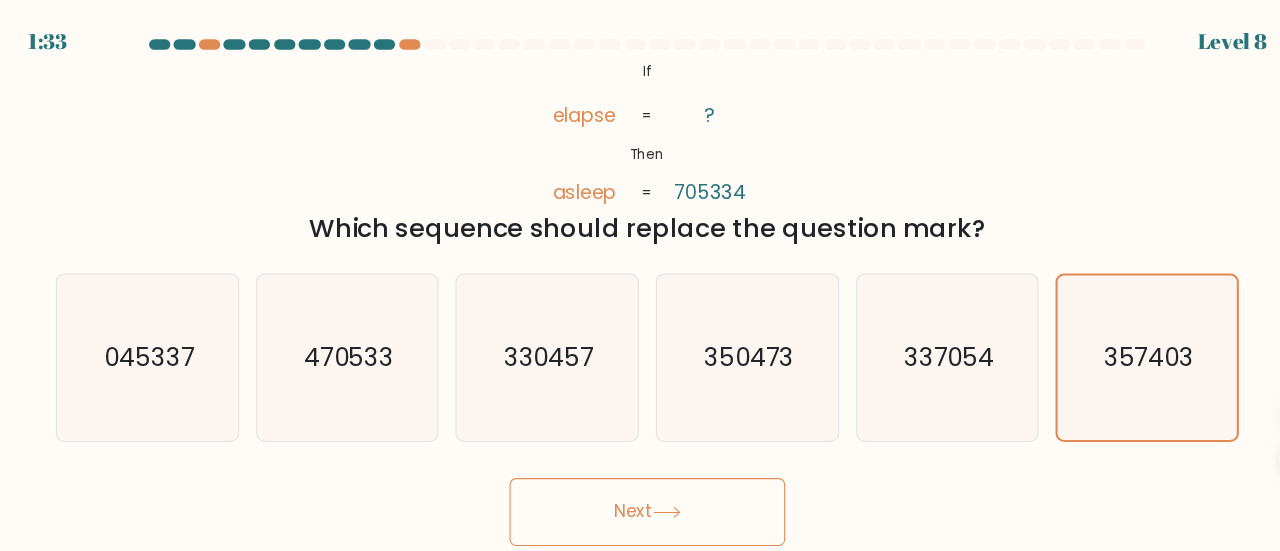 click on "Next" at bounding box center (640, 483) 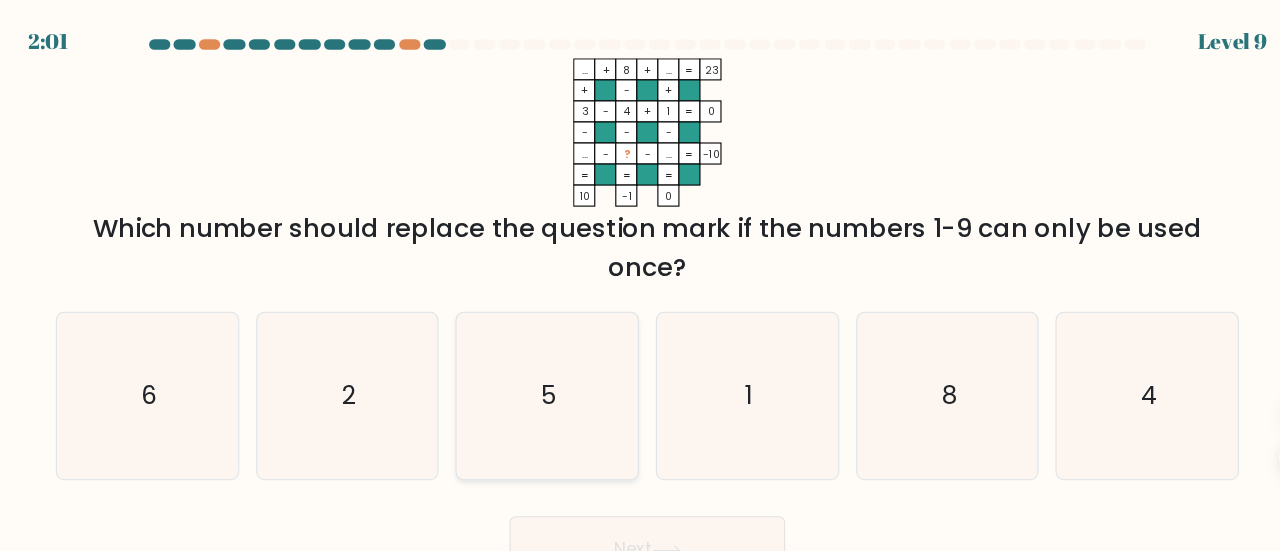 click on "5" 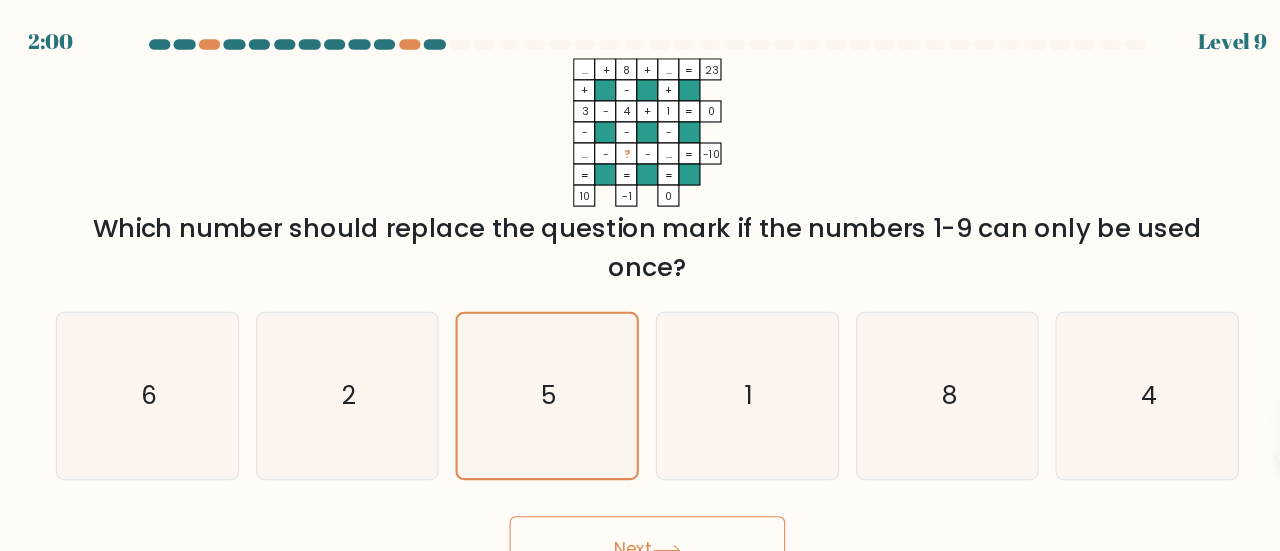 click on "Next" at bounding box center (640, 519) 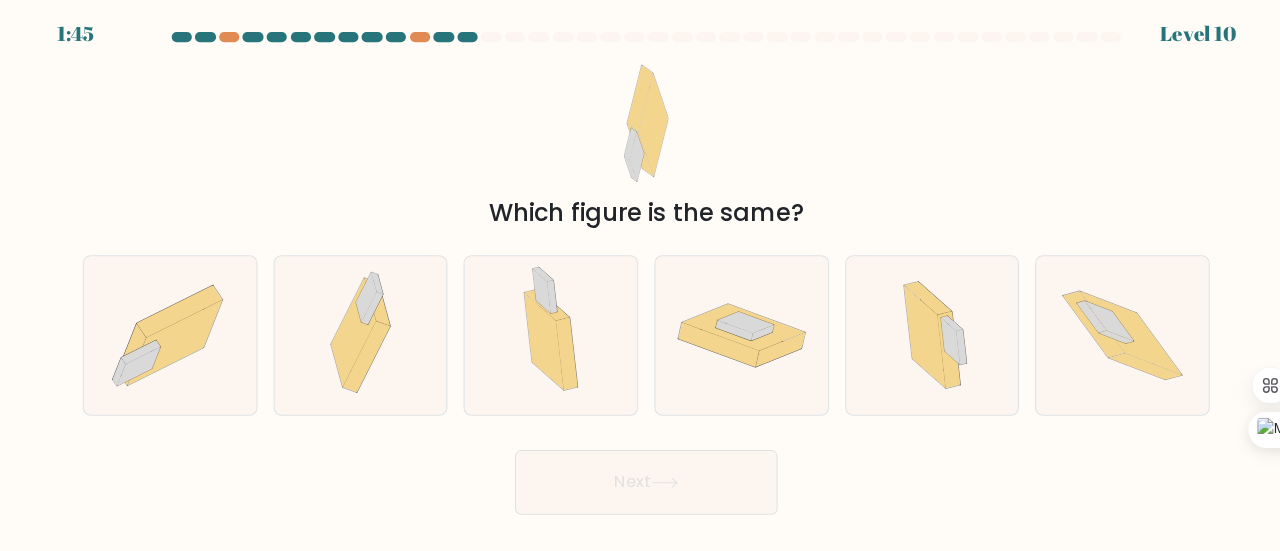scroll, scrollTop: 0, scrollLeft: 0, axis: both 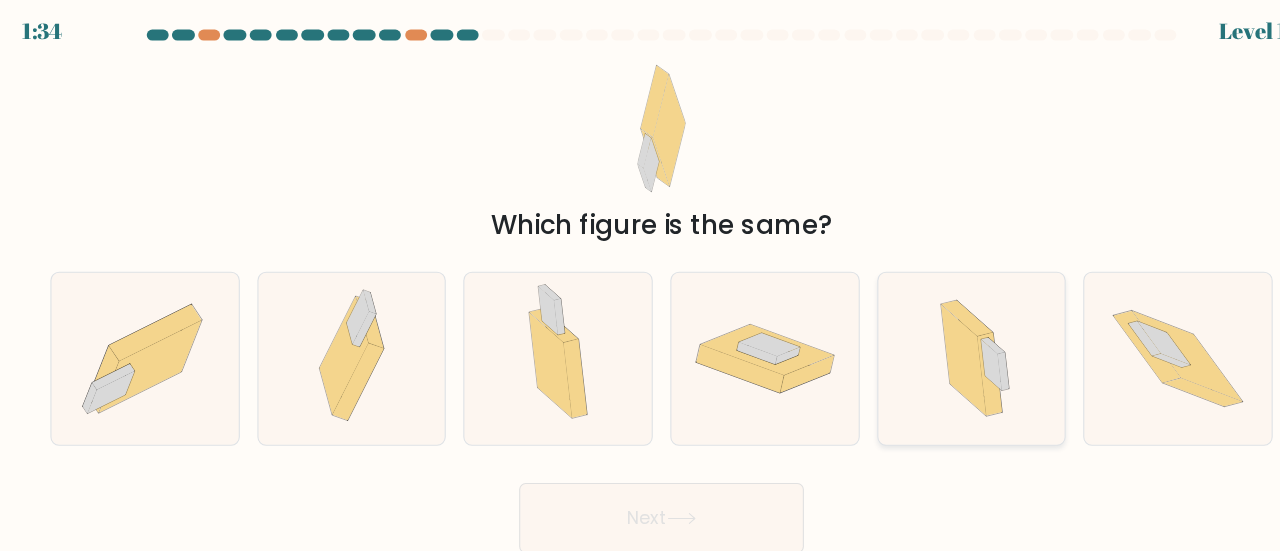 click 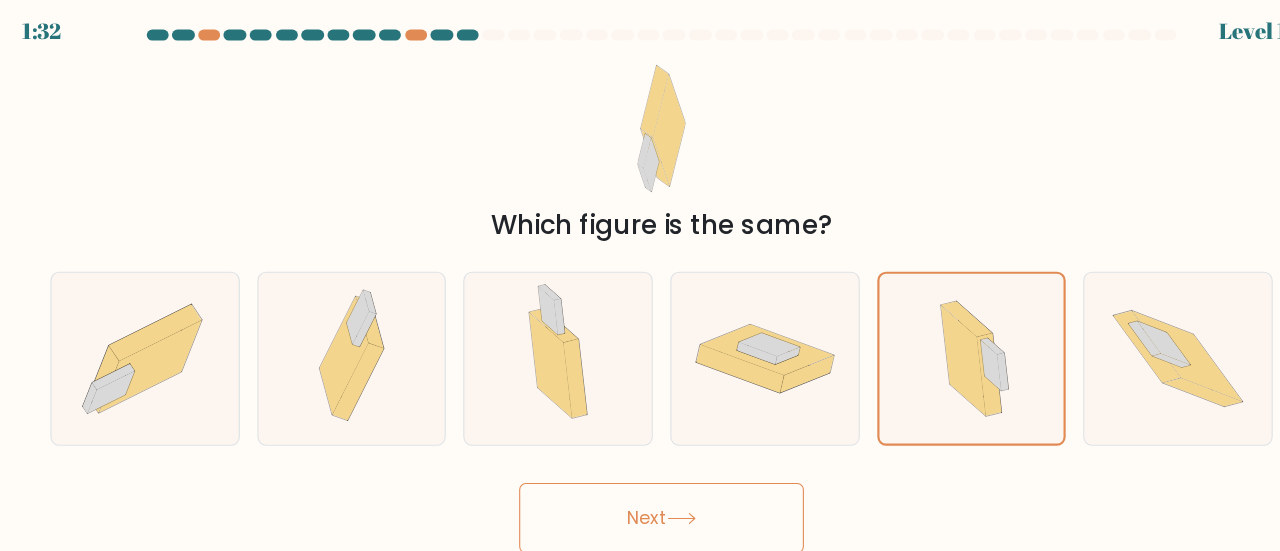 click on "Next" at bounding box center [640, 483] 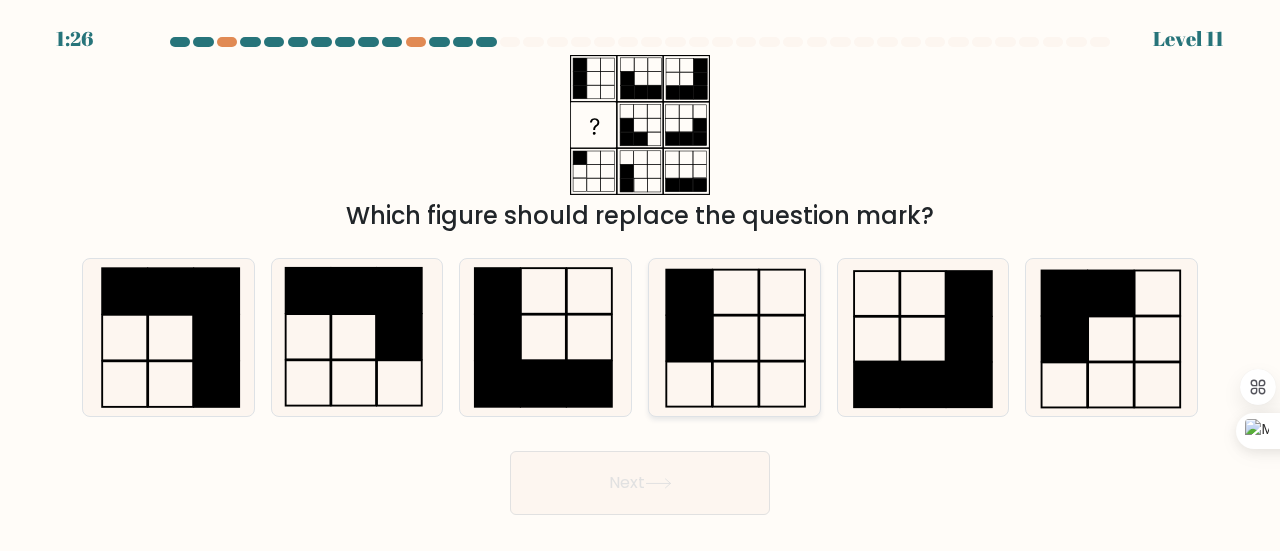 click 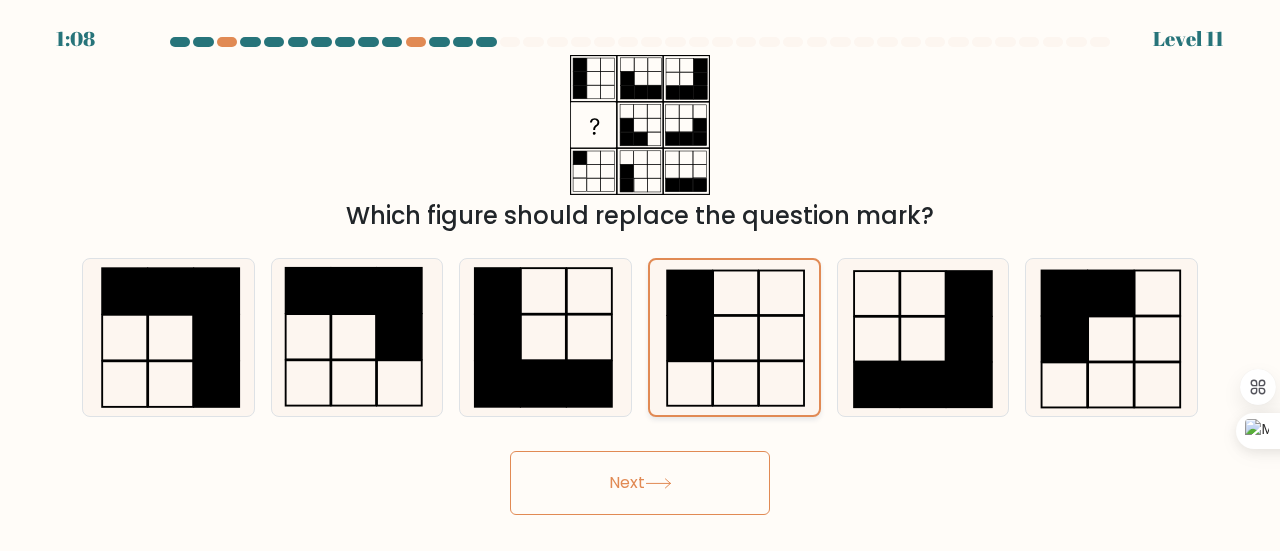click 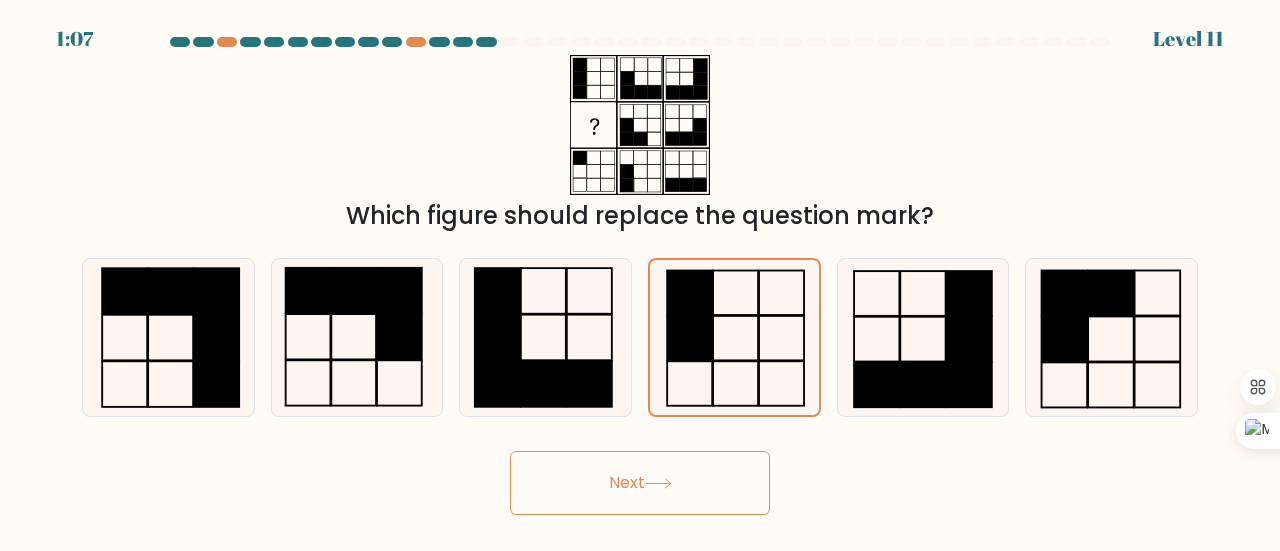 click on "Next" at bounding box center (640, 483) 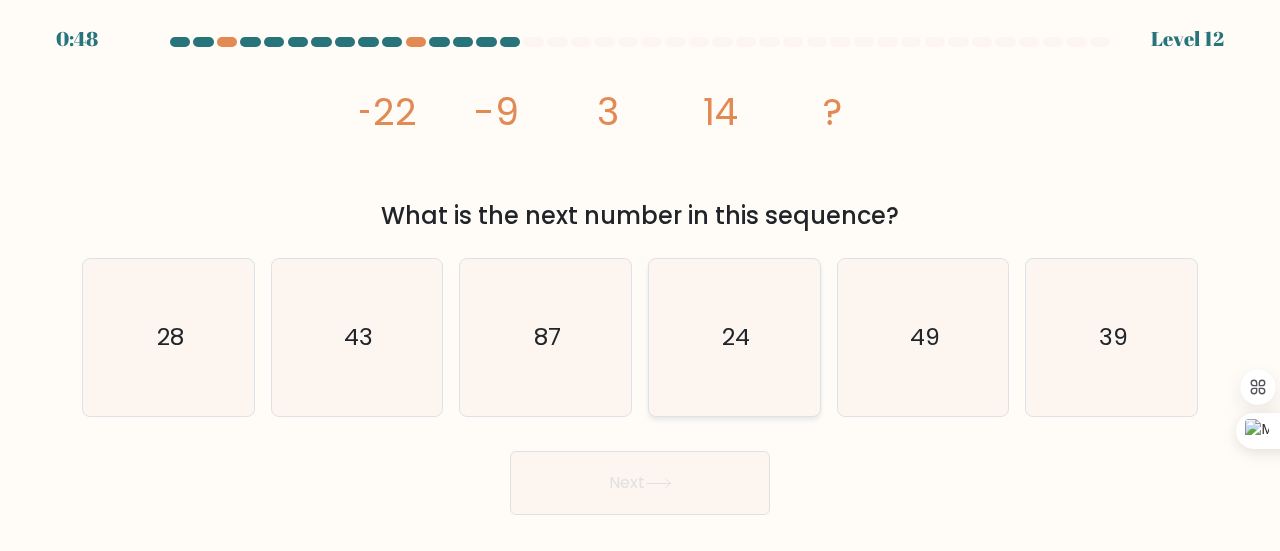 click on "24" 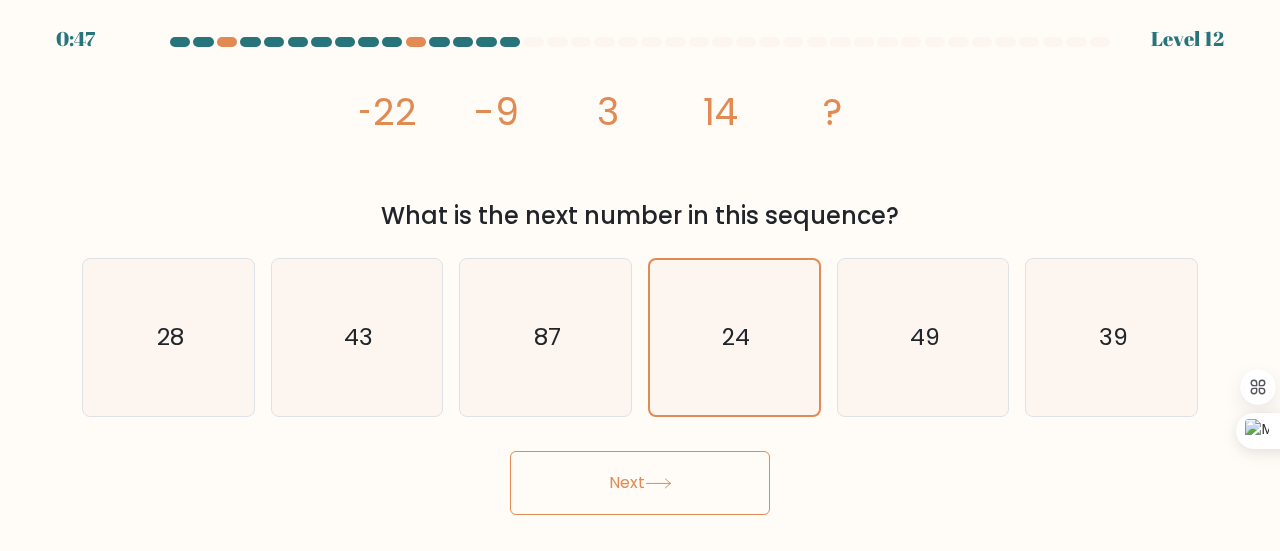 click on "Next" at bounding box center [640, 483] 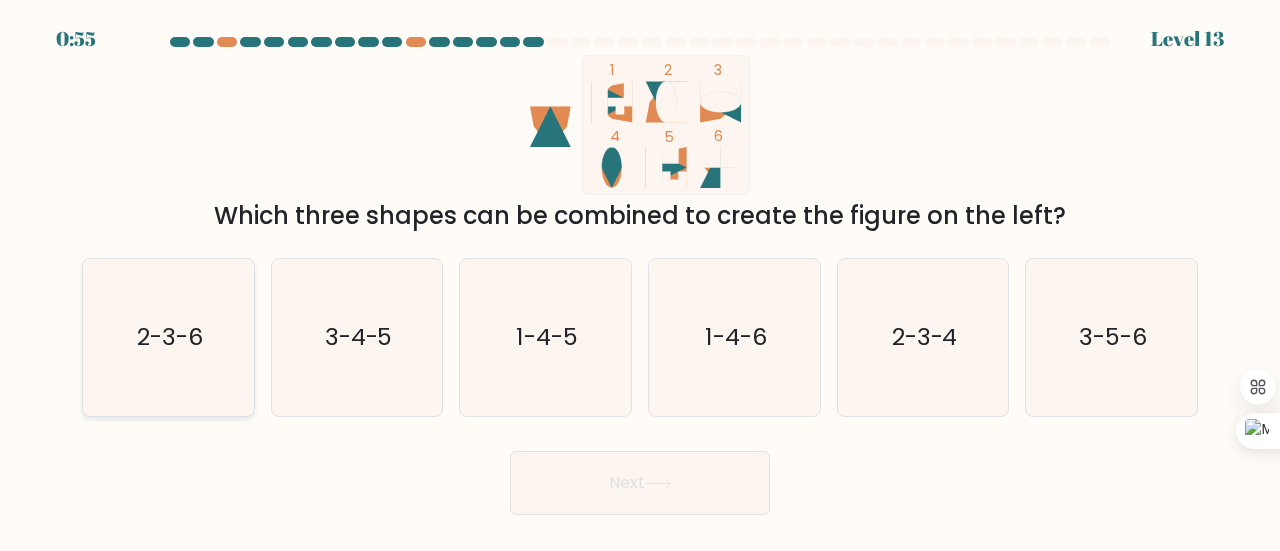 click on "2-3-6" 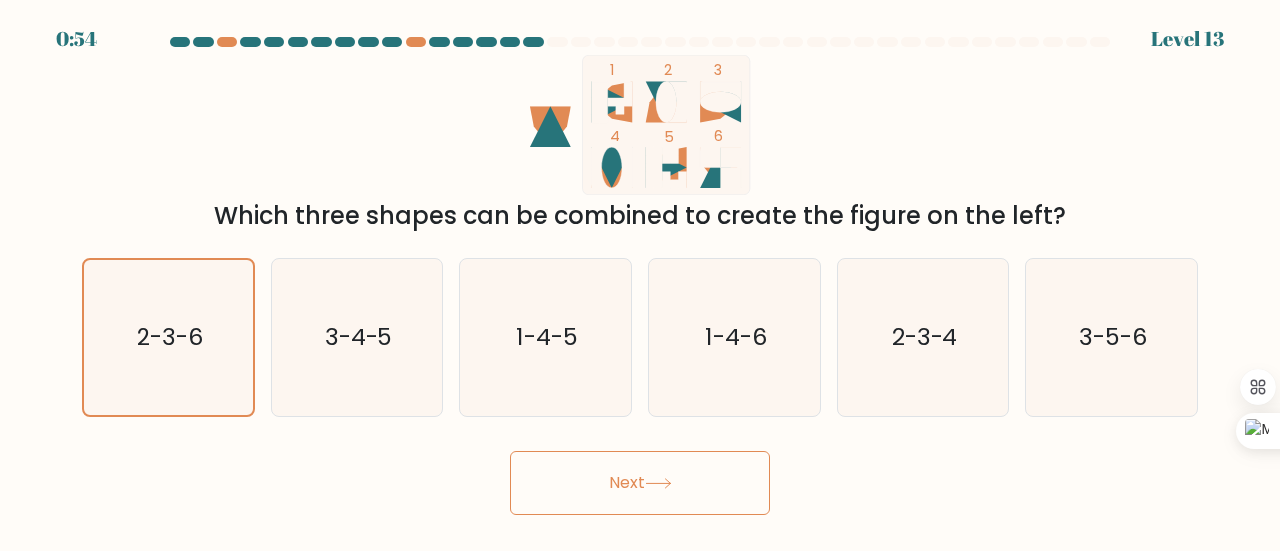 click on "Next" at bounding box center [640, 483] 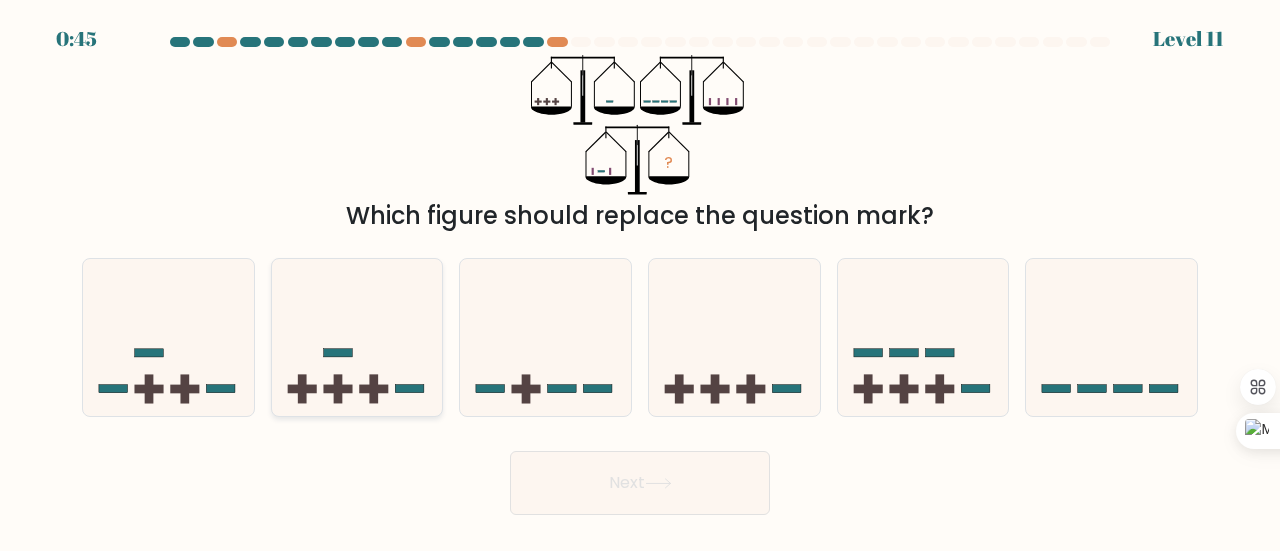 click 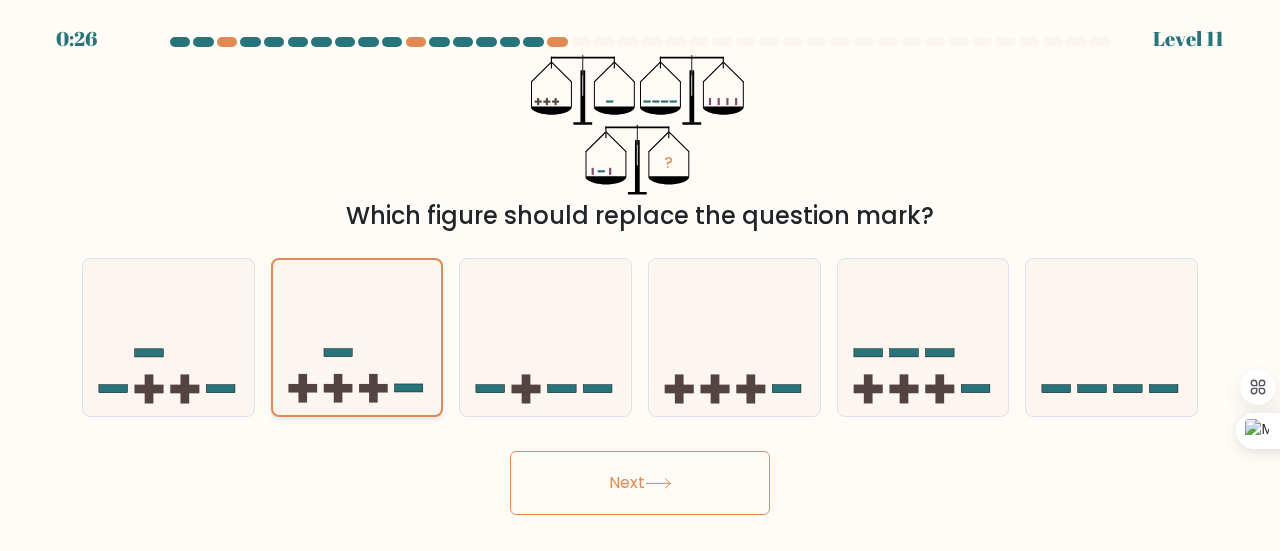 click 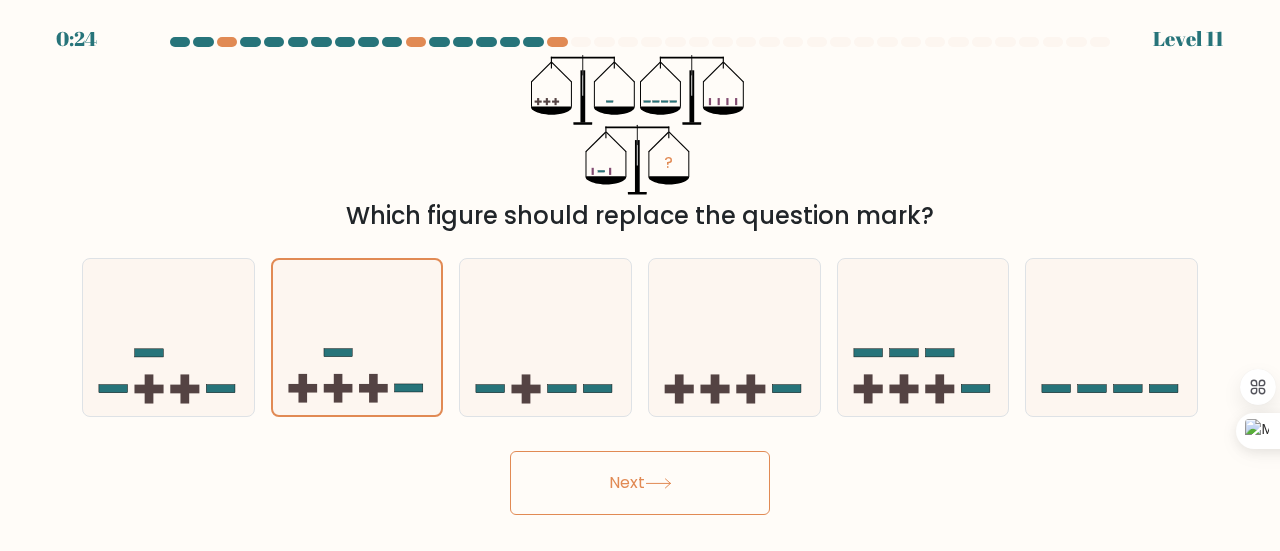 click on "Next" at bounding box center (640, 483) 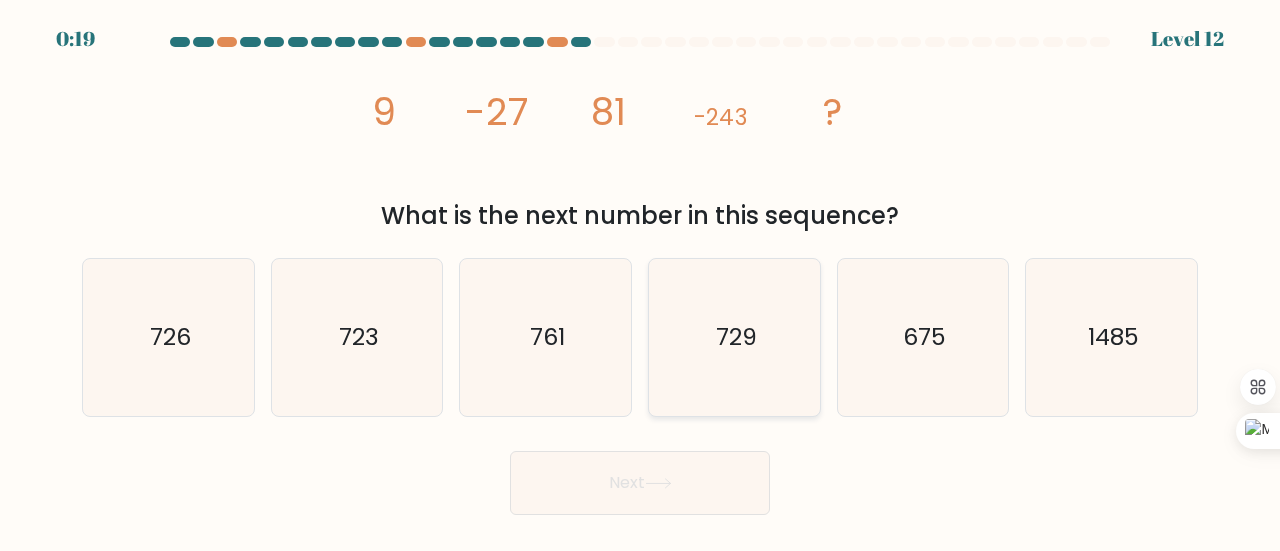 click on "729" 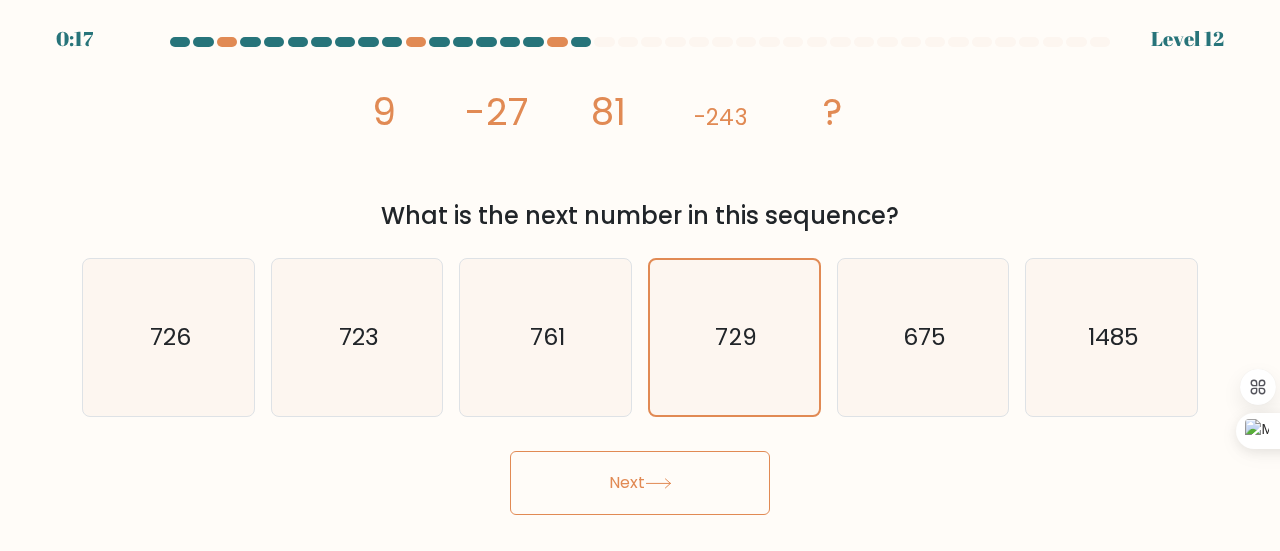 click on "Next" at bounding box center [640, 483] 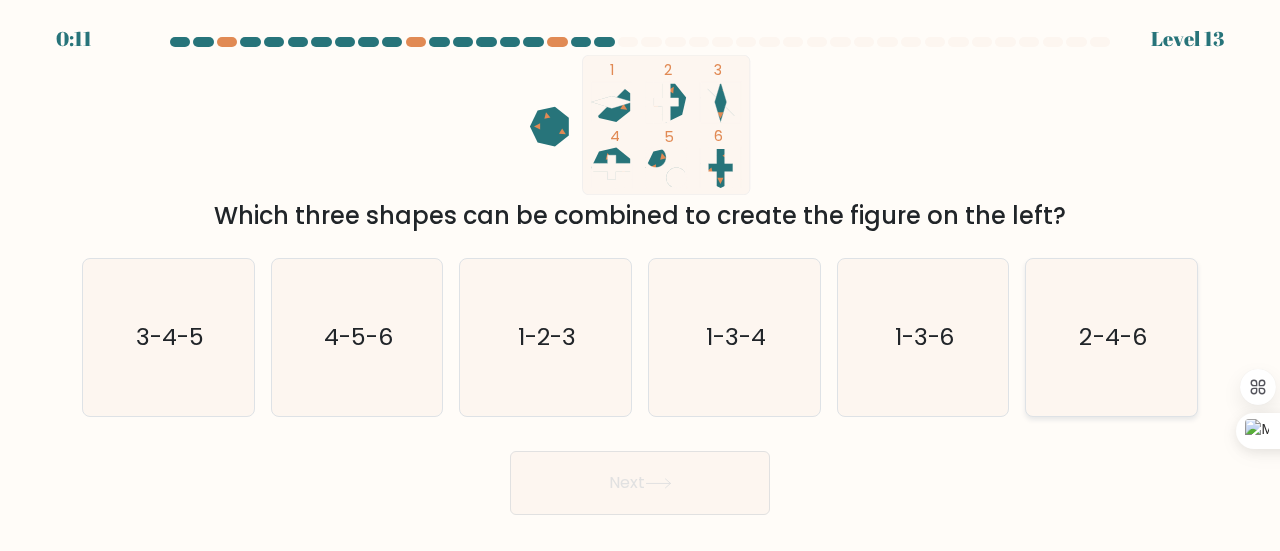 click on "2-4-6" 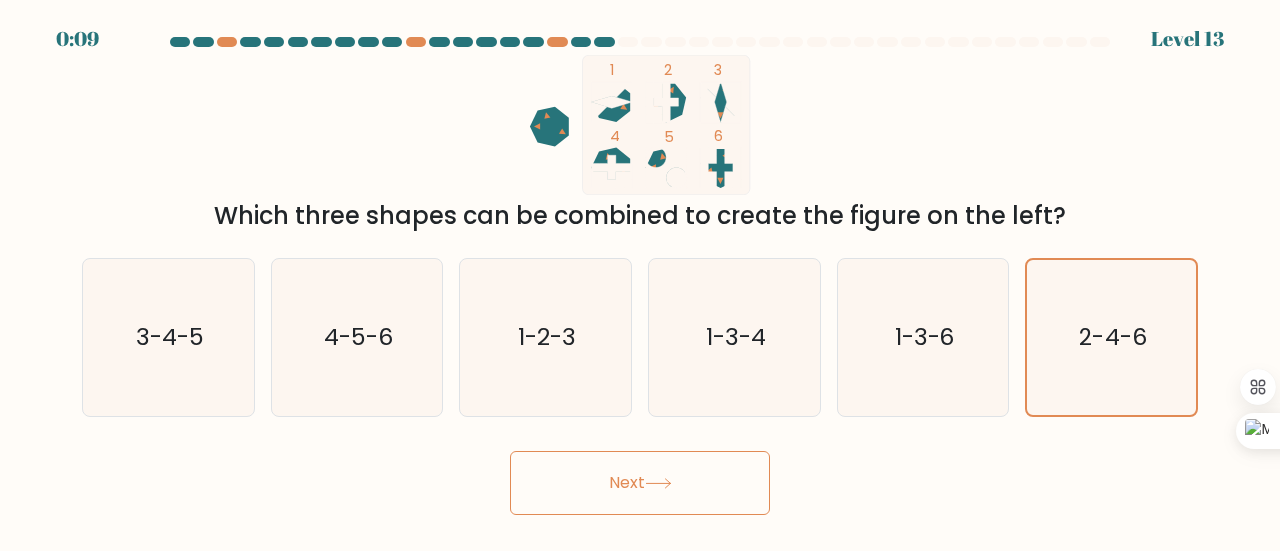 click on "Next" at bounding box center (640, 483) 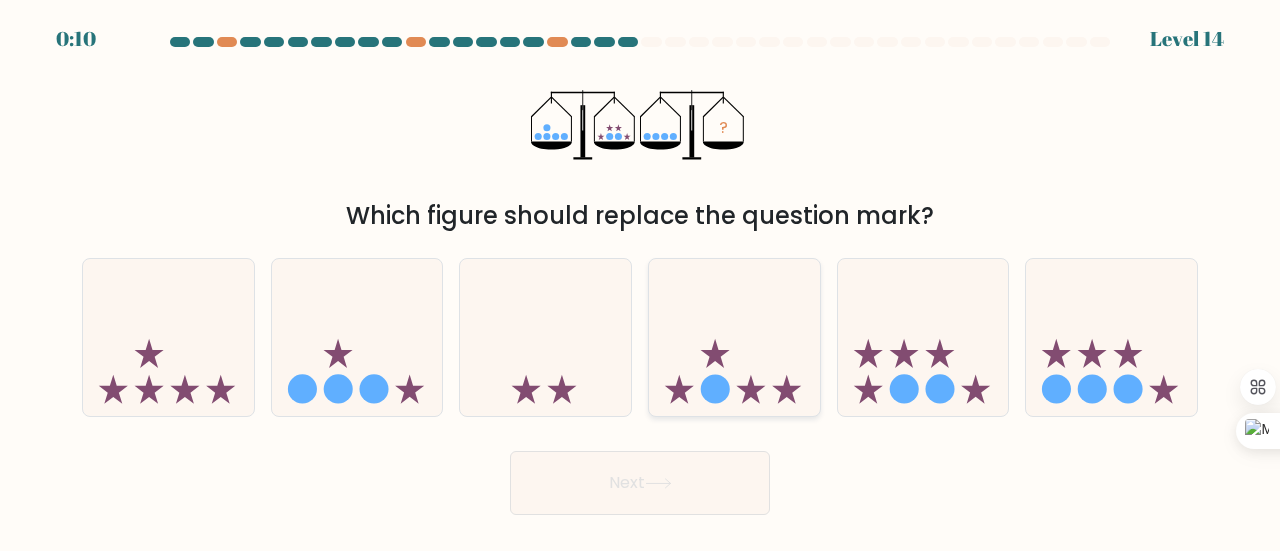 click 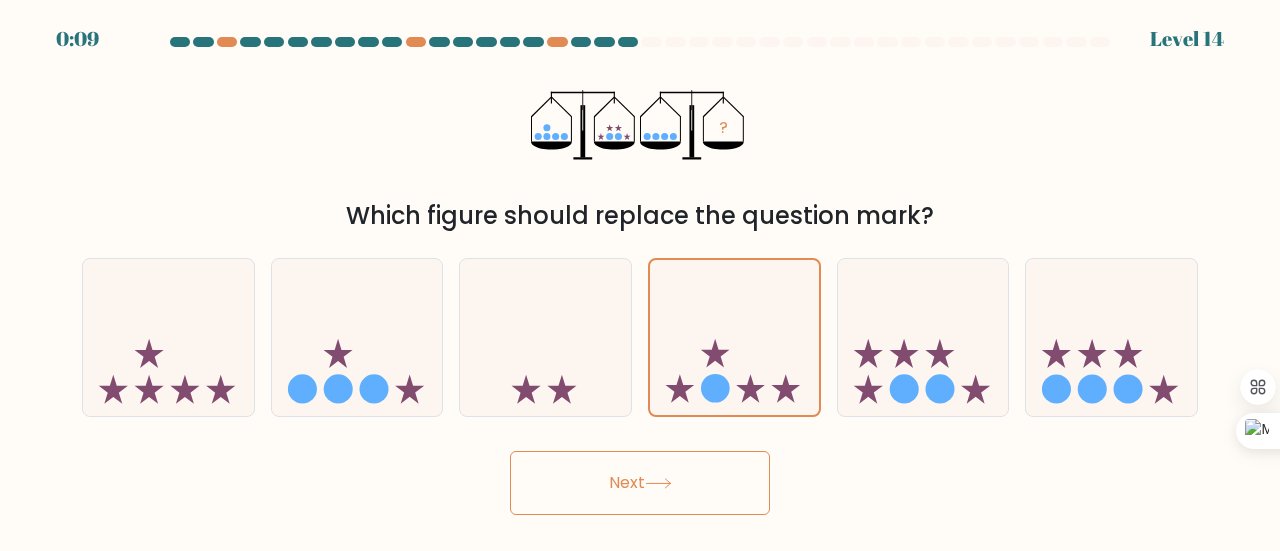 click on "Next" at bounding box center (640, 483) 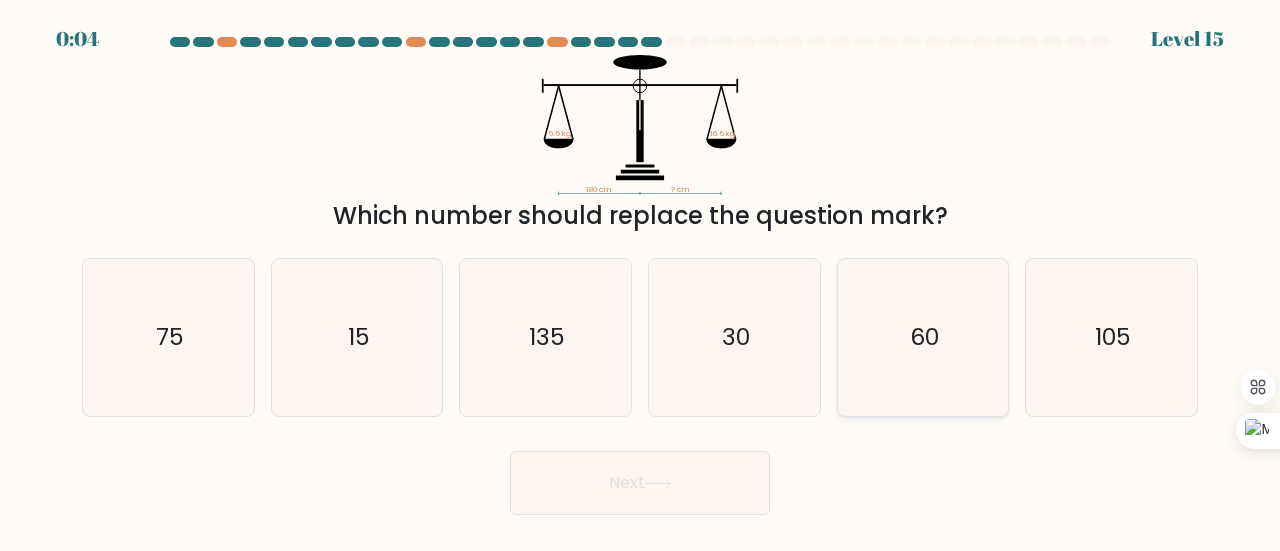 click on "60" 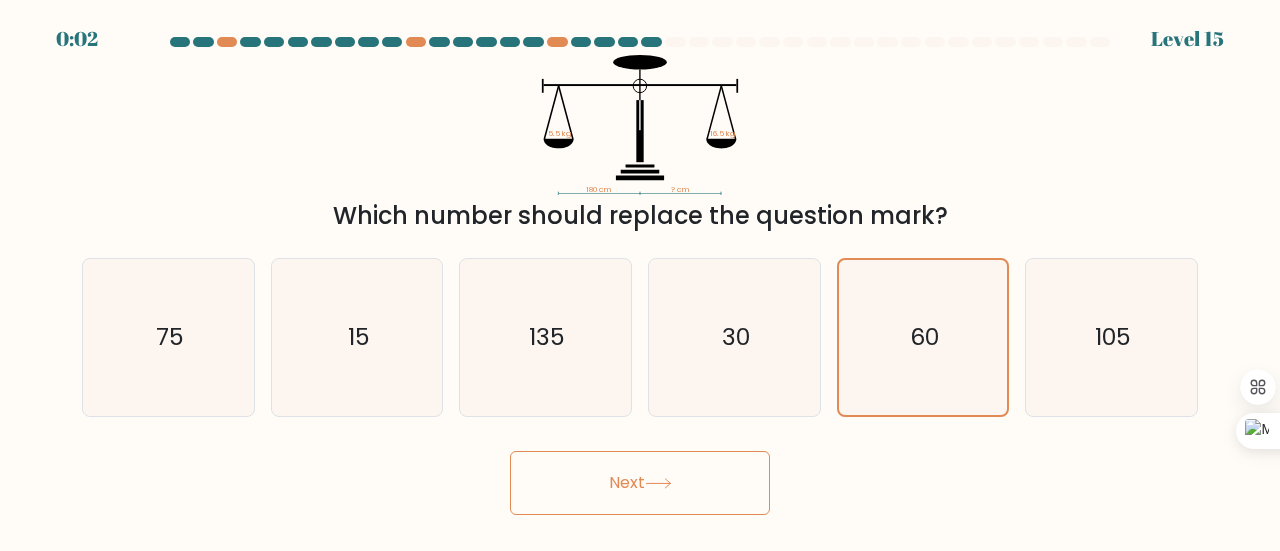 click on "Next" at bounding box center [640, 483] 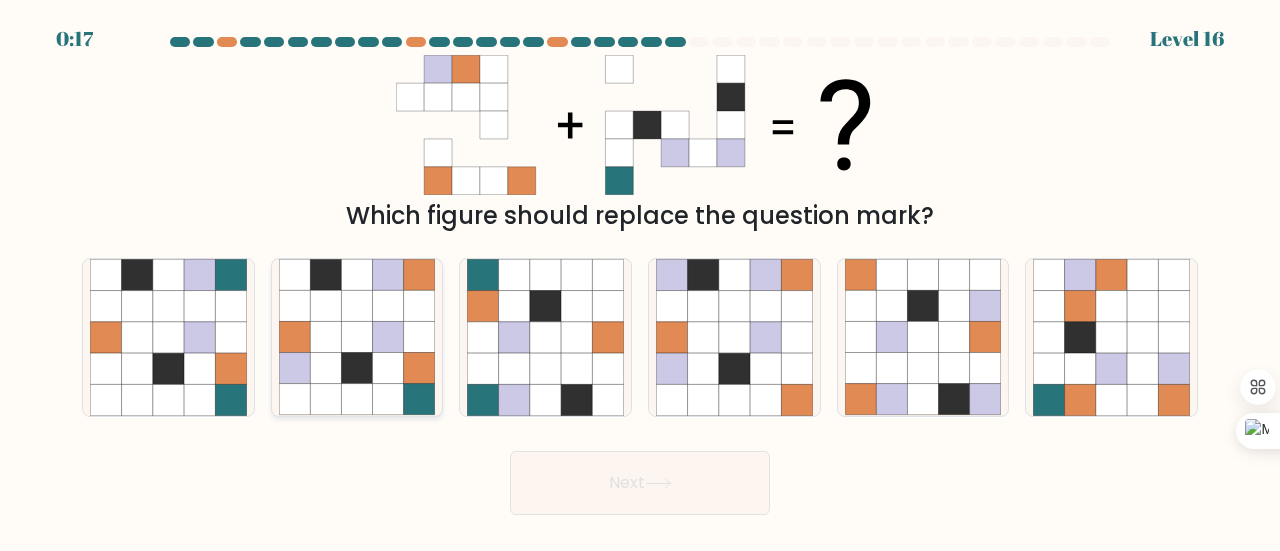 click 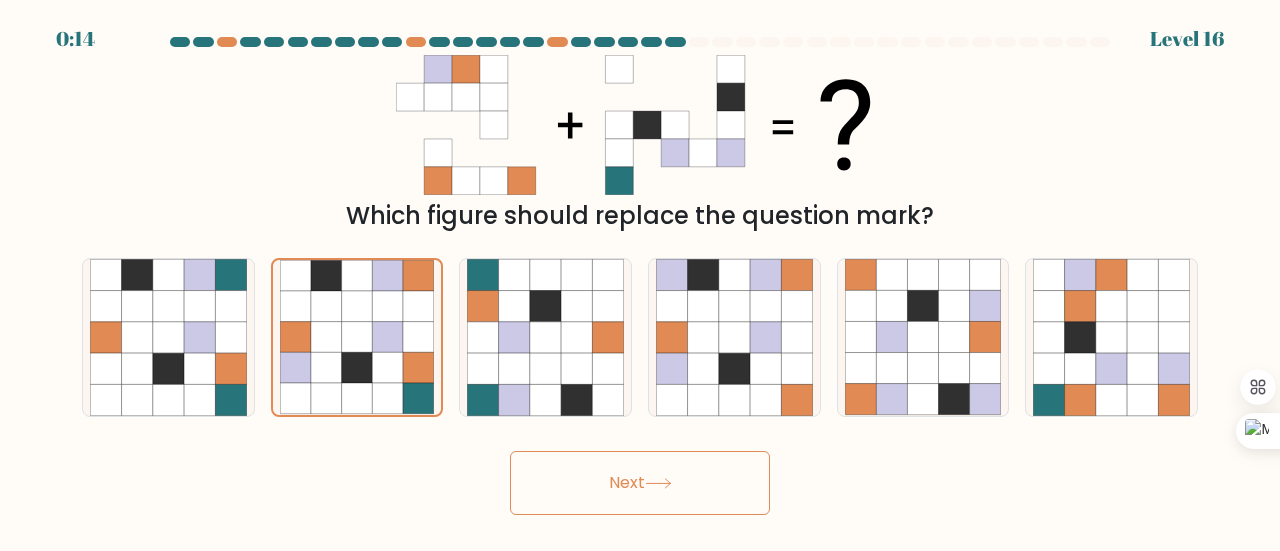 click on "Next" at bounding box center (640, 483) 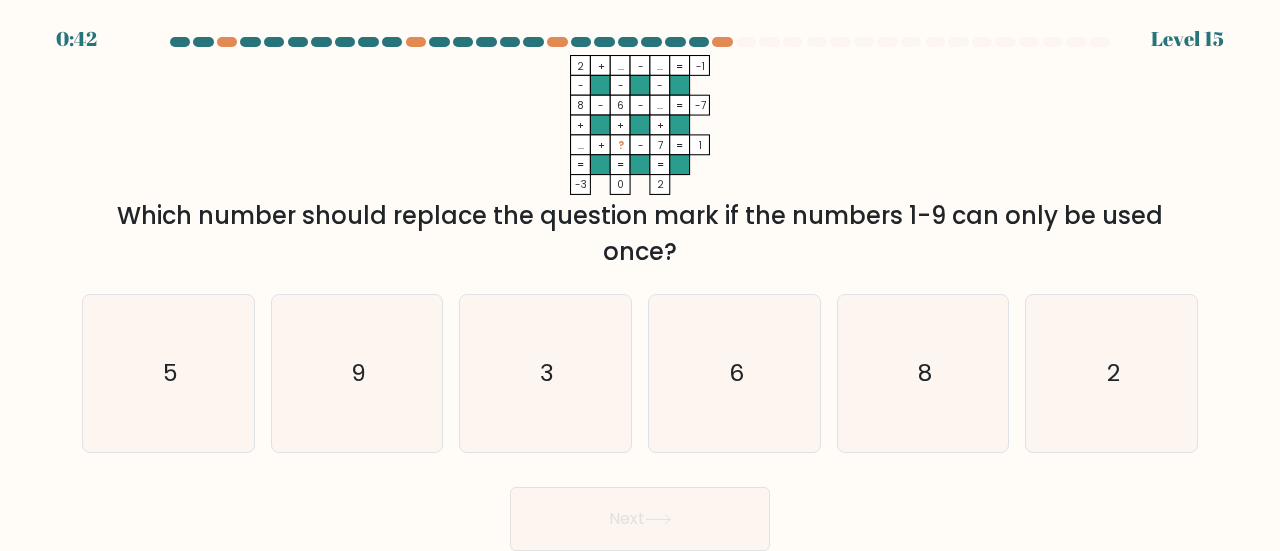 scroll, scrollTop: 0, scrollLeft: 0, axis: both 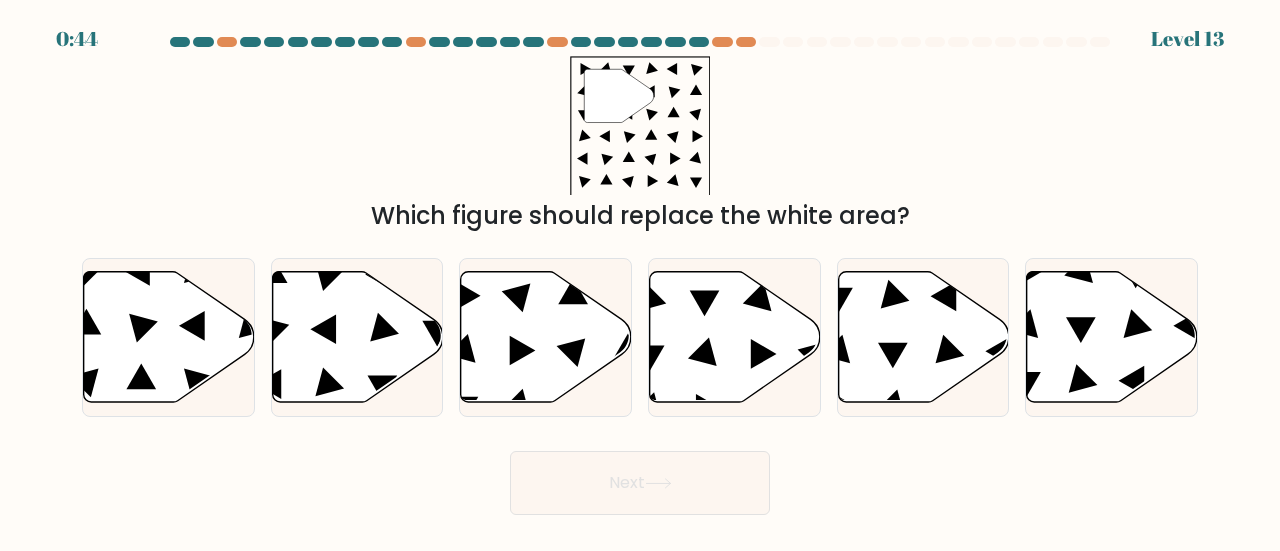 click 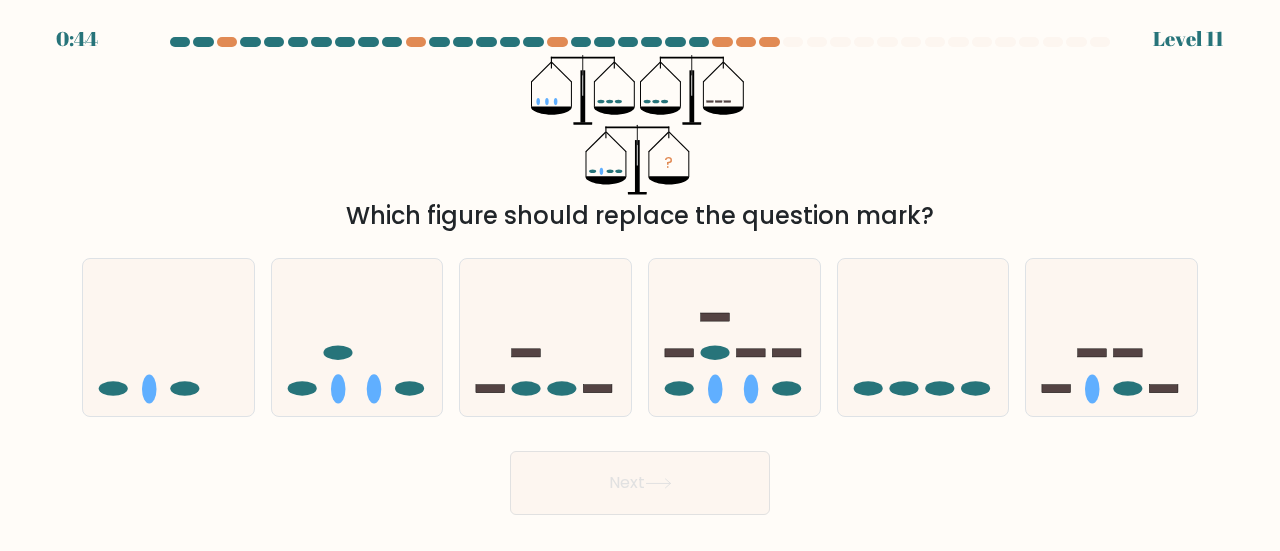 scroll, scrollTop: 0, scrollLeft: 0, axis: both 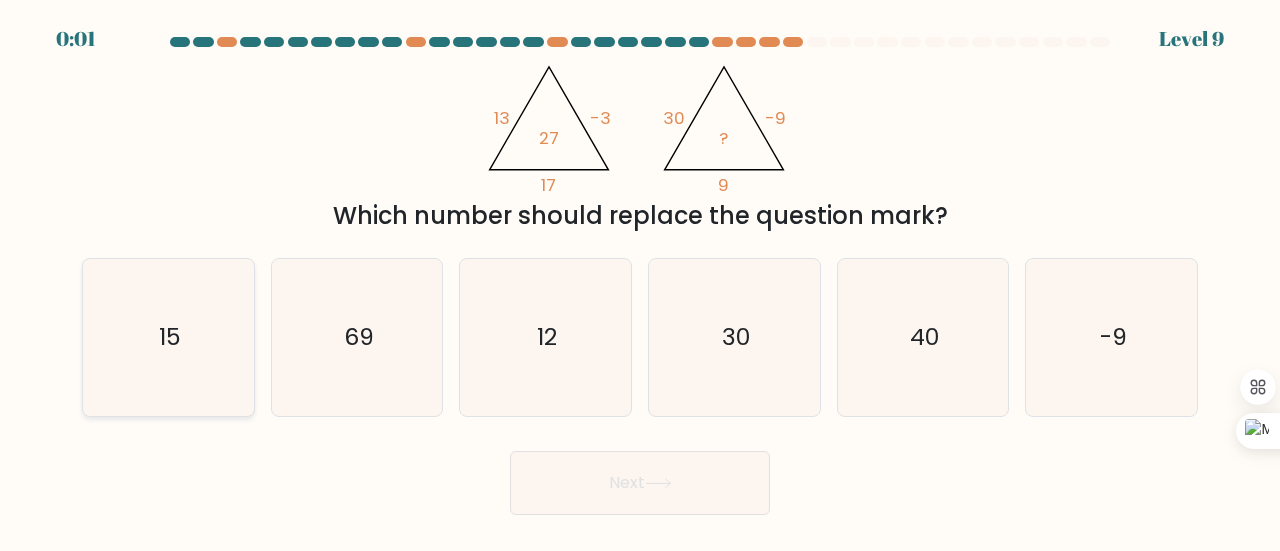 click on "15" 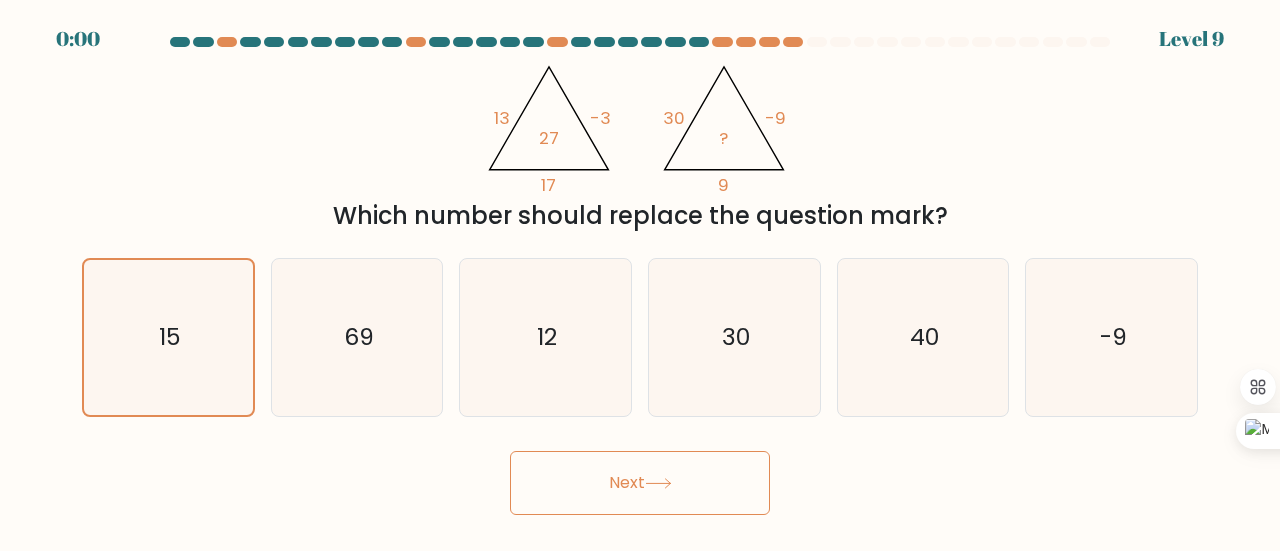 click on "Next" at bounding box center (640, 478) 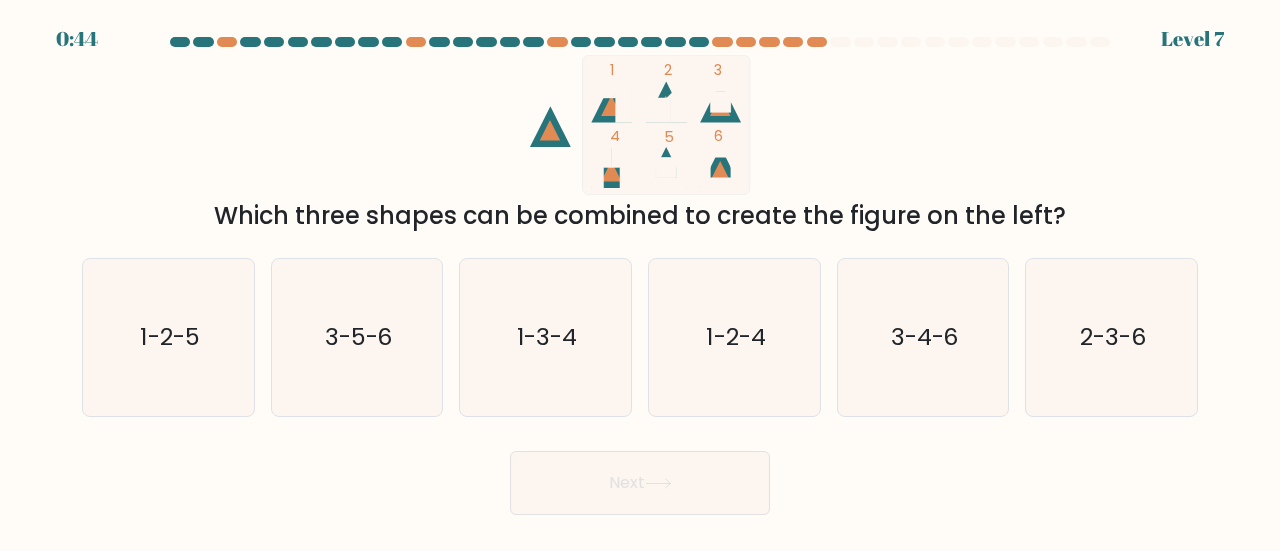 scroll, scrollTop: 0, scrollLeft: 0, axis: both 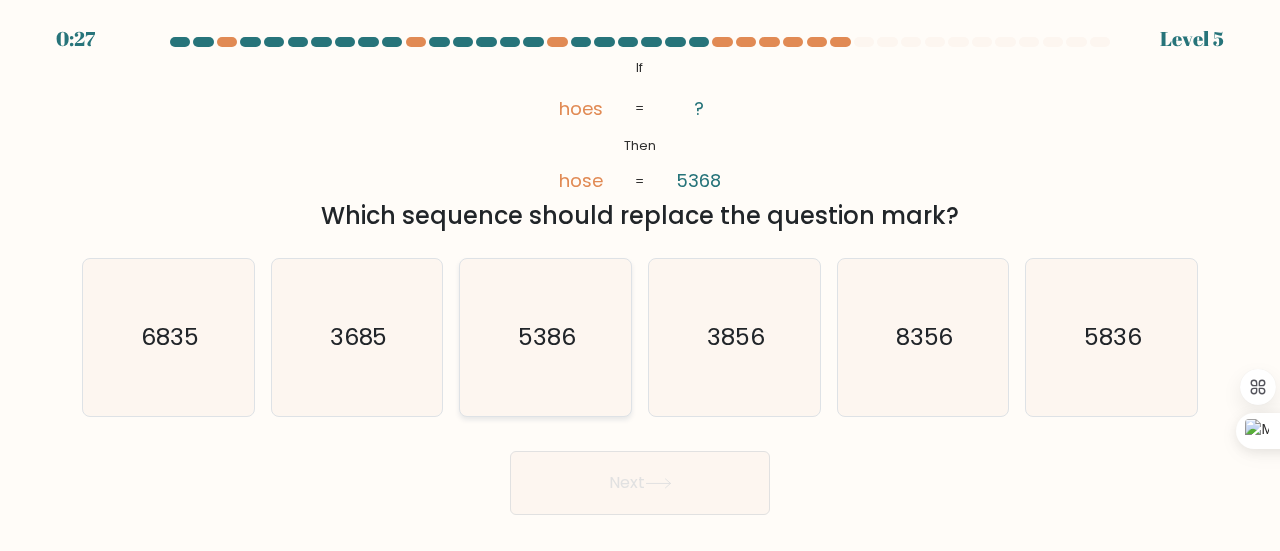 click on "5386" 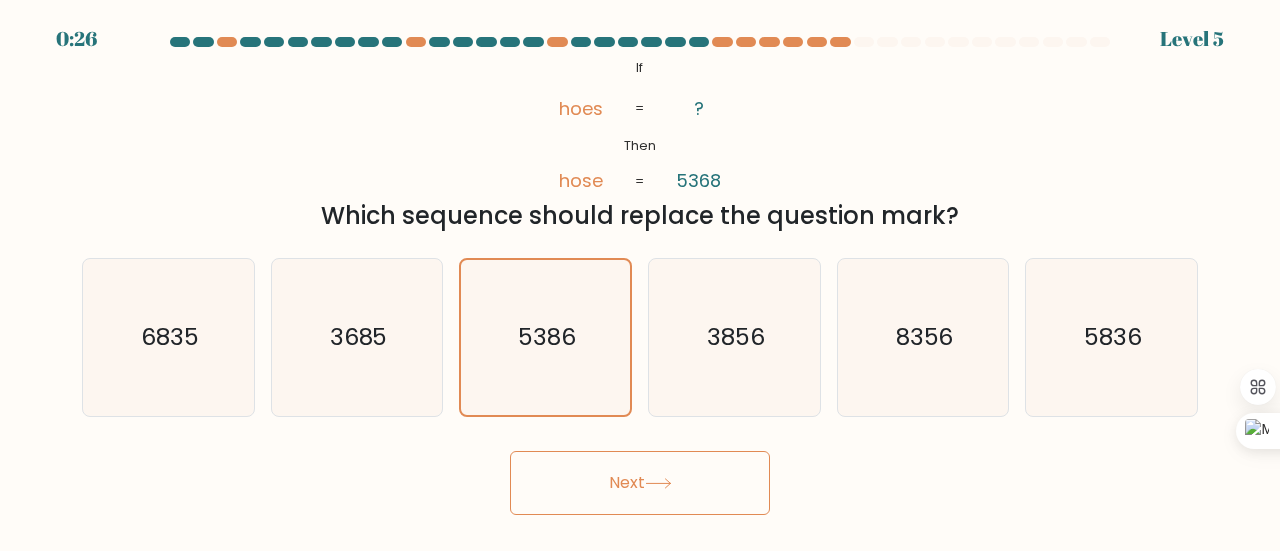 click on "Next" at bounding box center (640, 483) 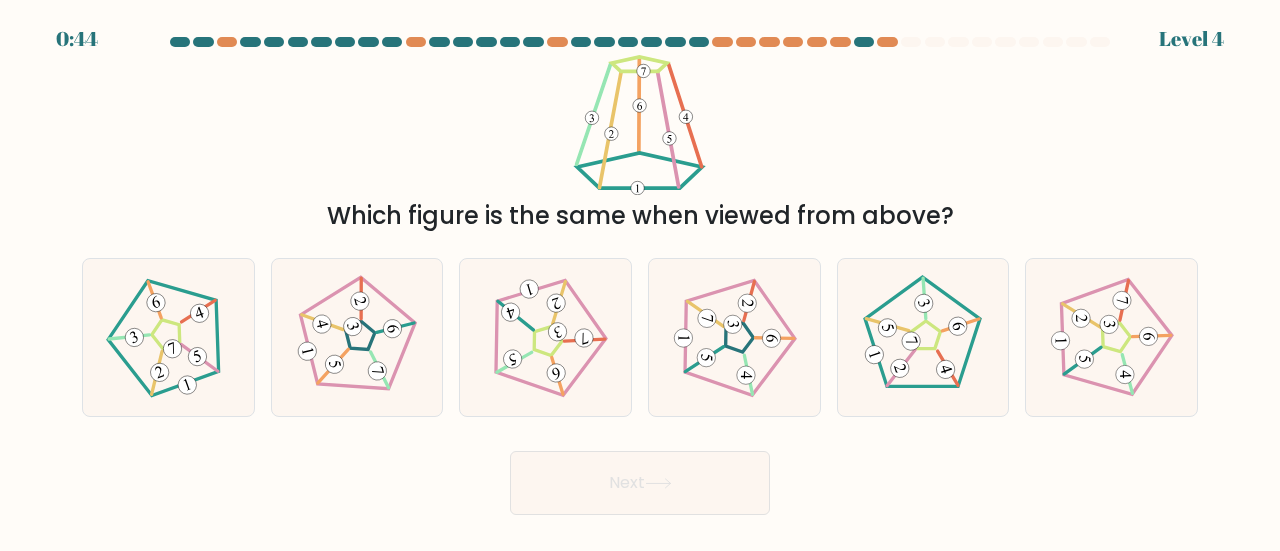 scroll, scrollTop: 0, scrollLeft: 0, axis: both 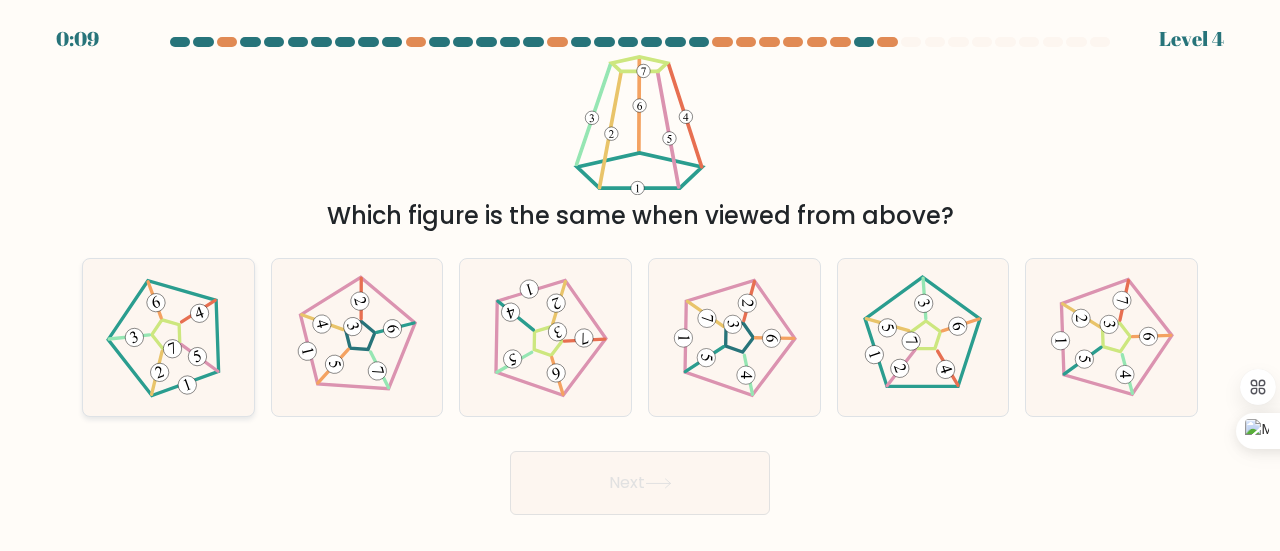click 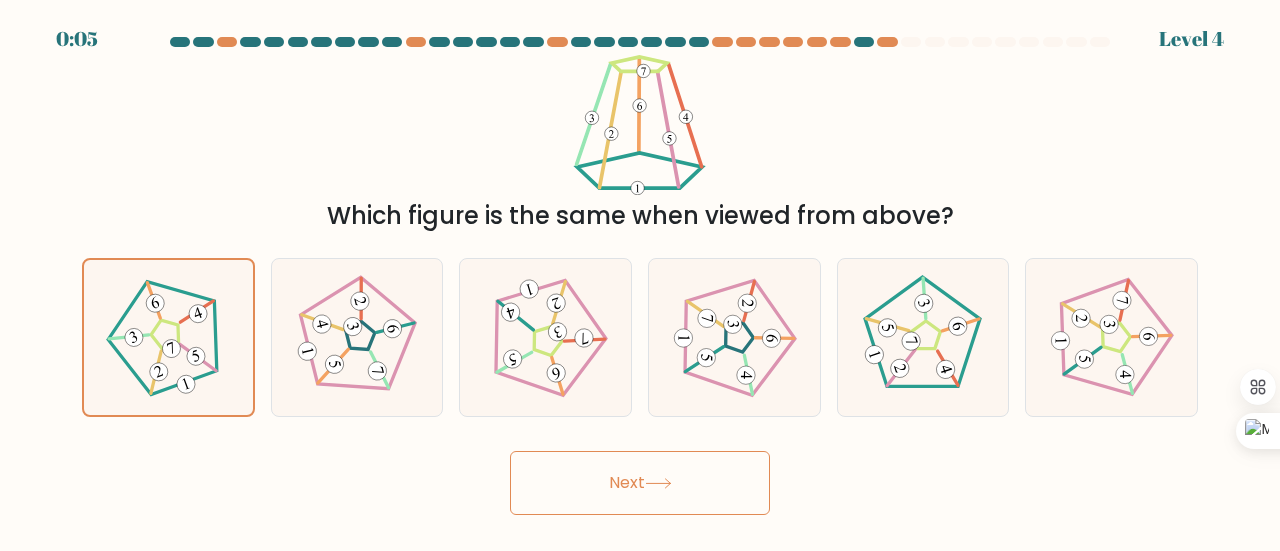 click on "Next" at bounding box center (640, 483) 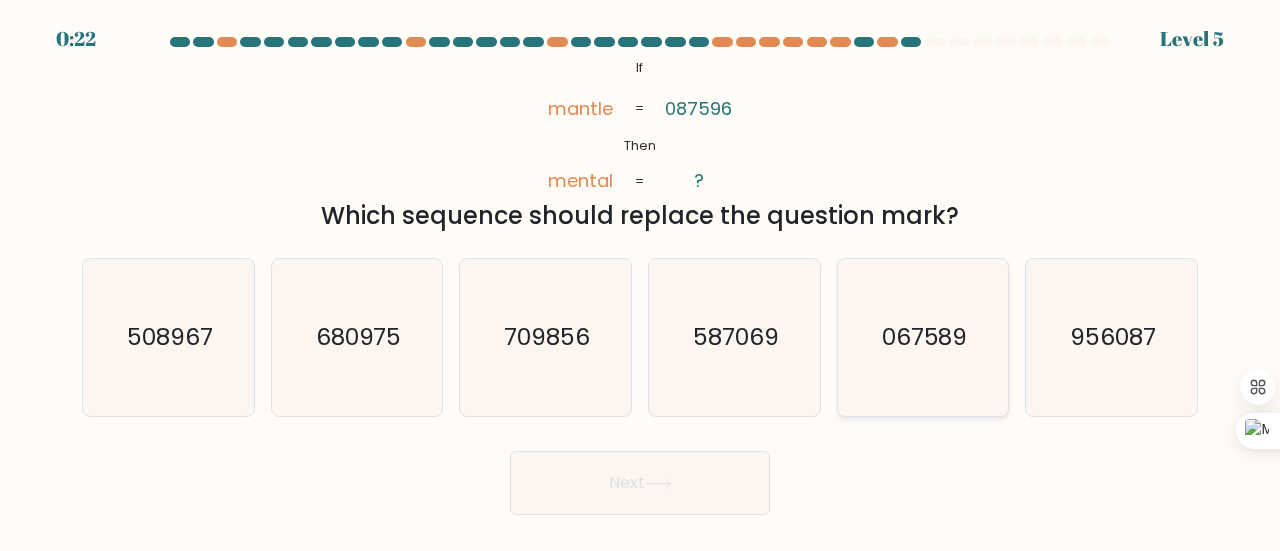 click on "067589" 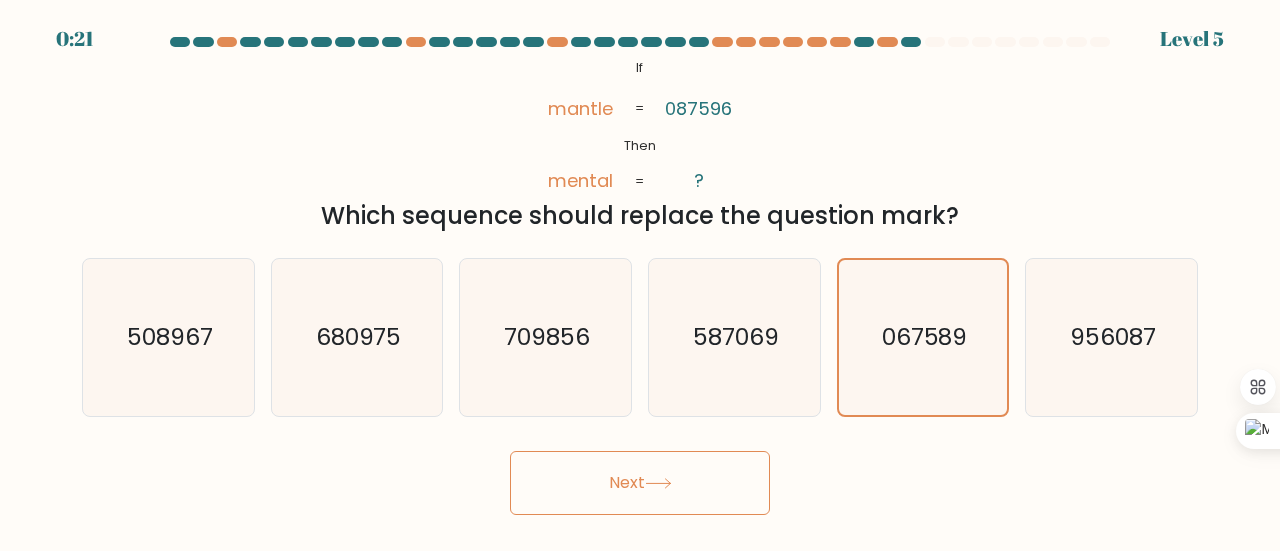 click on "Next" at bounding box center [640, 483] 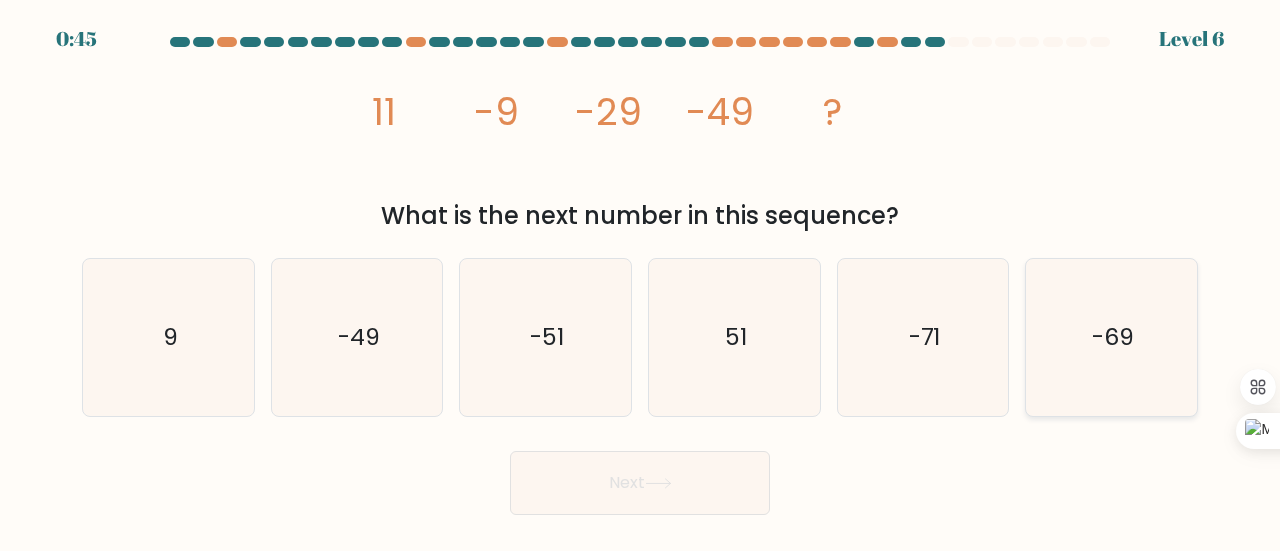 click on "-69" 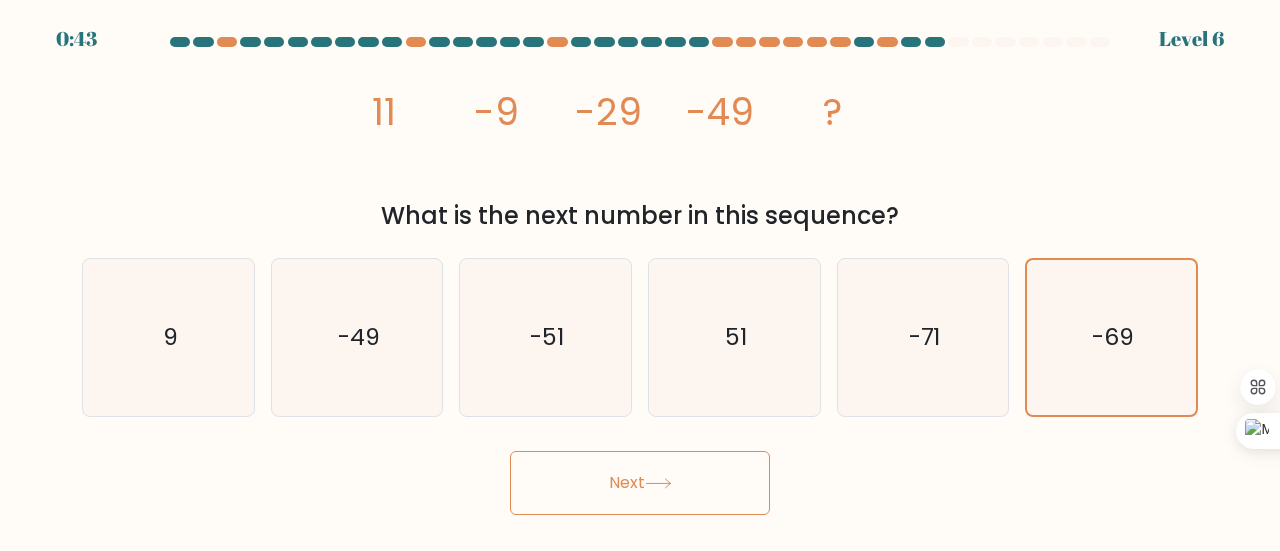 click on "Next" at bounding box center [640, 483] 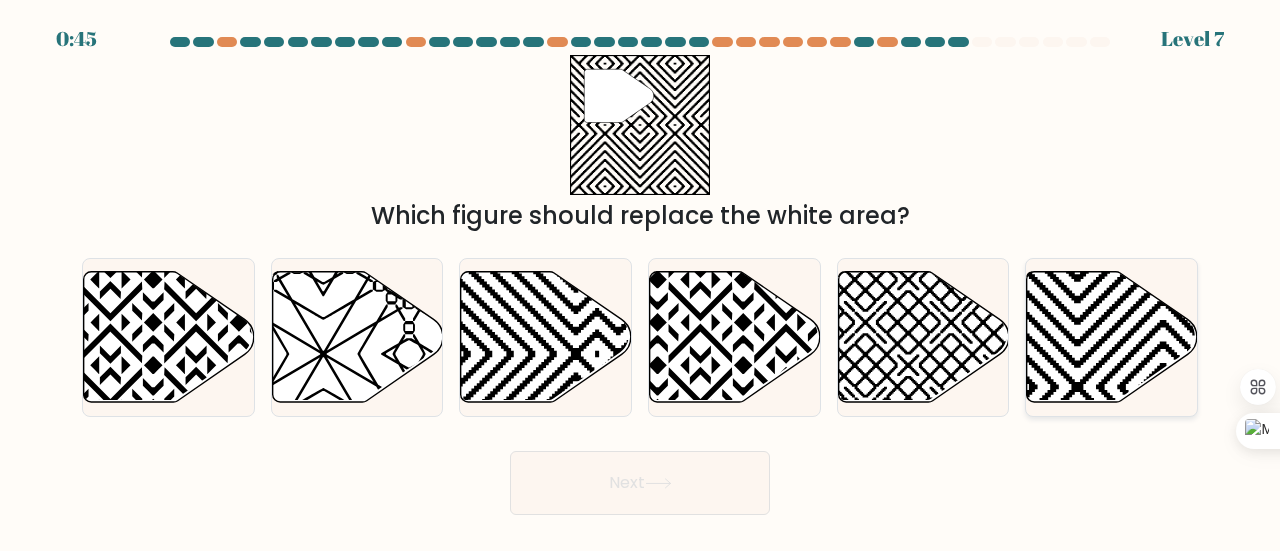 click 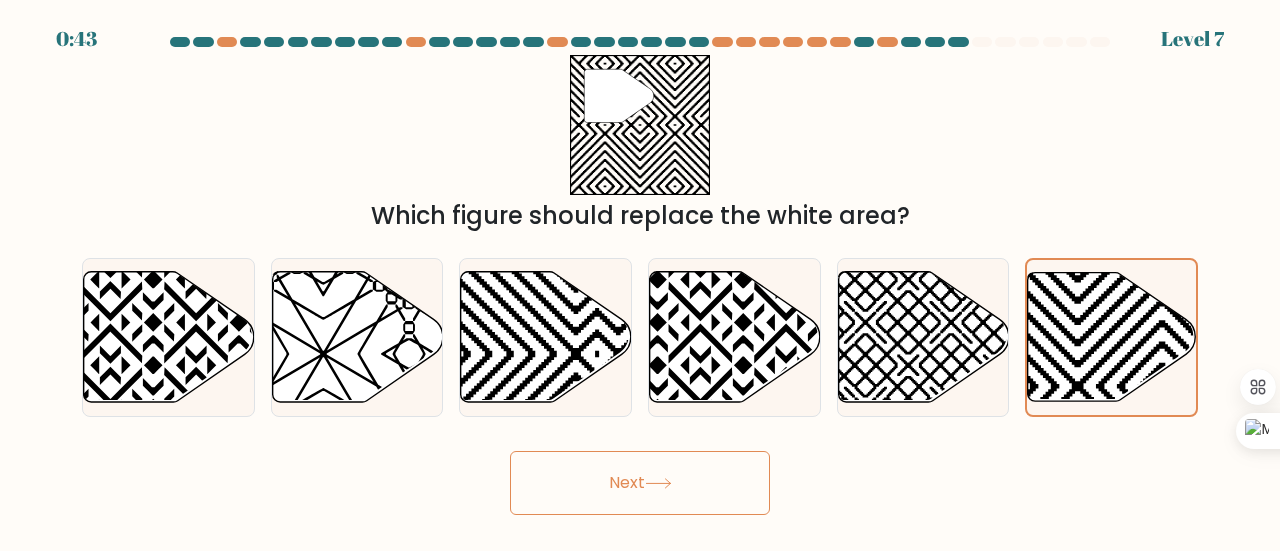 click on "Next" at bounding box center [640, 483] 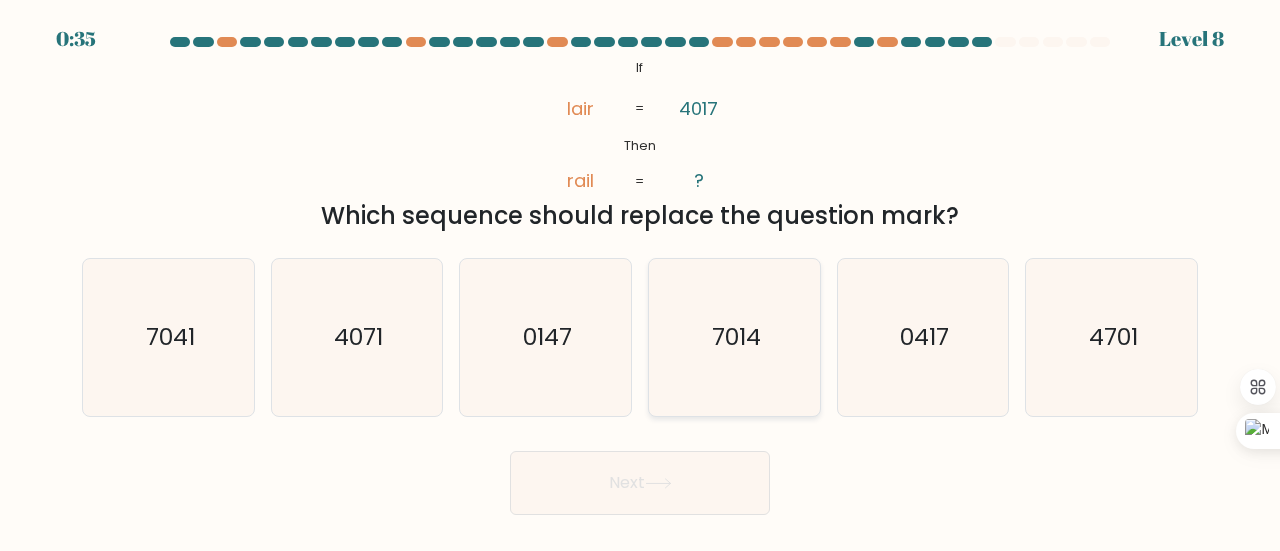 click on "7014" 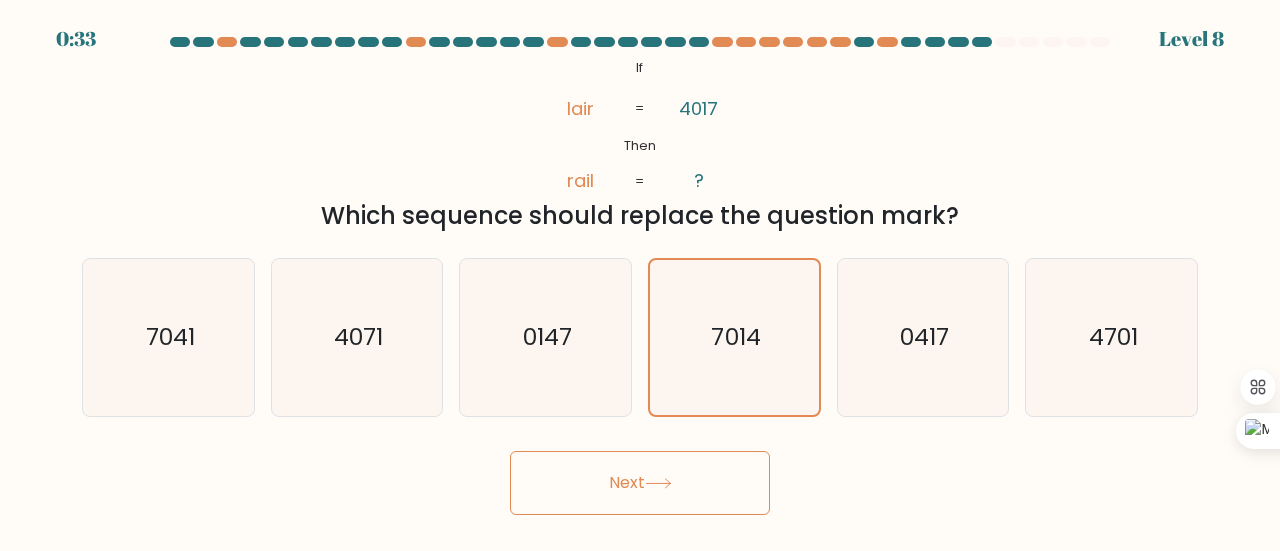 click on "Next" at bounding box center (640, 483) 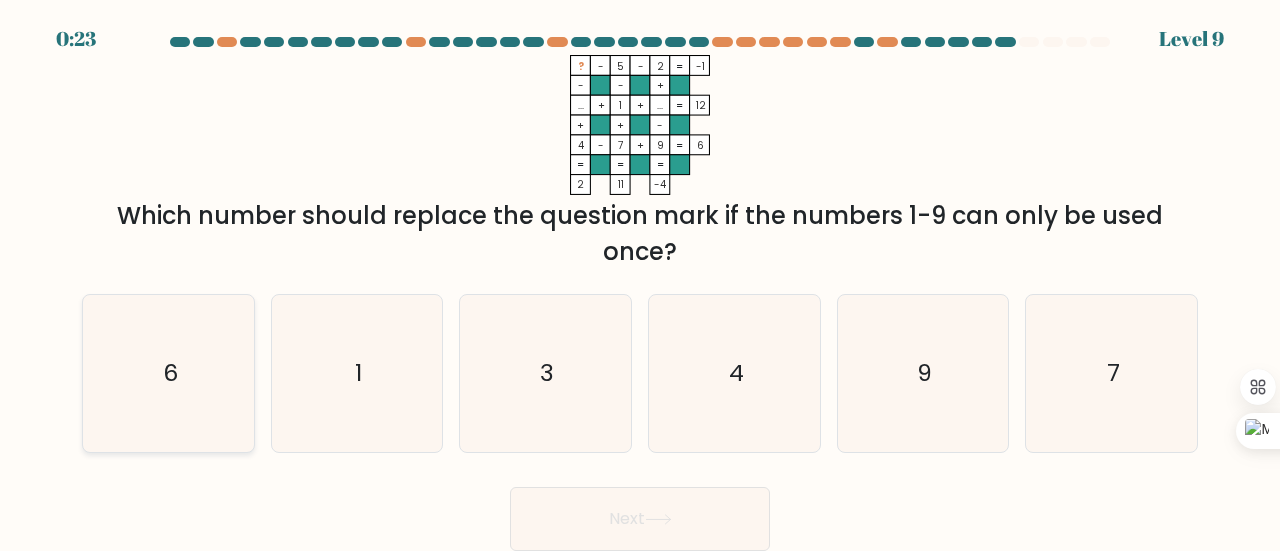 click on "6" 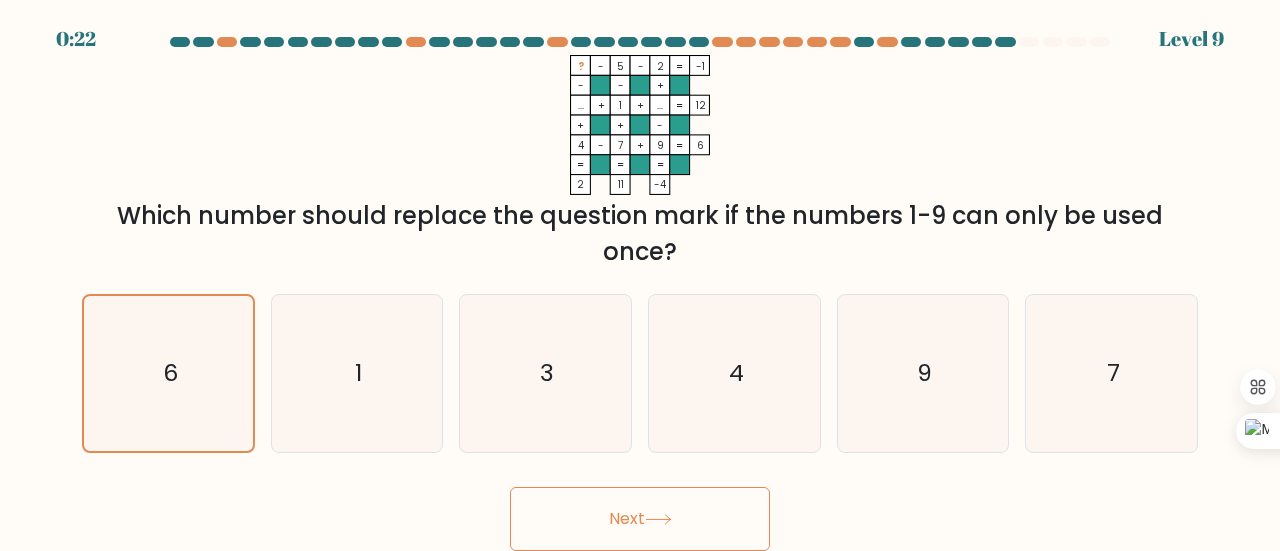 click on "Next" at bounding box center [640, 519] 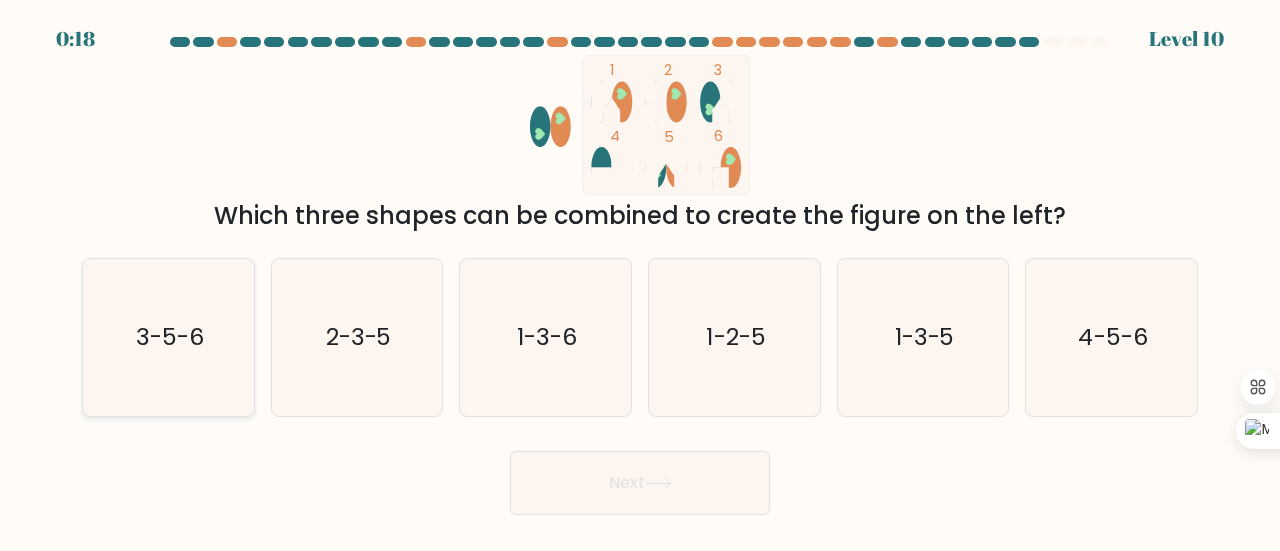 click on "3-5-6" 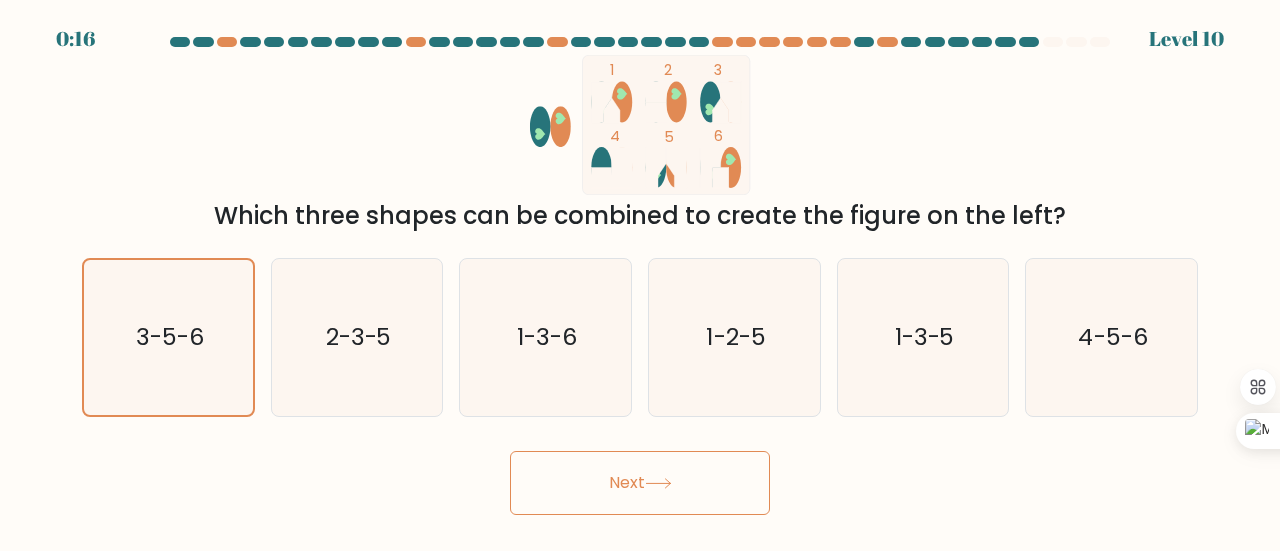 click on "Next" at bounding box center [640, 483] 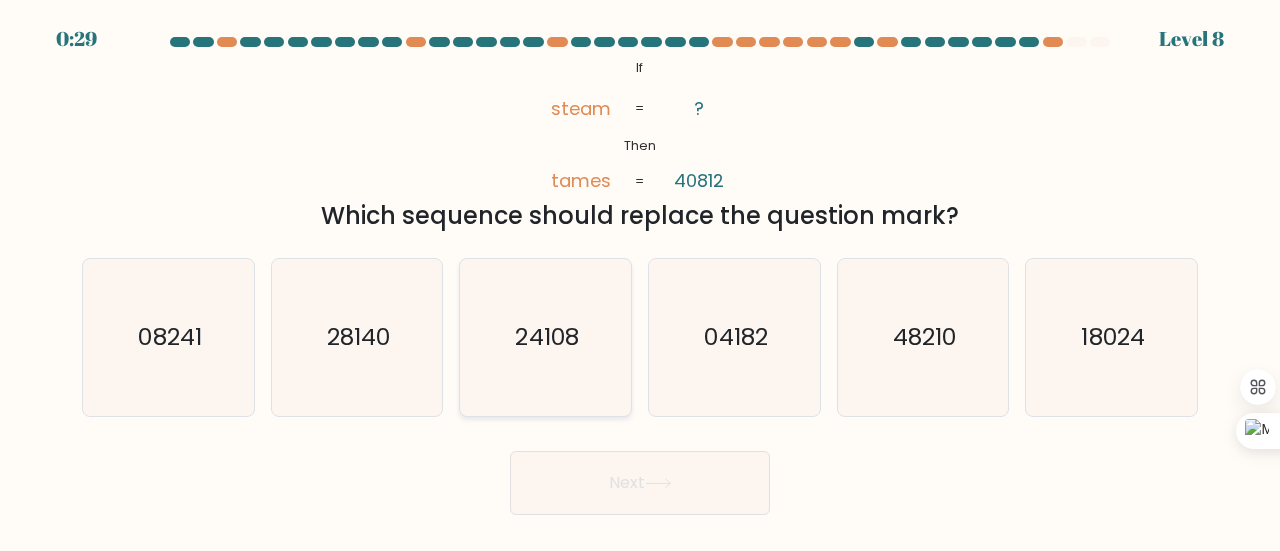 click on "24108" 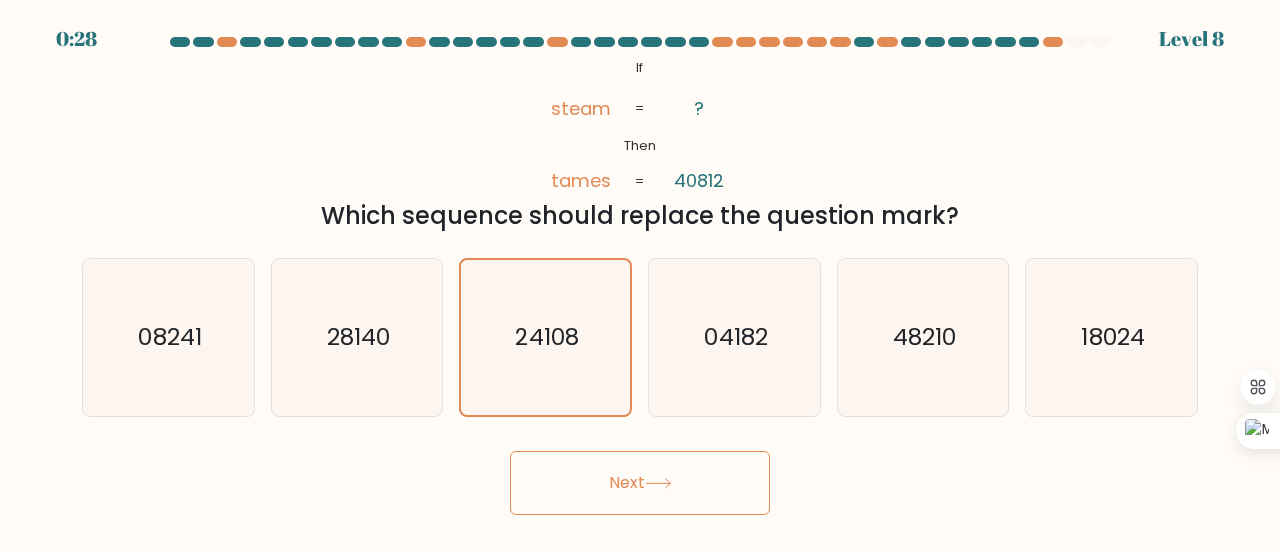 click on "Next" at bounding box center (640, 483) 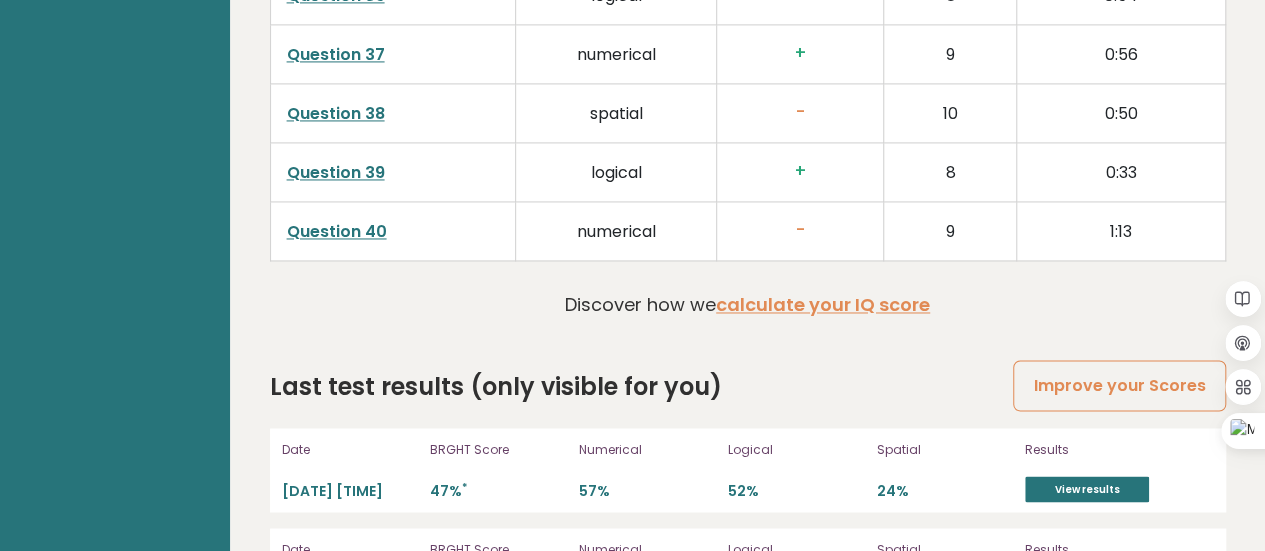 scroll, scrollTop: 5364, scrollLeft: 0, axis: vertical 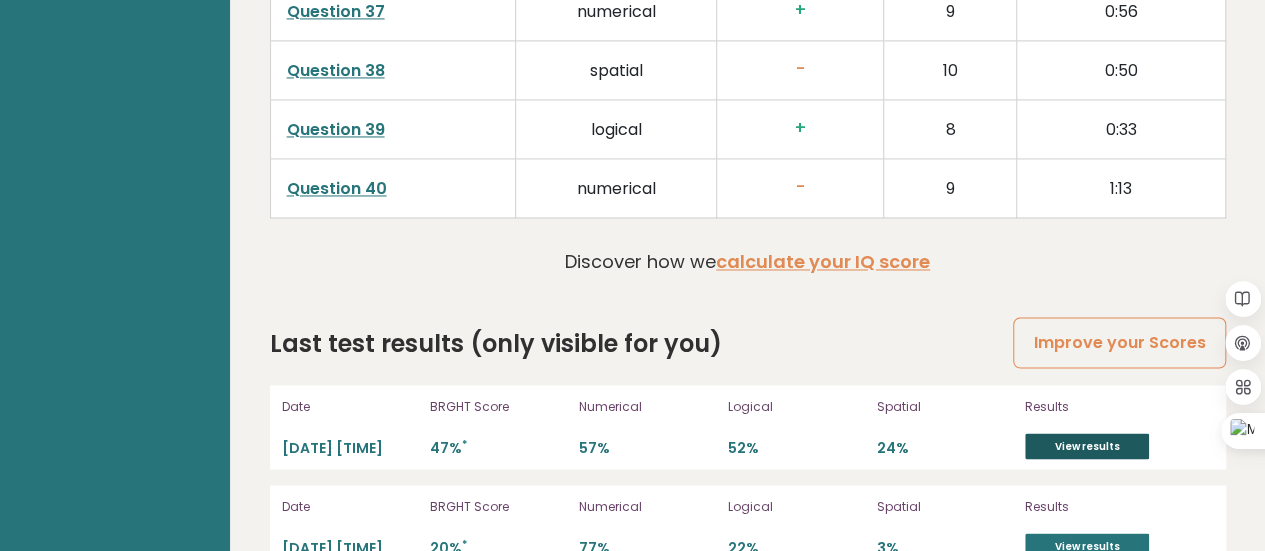 click on "View results" at bounding box center (1087, 446) 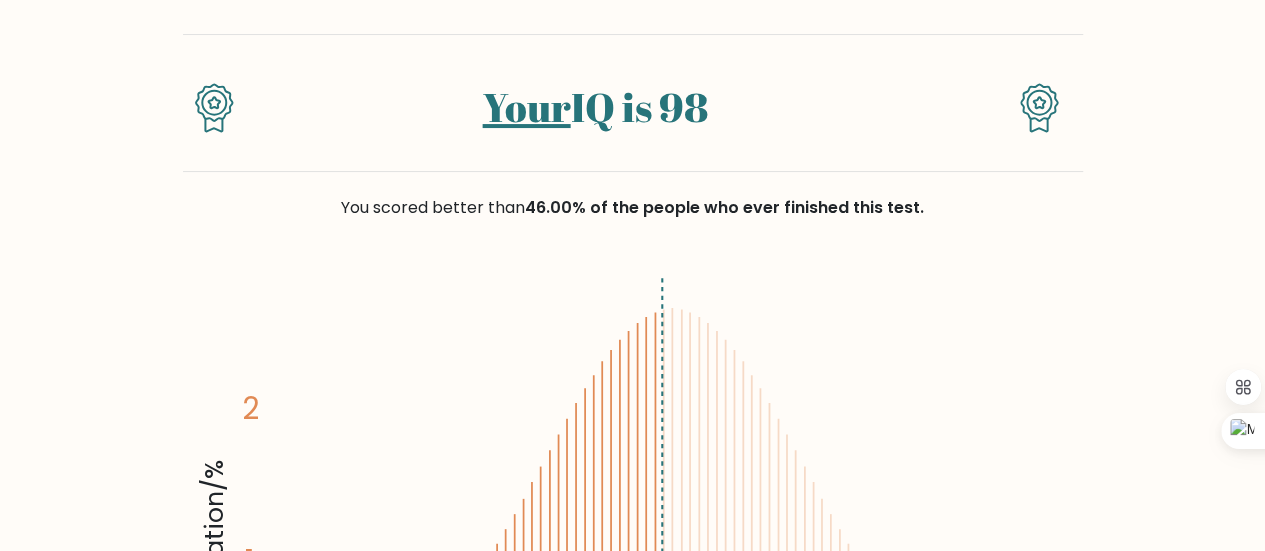 scroll, scrollTop: 0, scrollLeft: 0, axis: both 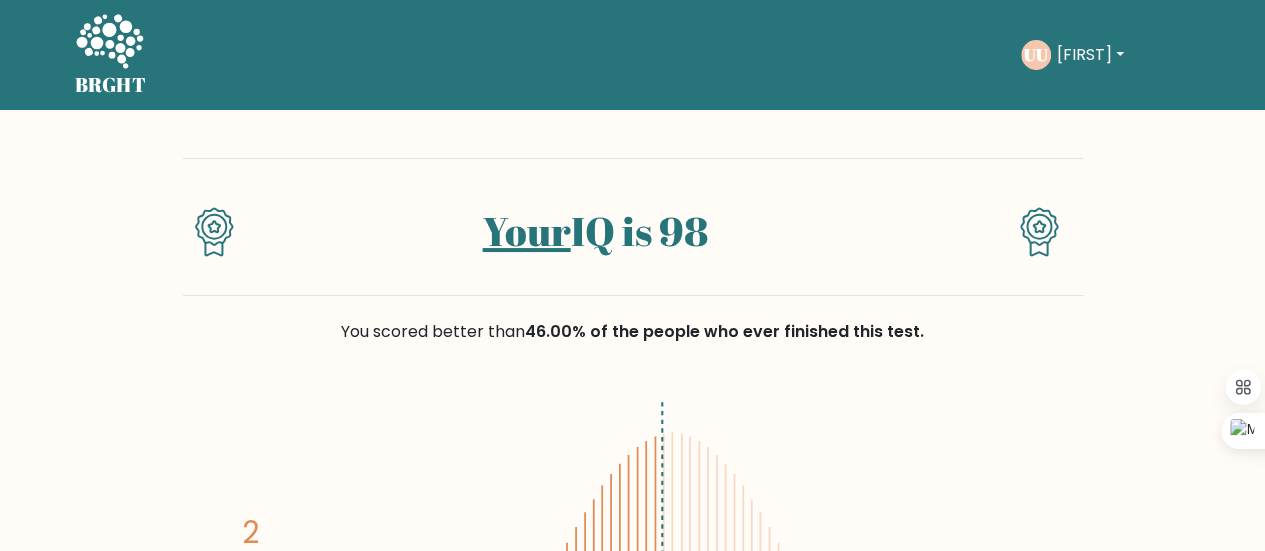 click on "Your" at bounding box center [527, 231] 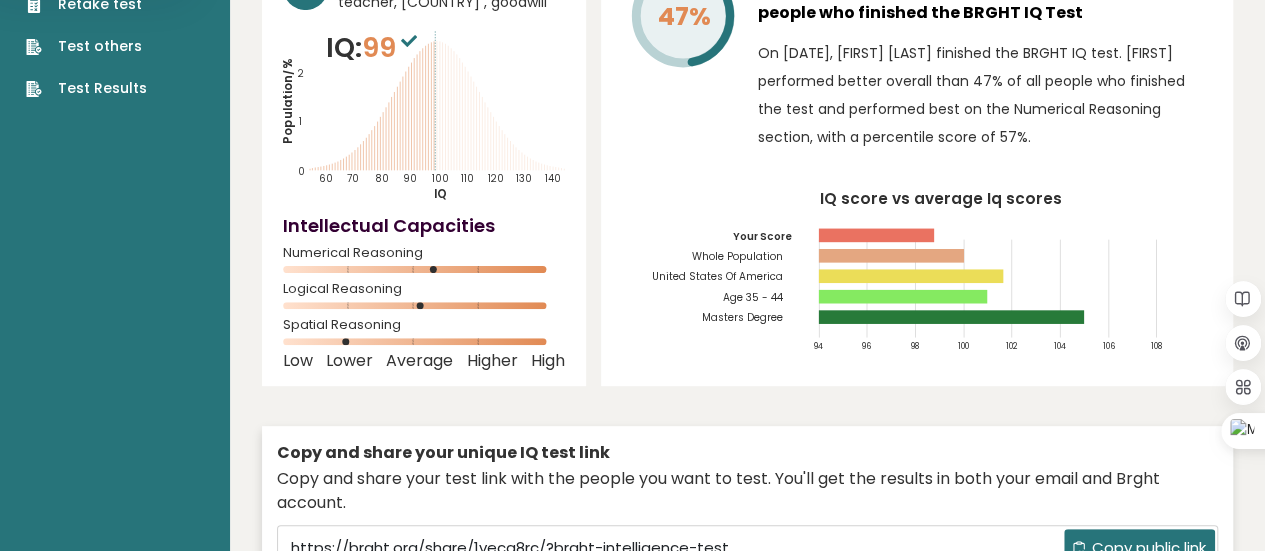 scroll, scrollTop: 0, scrollLeft: 0, axis: both 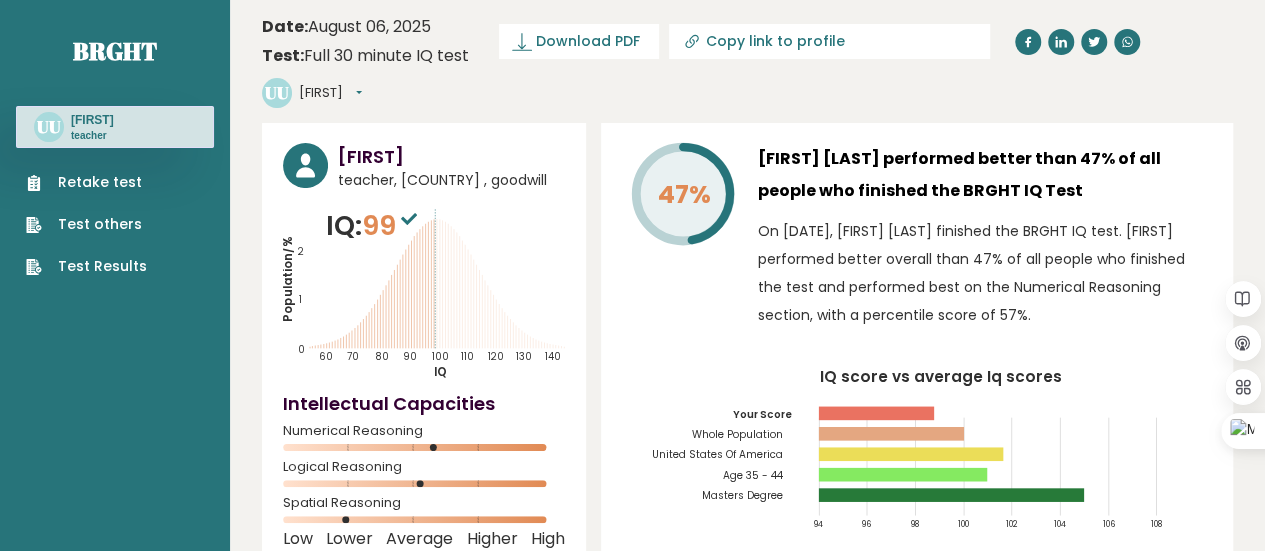 click on "Test Results" at bounding box center (86, 266) 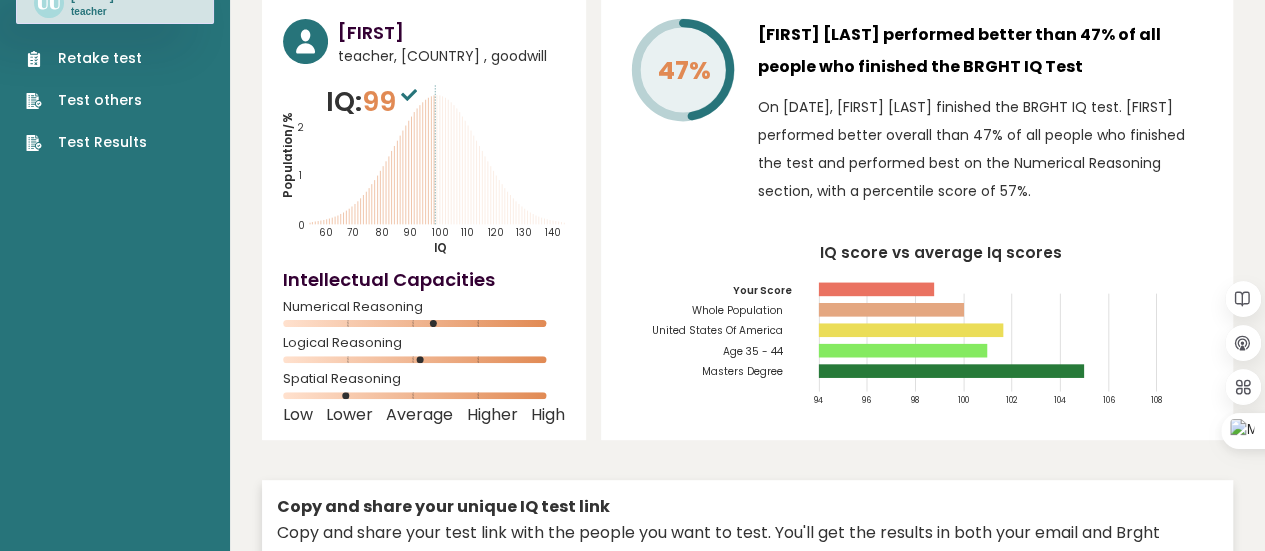 scroll, scrollTop: 0, scrollLeft: 0, axis: both 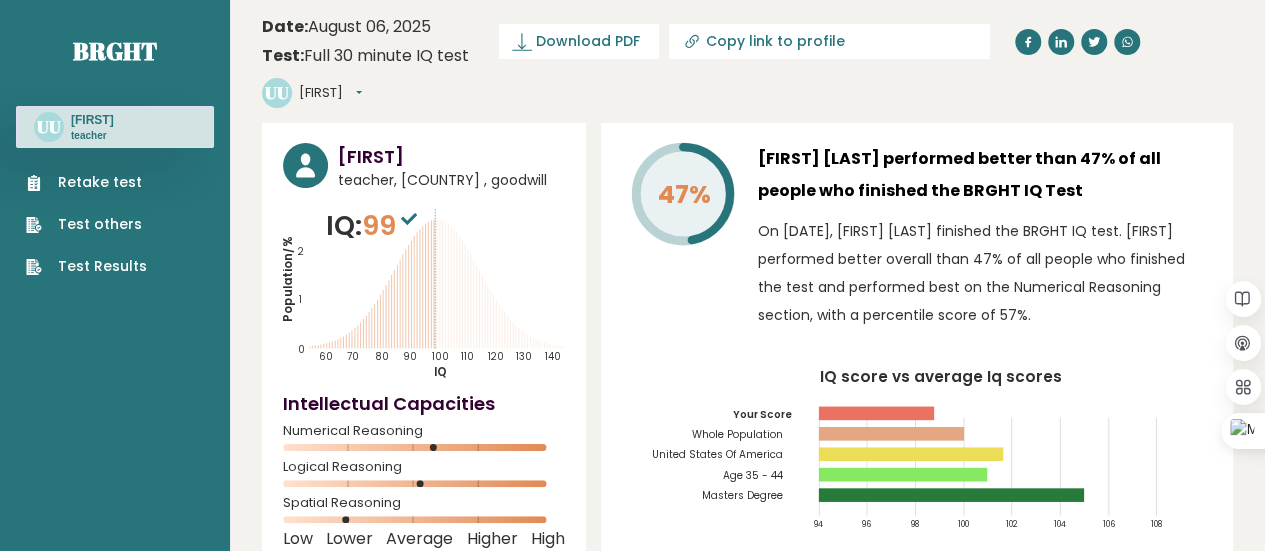 click on "[FIRST]" at bounding box center [330, 93] 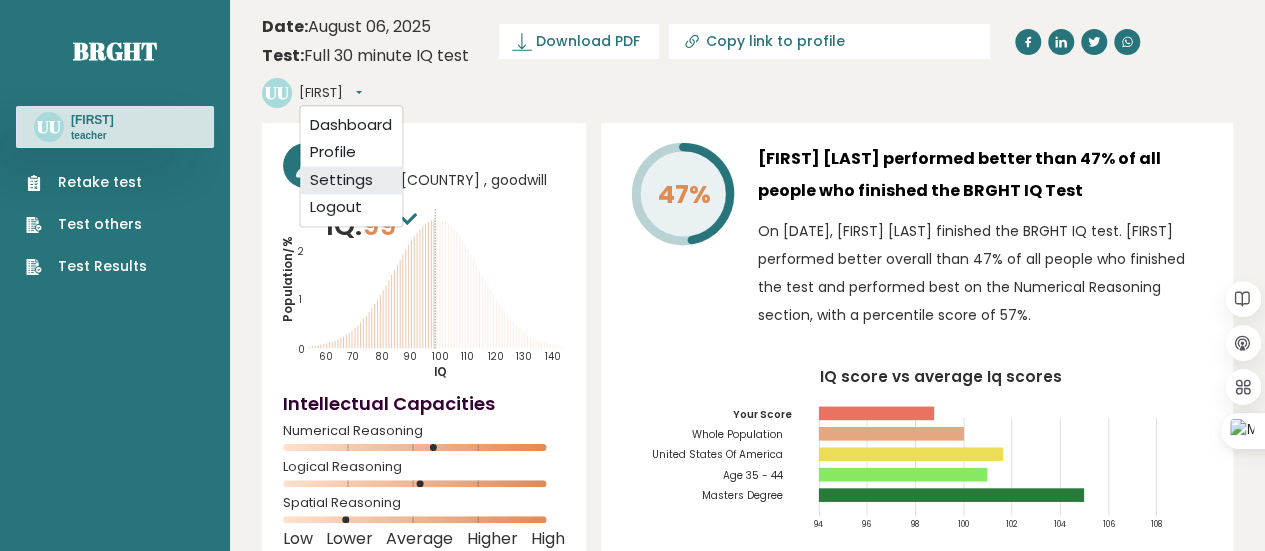 click on "Settings" at bounding box center (351, 180) 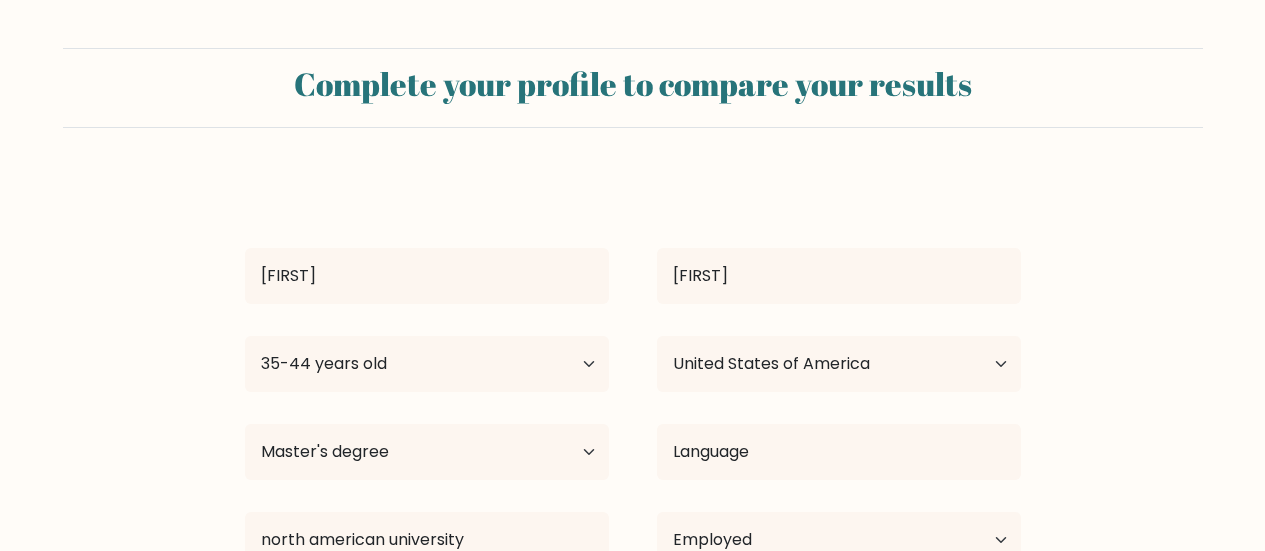 select on "35_44" 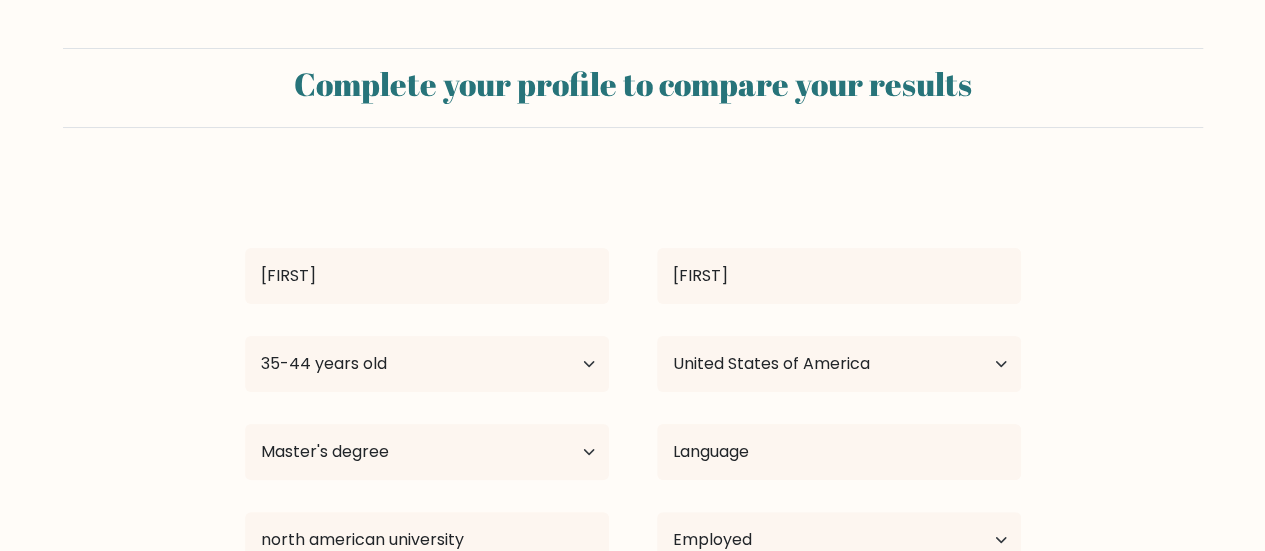 scroll, scrollTop: 206, scrollLeft: 0, axis: vertical 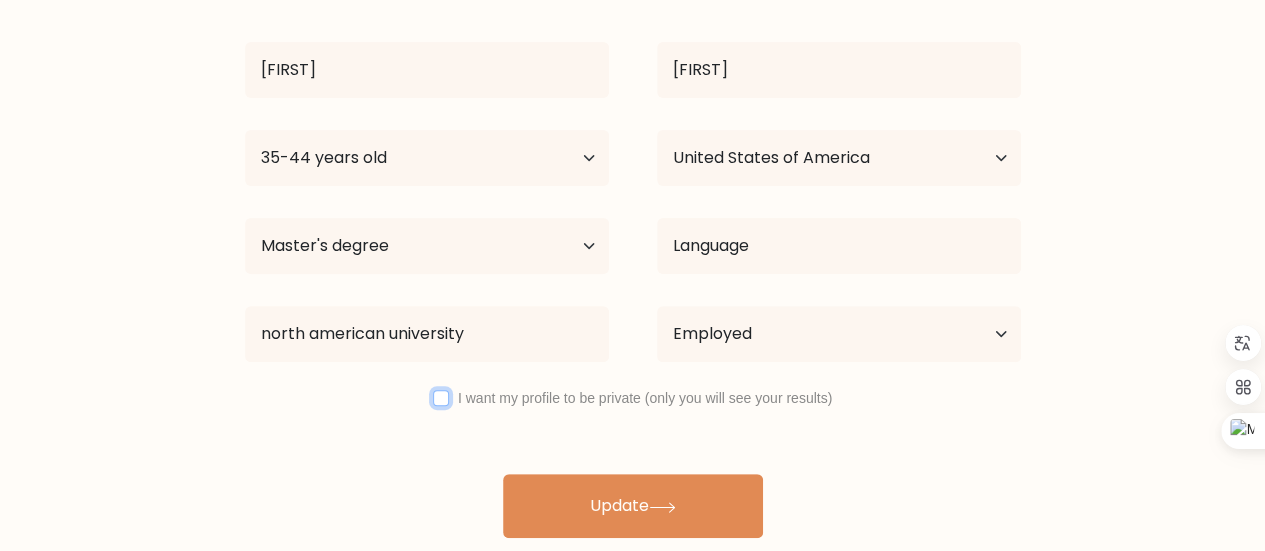 click at bounding box center [441, 398] 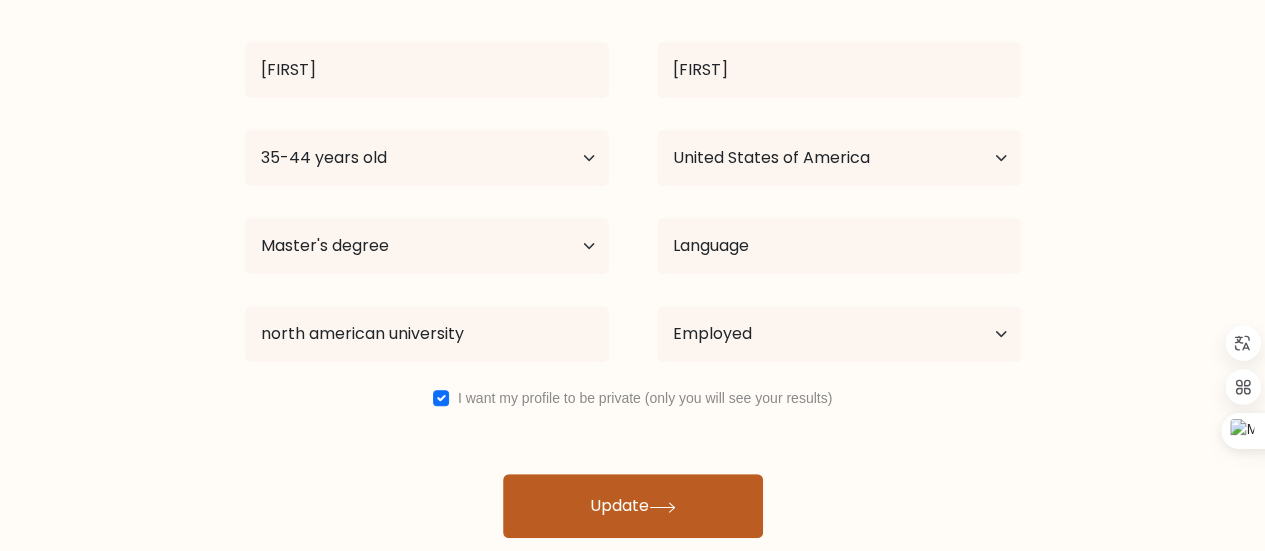 click on "Update" at bounding box center (633, 506) 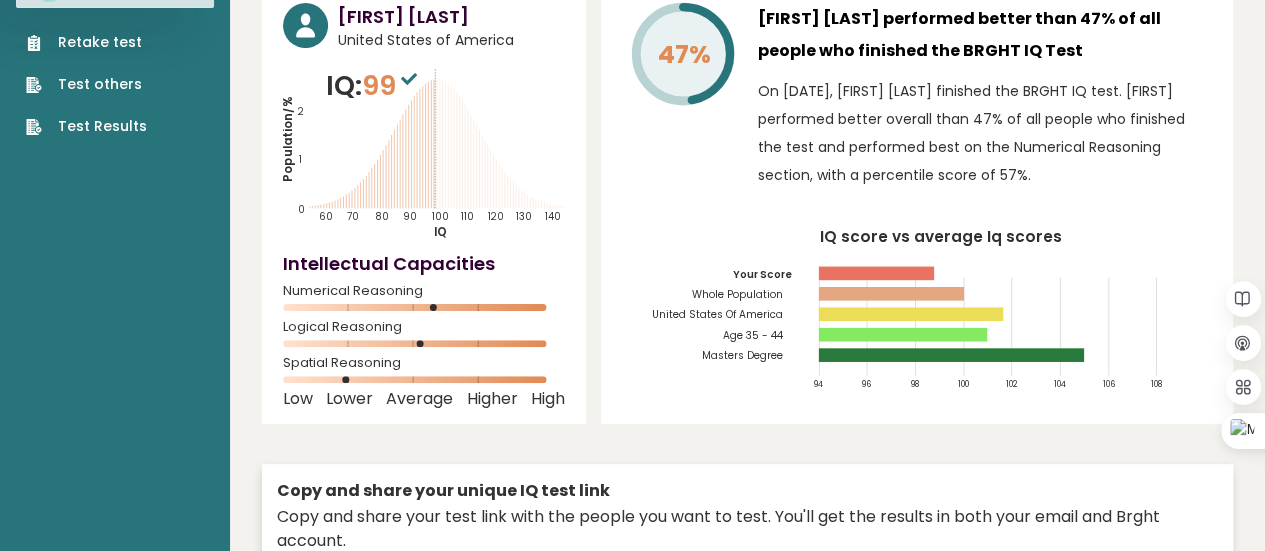 scroll, scrollTop: 0, scrollLeft: 0, axis: both 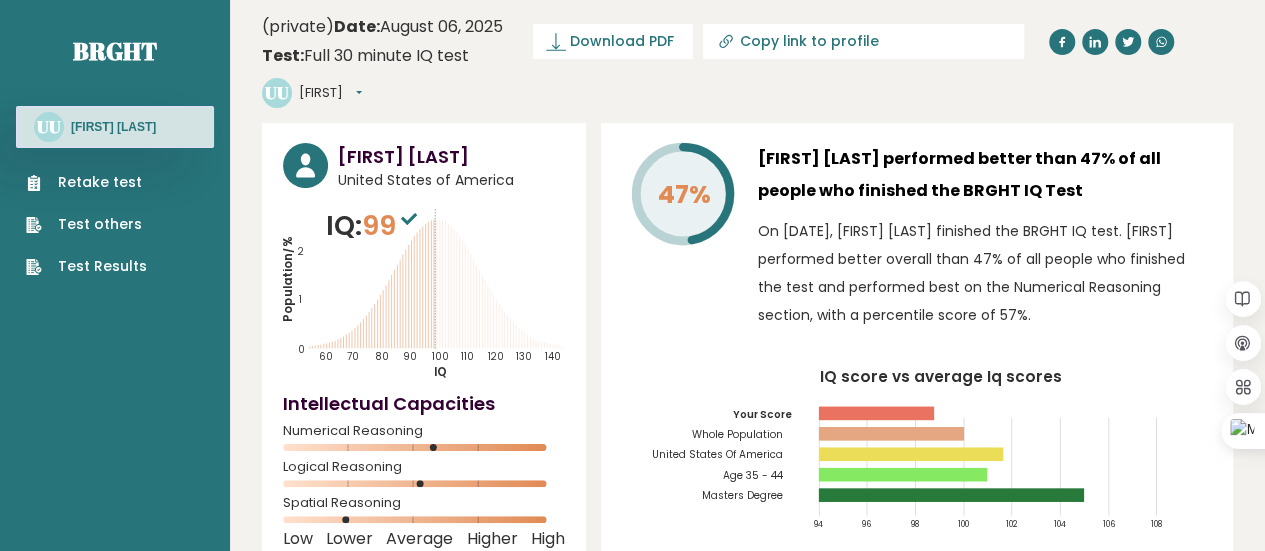 click on "UU" 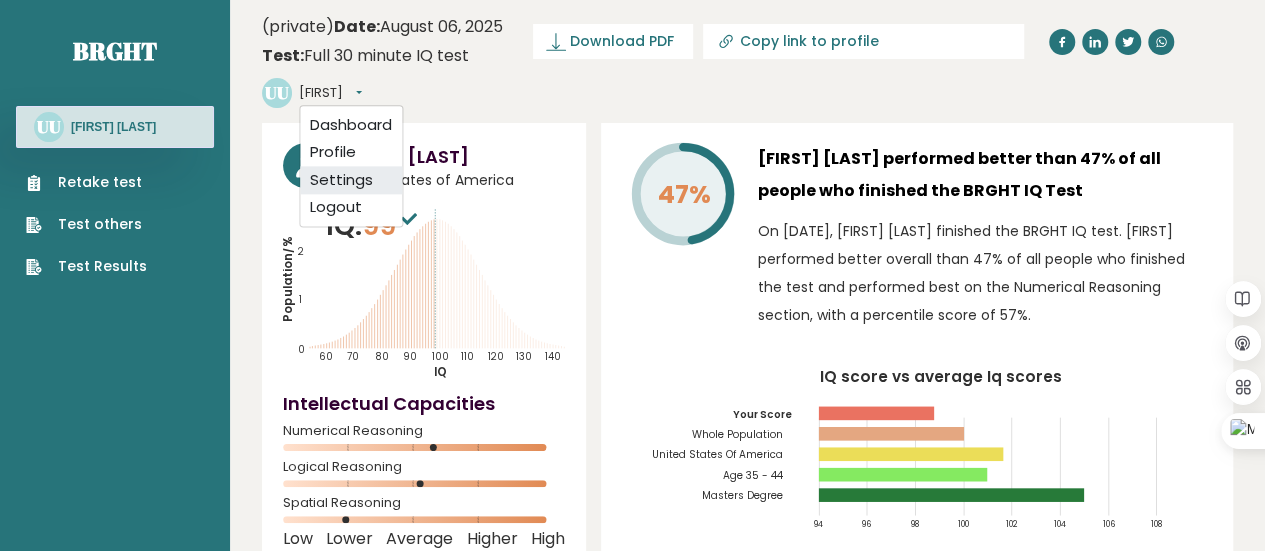 click on "Settings" at bounding box center [351, 180] 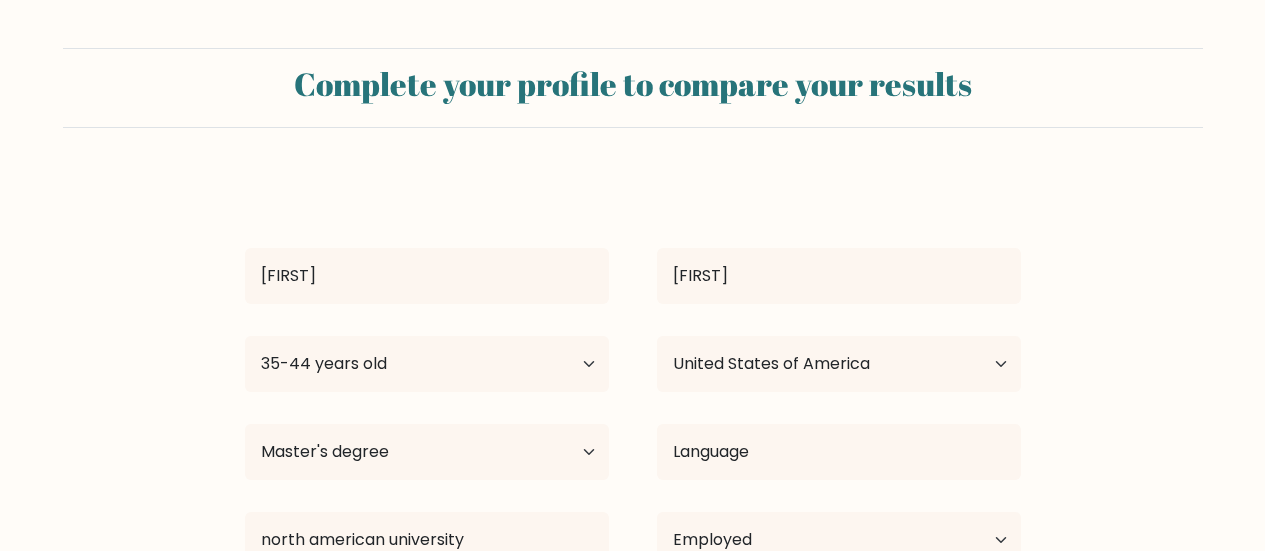 select on "35_44" 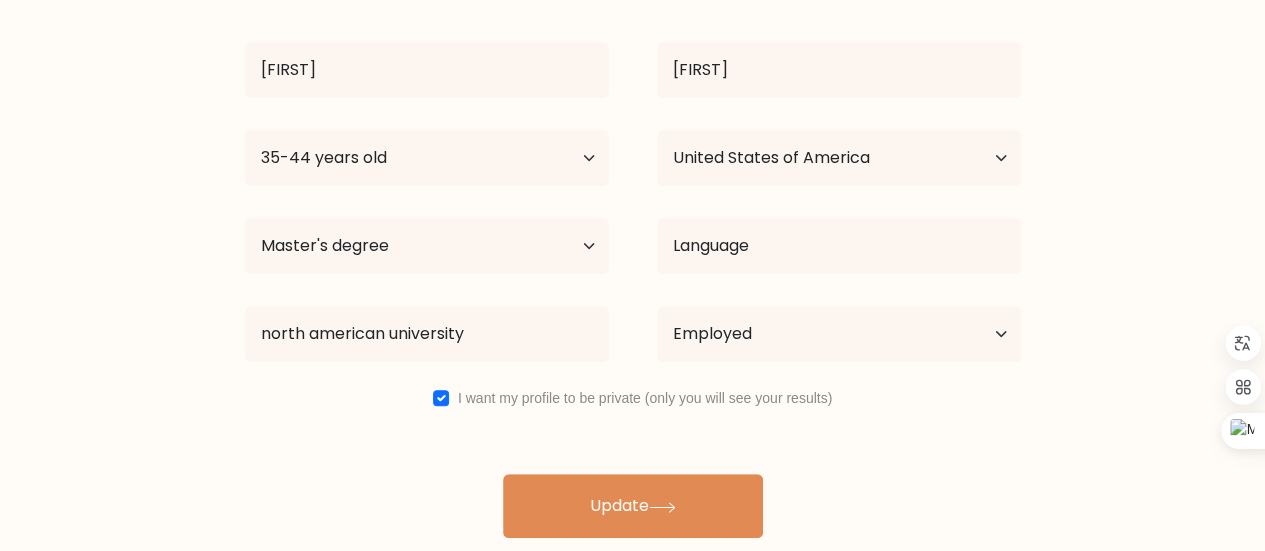 scroll, scrollTop: 0, scrollLeft: 0, axis: both 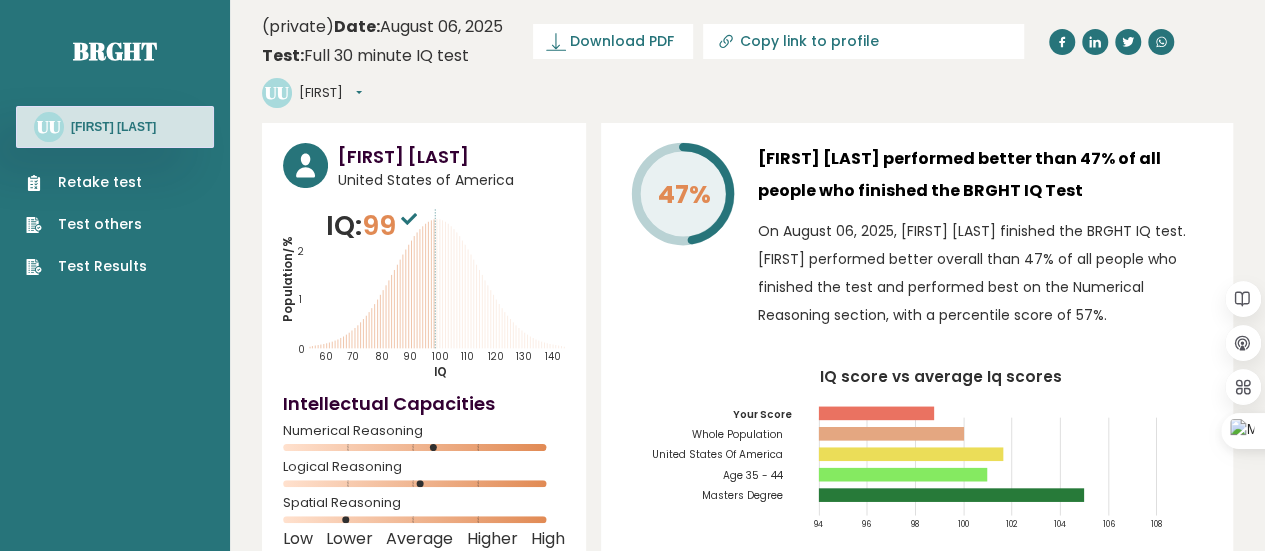 click on "[FIRST]" at bounding box center (330, 93) 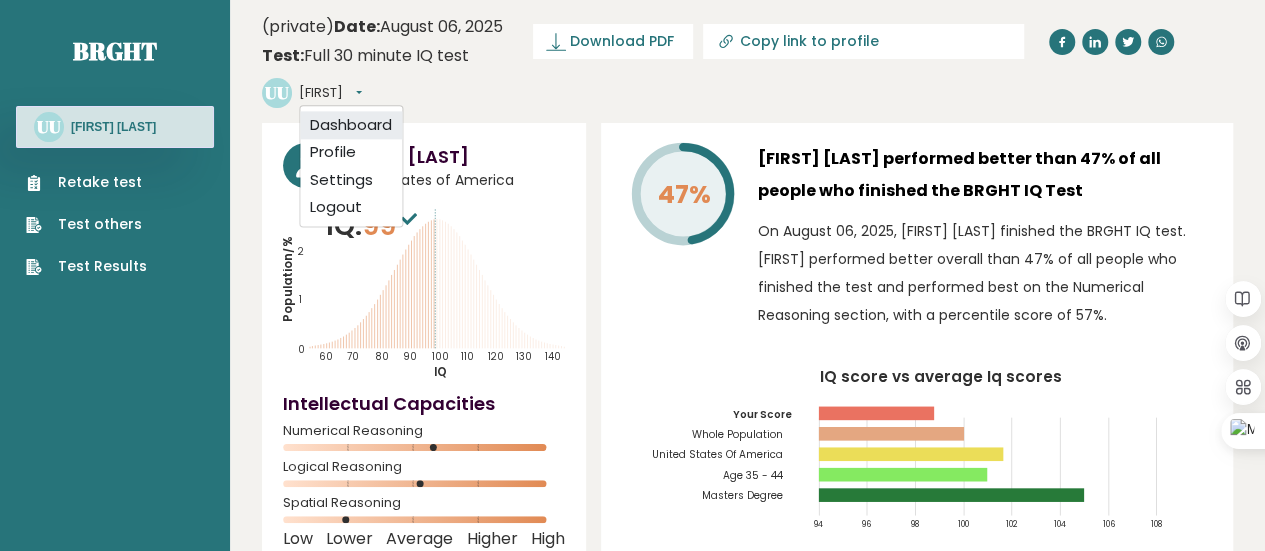 click on "Dashboard" at bounding box center [351, 125] 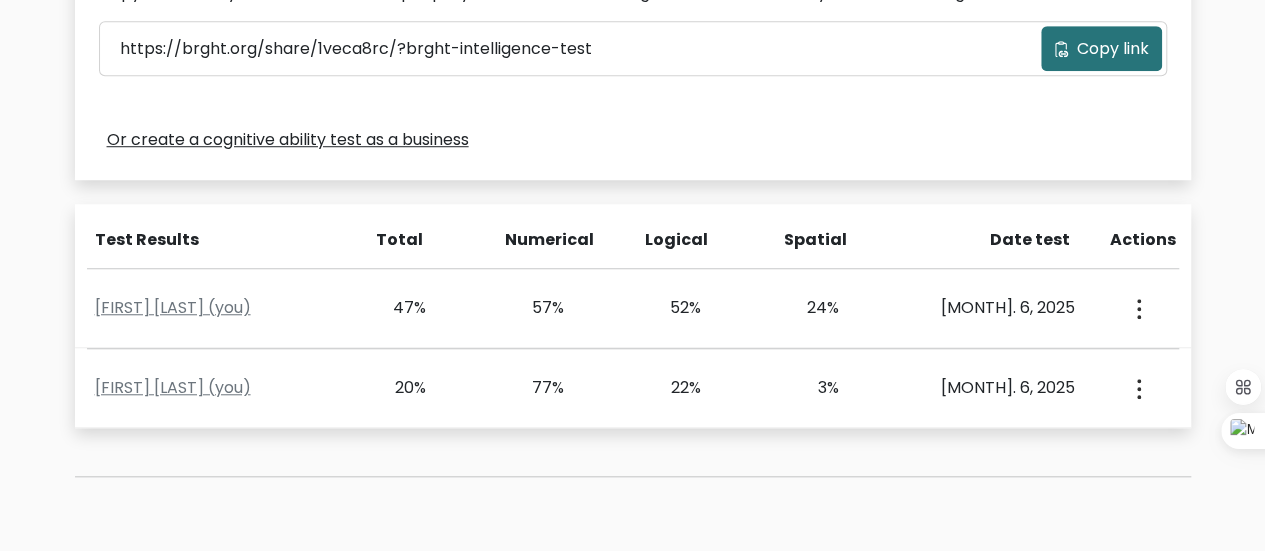 scroll, scrollTop: 705, scrollLeft: 0, axis: vertical 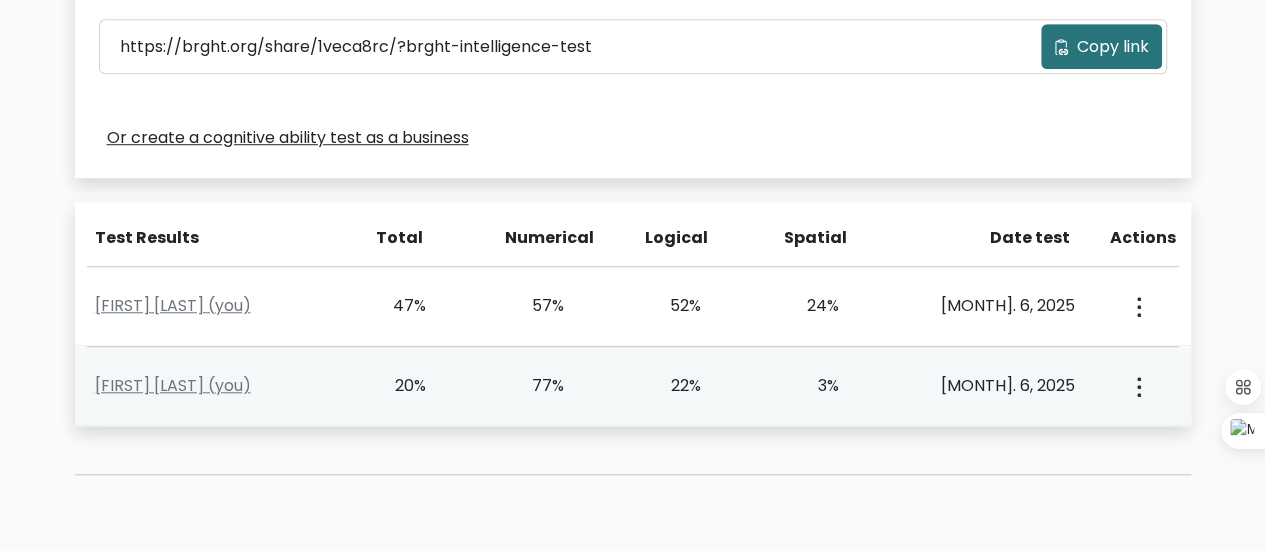click at bounding box center (1137, 306) 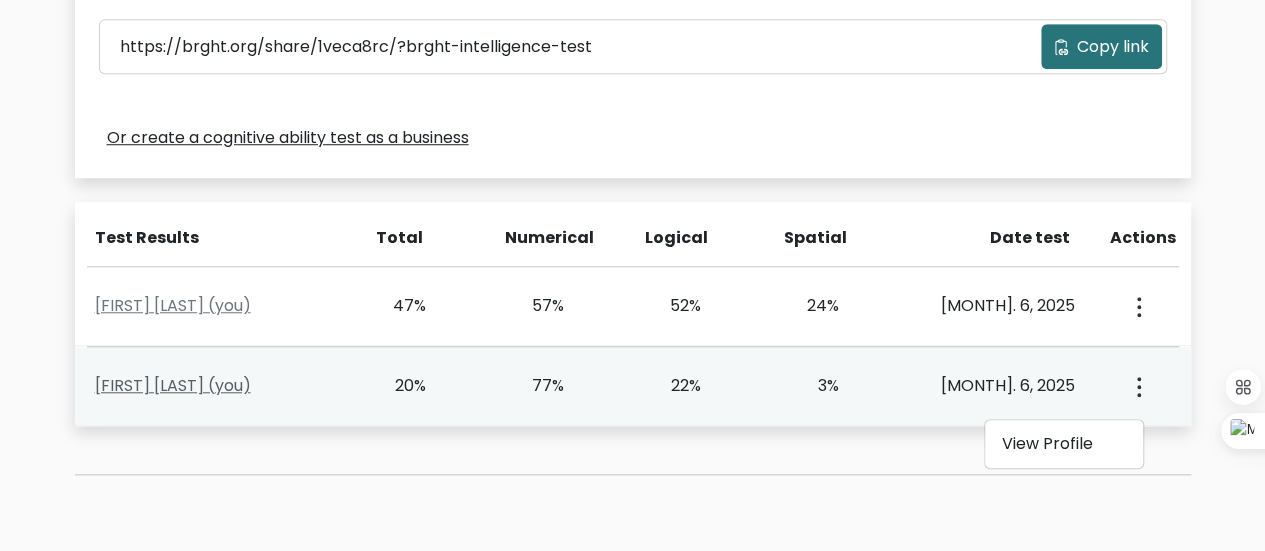 click on "[FIRST] [LAST] (you)" at bounding box center (173, 385) 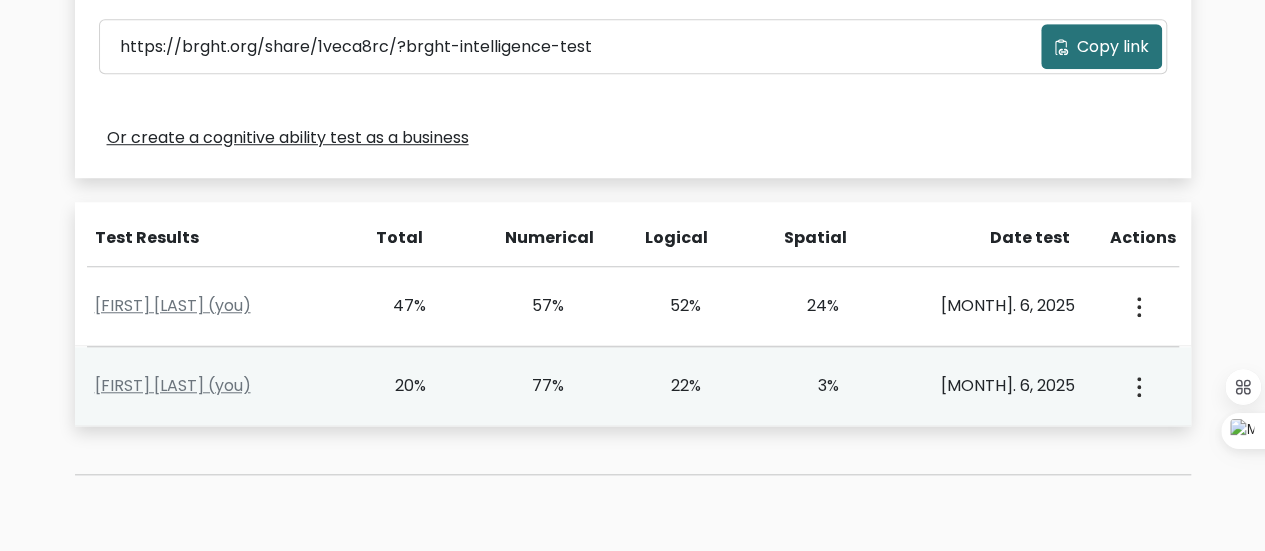 click on "22%" at bounding box center [702, 386] 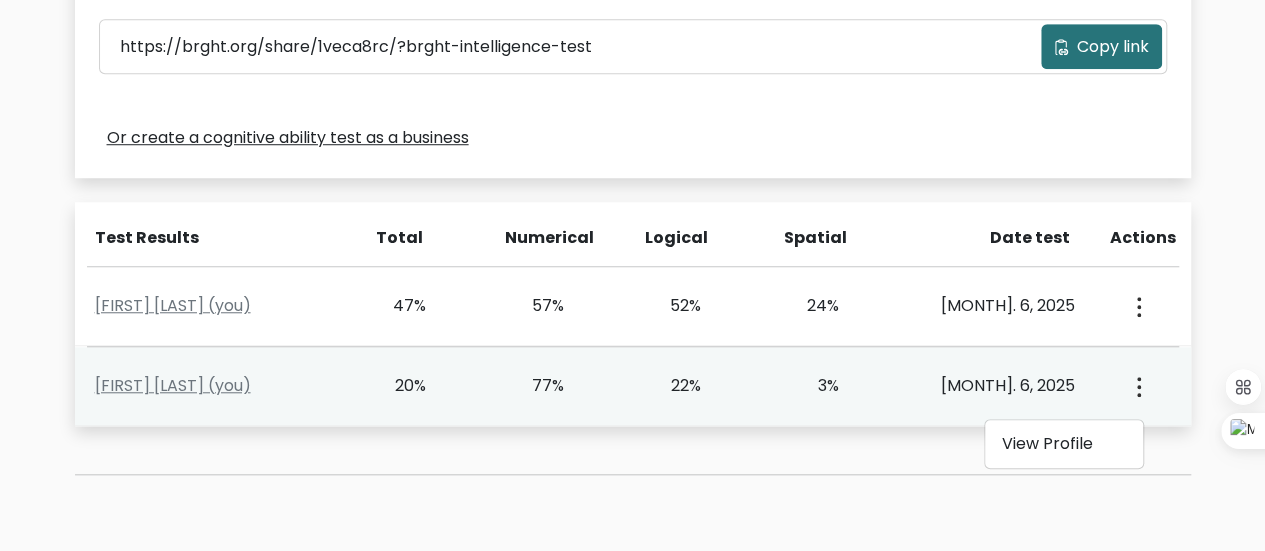 click on "20%" at bounding box center (427, 386) 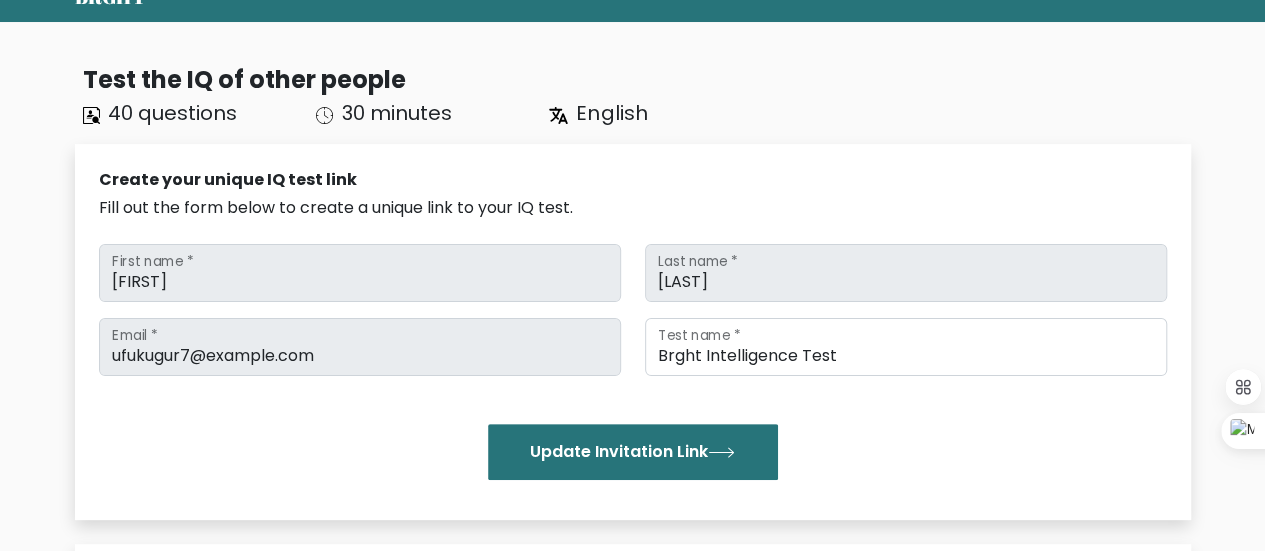 scroll, scrollTop: 0, scrollLeft: 0, axis: both 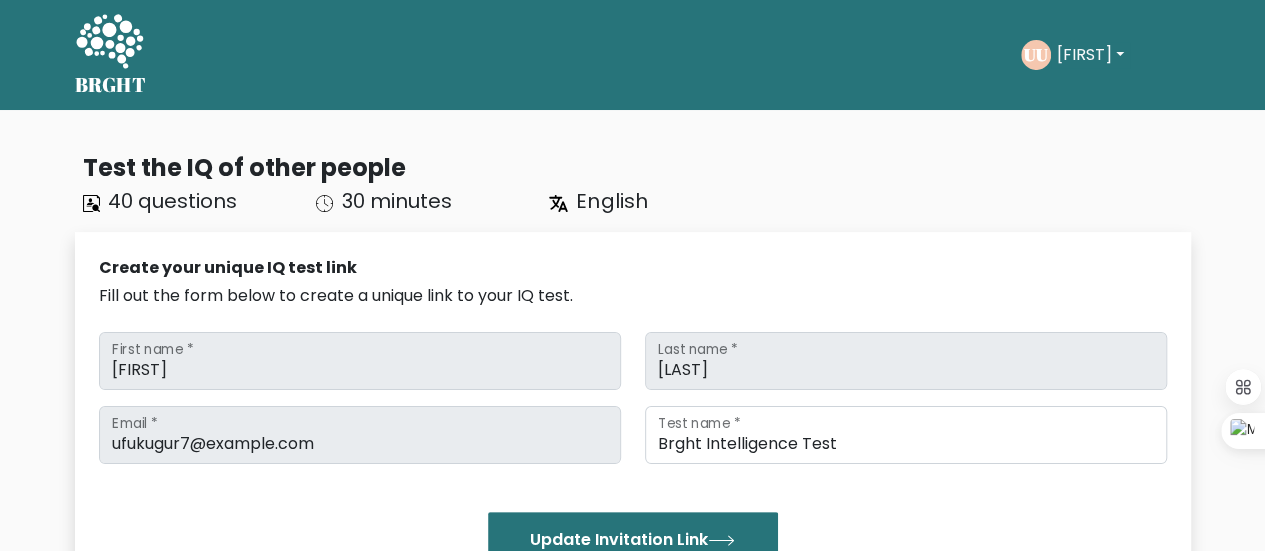 click on "[FIRST]" at bounding box center [1090, 55] 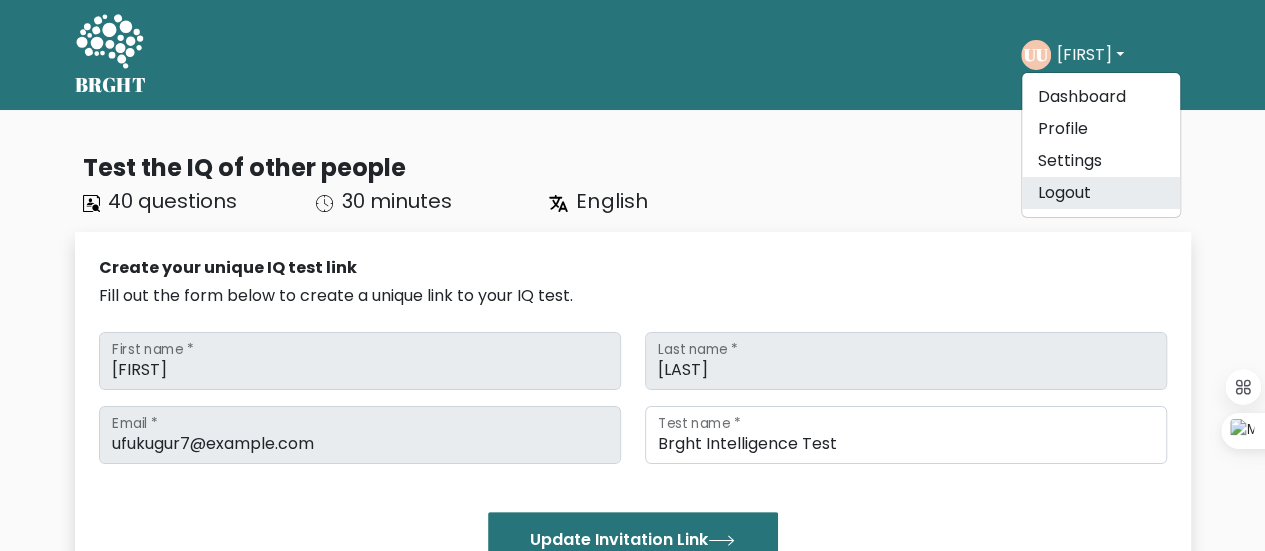 click on "Logout" at bounding box center [1101, 193] 